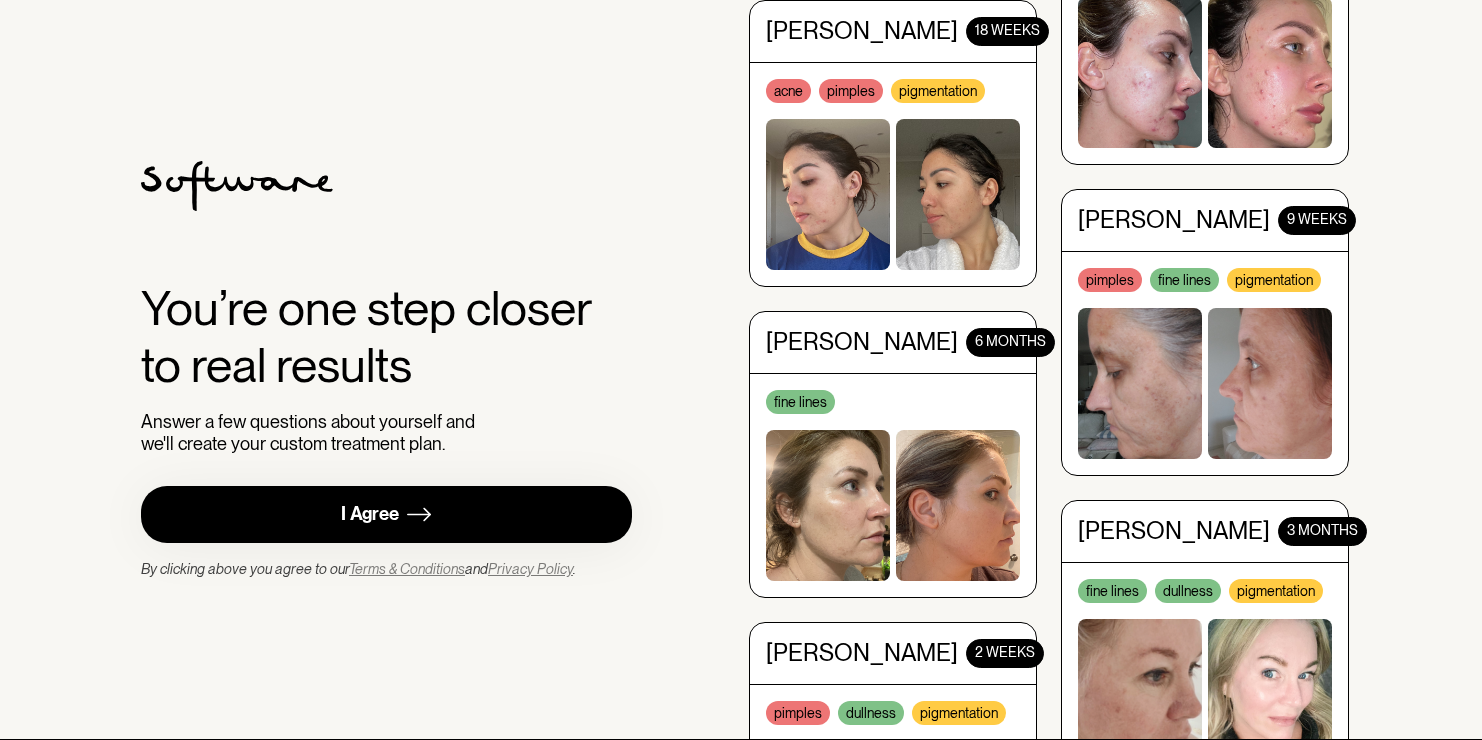 scroll, scrollTop: 0, scrollLeft: 0, axis: both 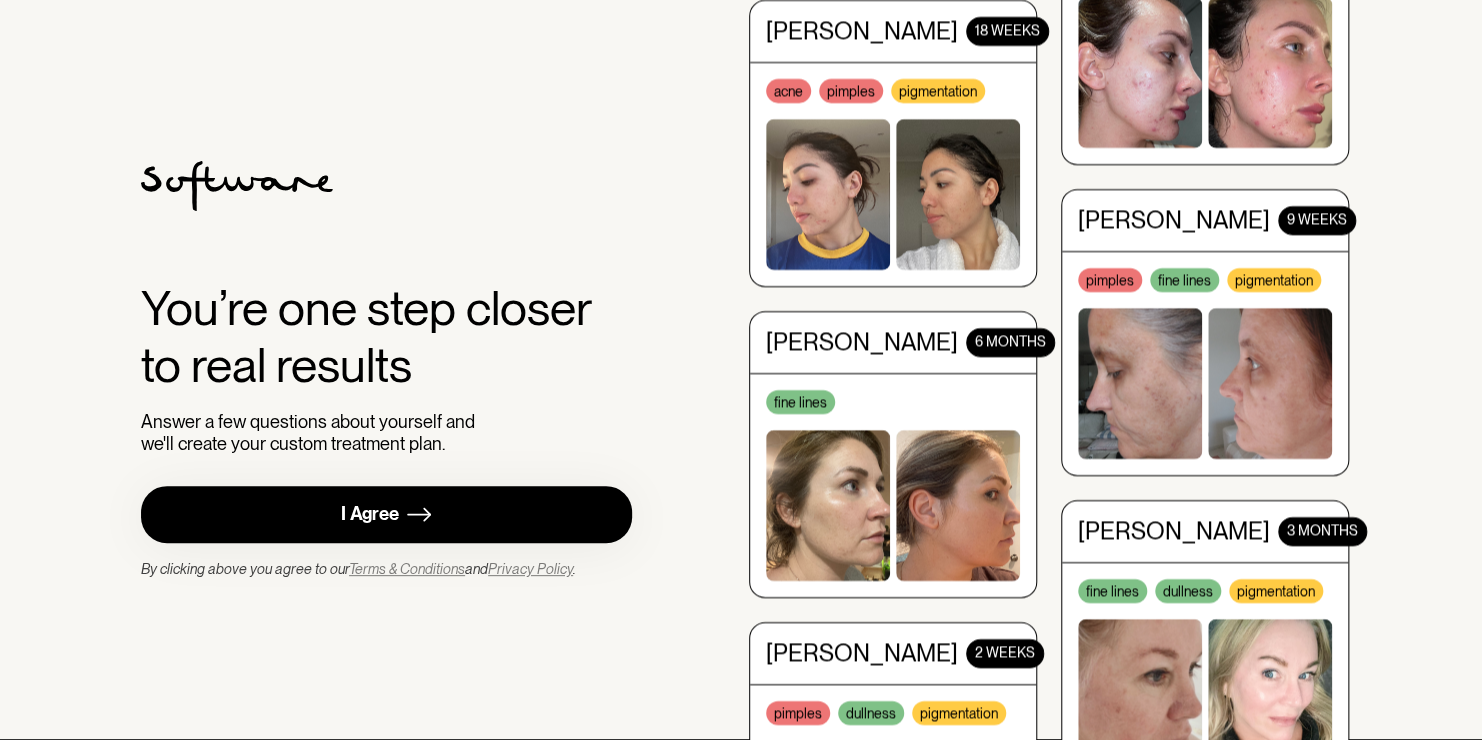 drag, startPoint x: 0, startPoint y: 0, endPoint x: 369, endPoint y: 506, distance: 626.25635 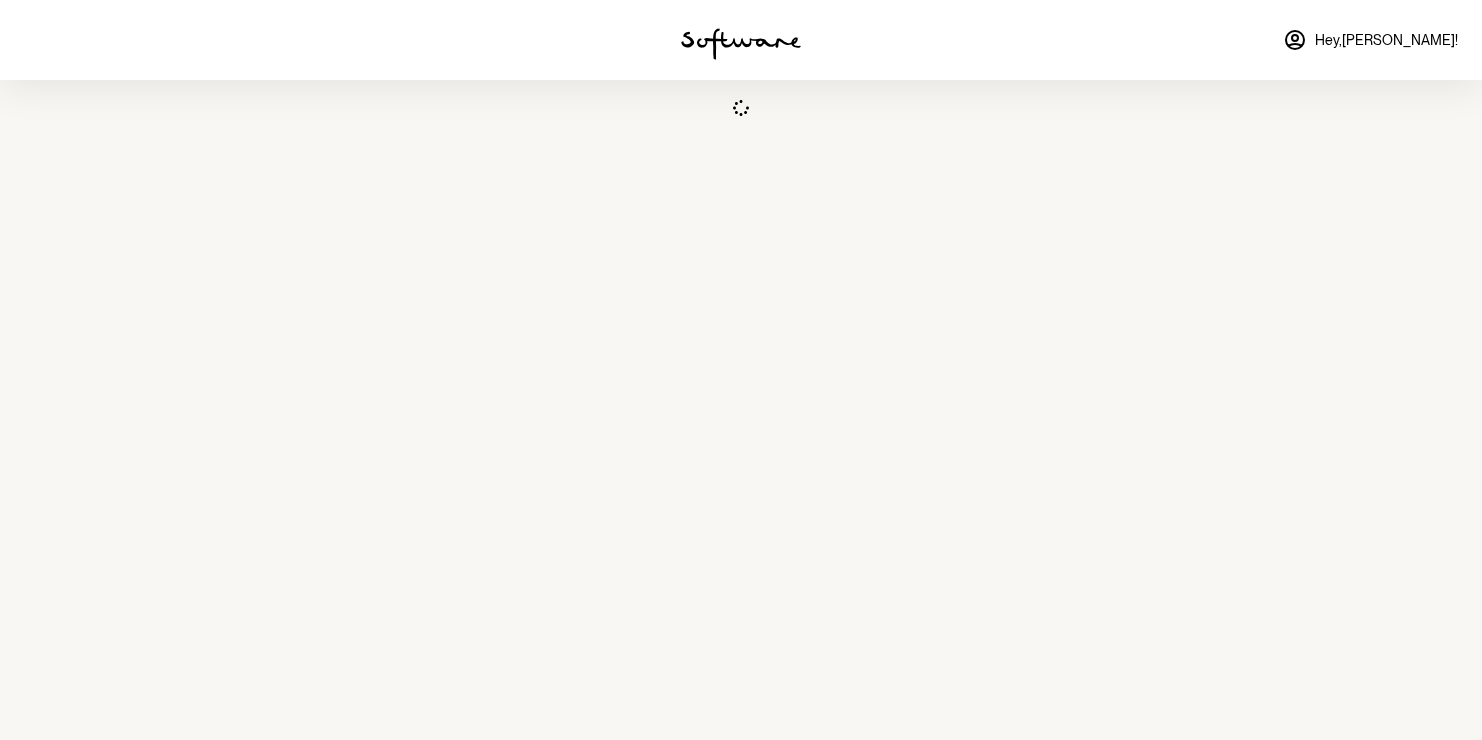scroll, scrollTop: 0, scrollLeft: 0, axis: both 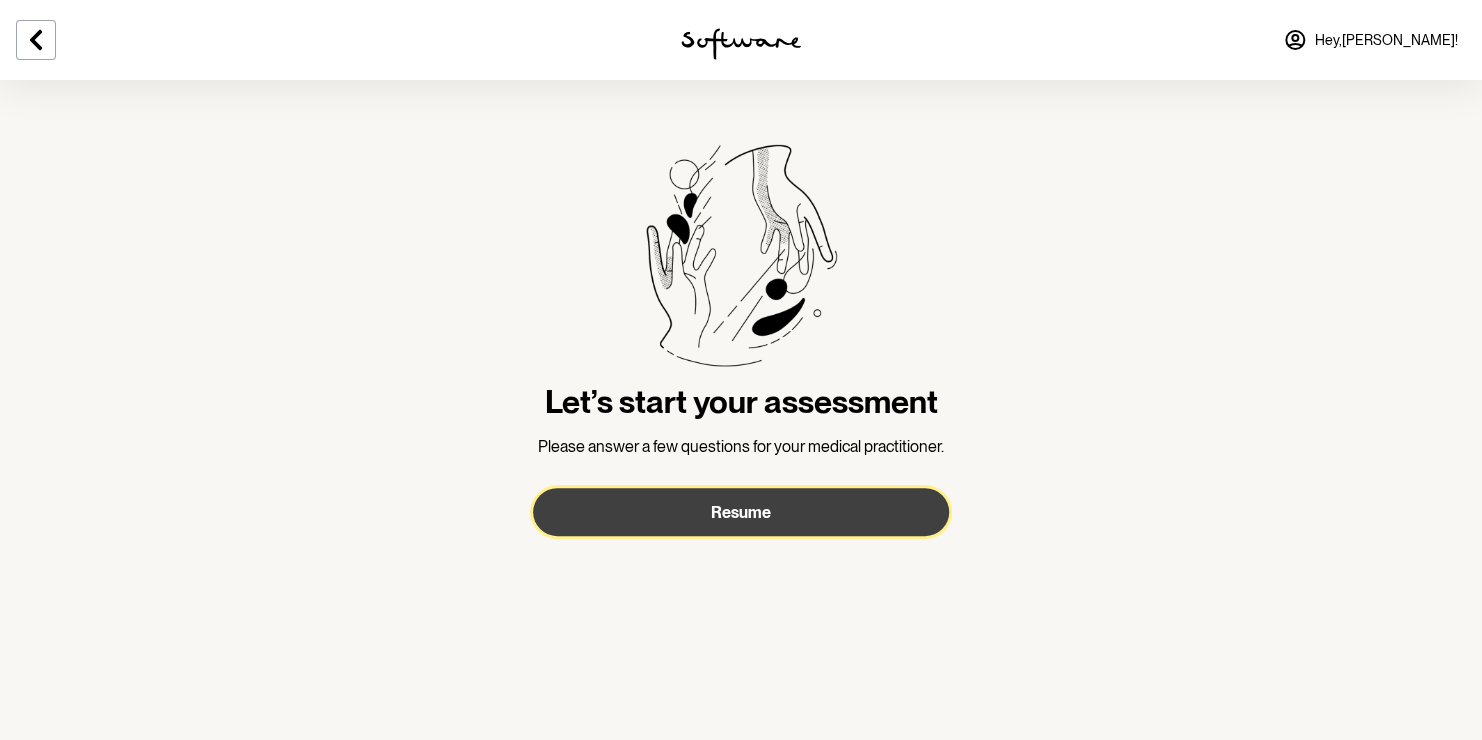 click on "Resume" at bounding box center (741, 512) 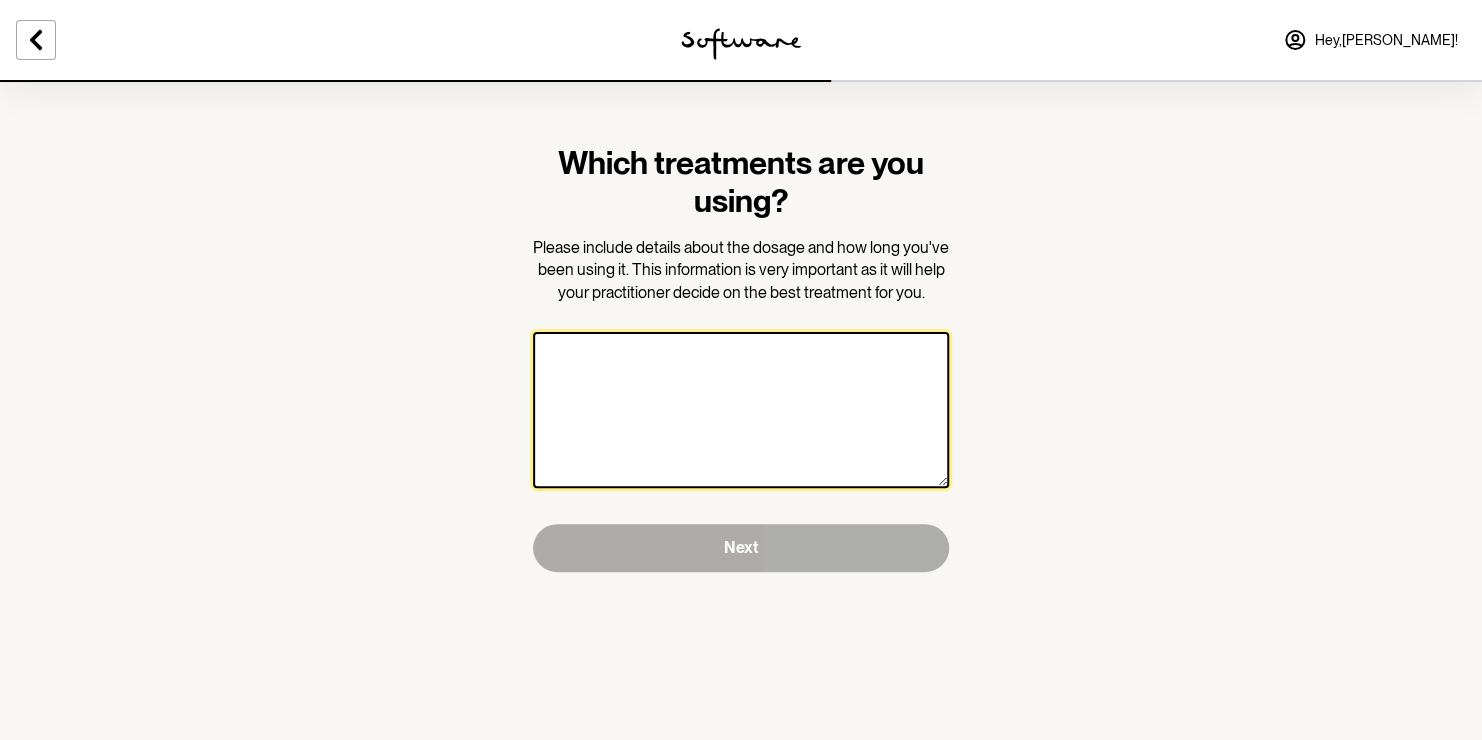 click at bounding box center [741, 410] 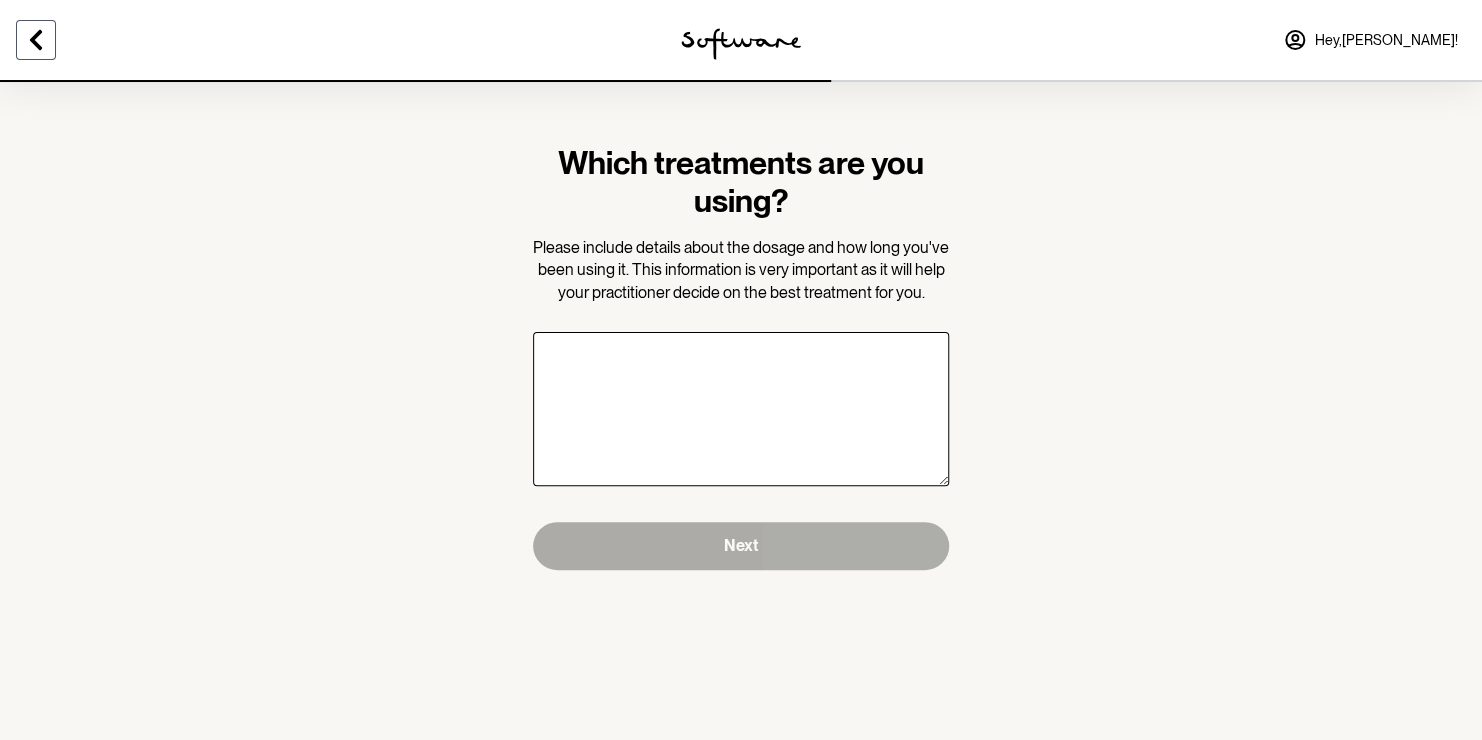 click at bounding box center (36, 40) 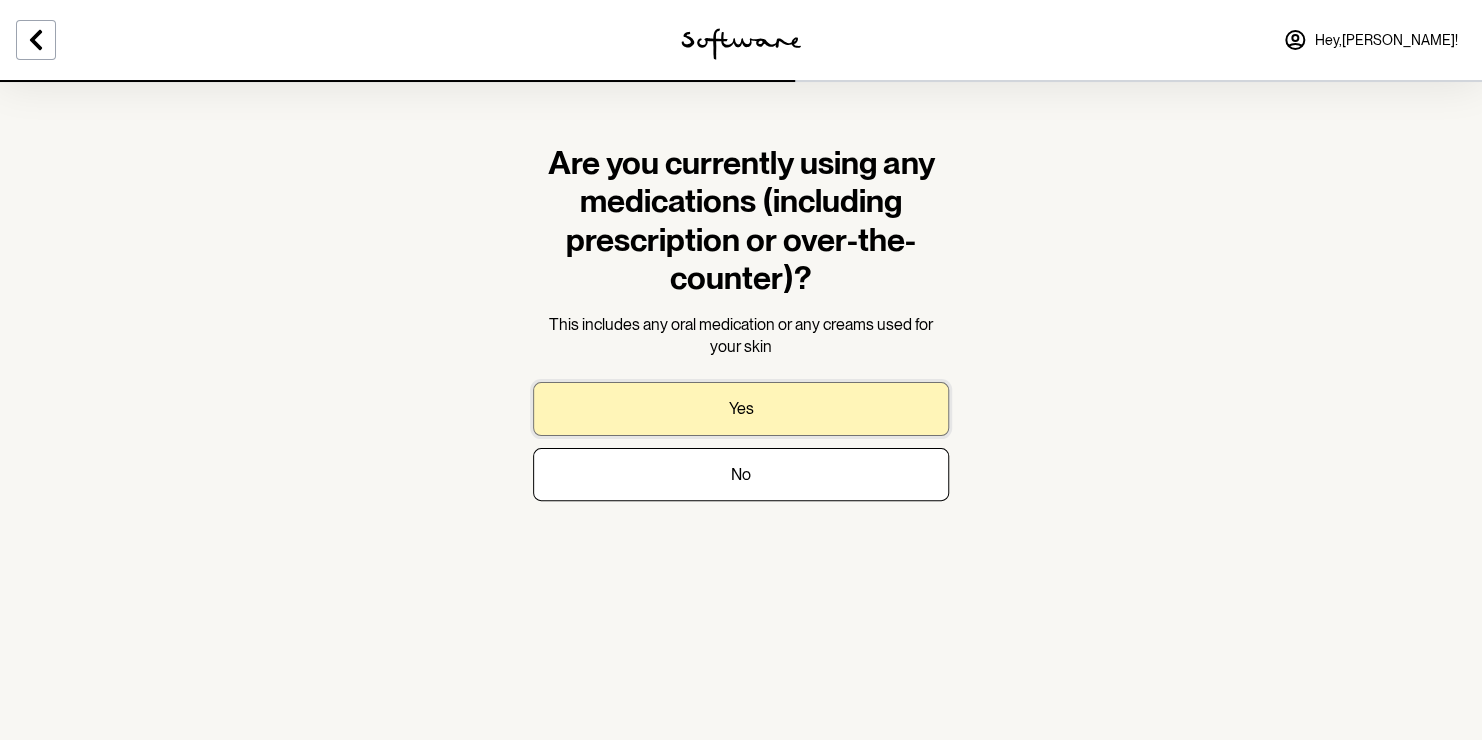 click on "Yes" at bounding box center (741, 408) 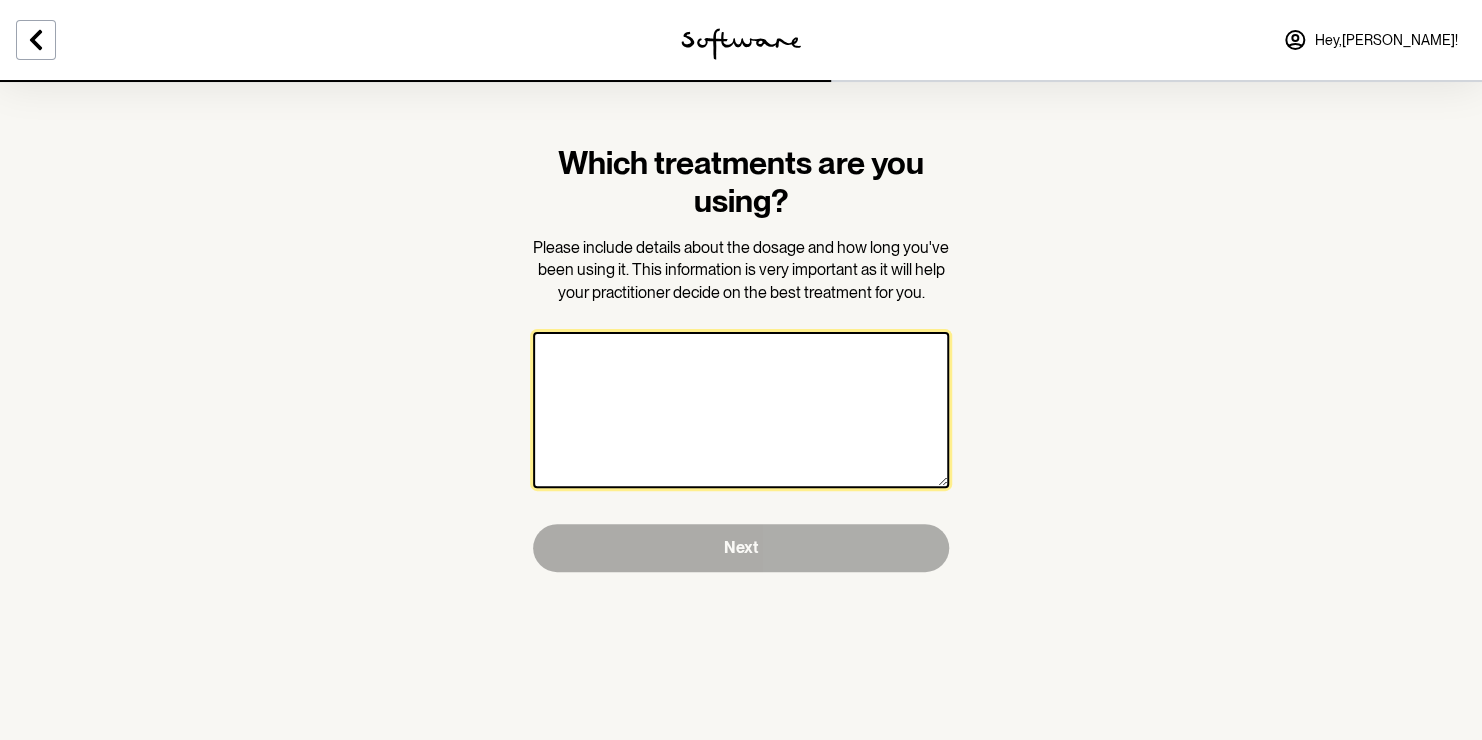 click at bounding box center (741, 410) 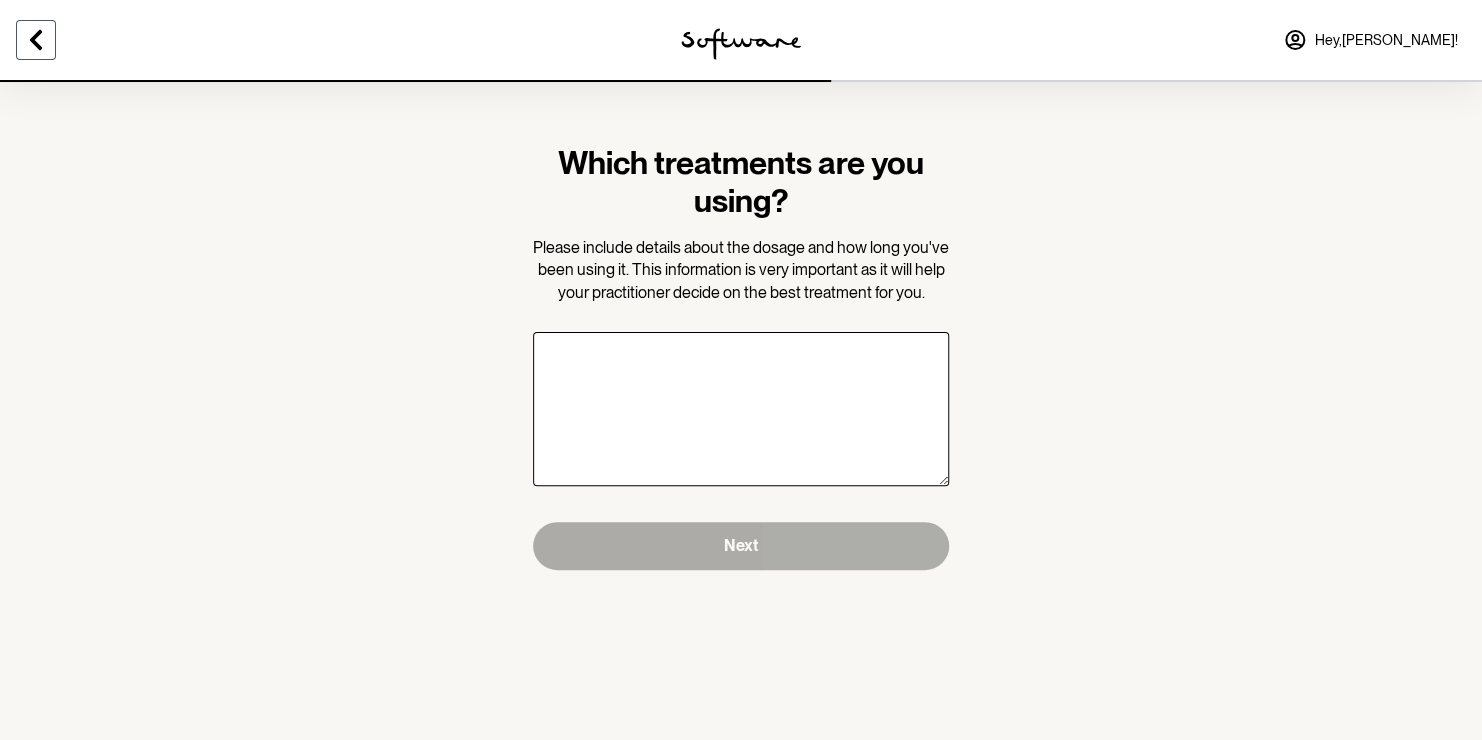 click 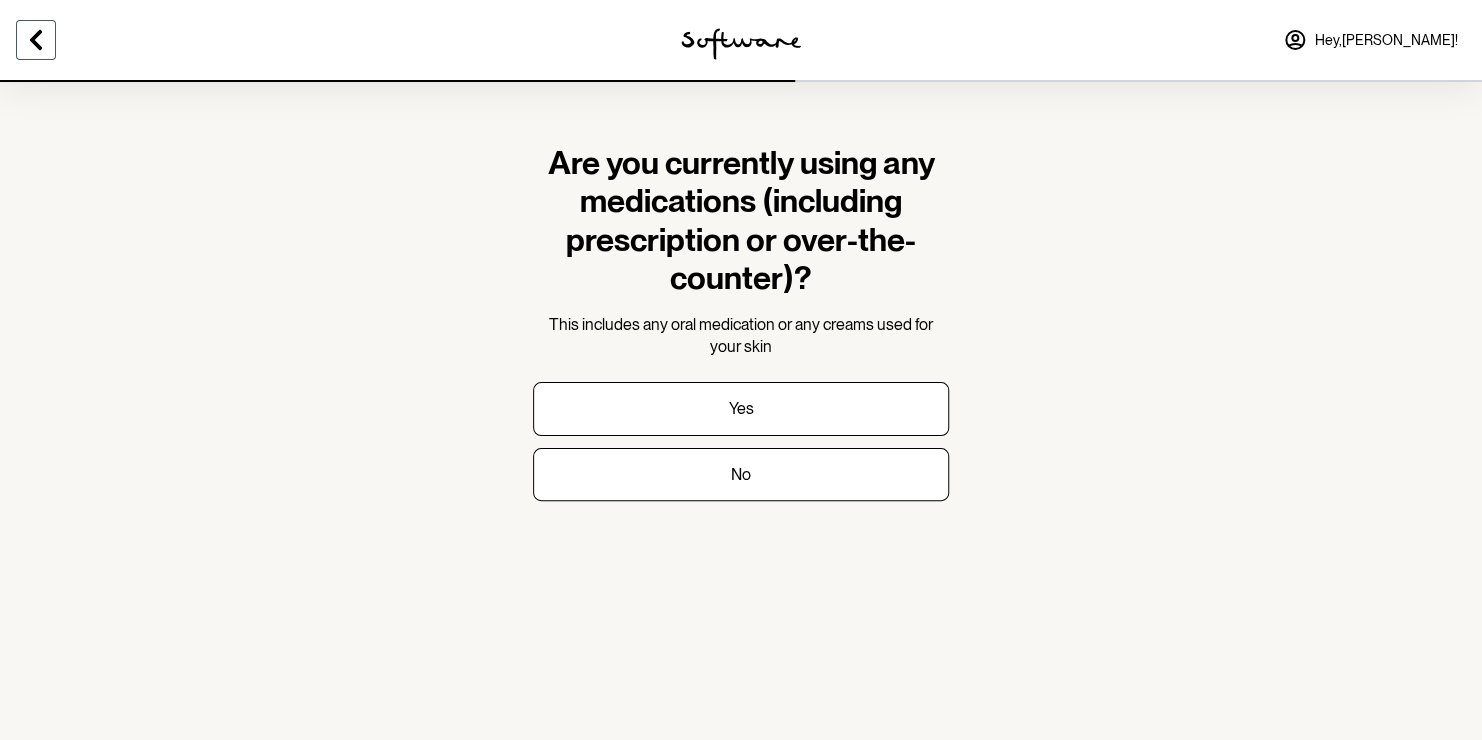 click at bounding box center [36, 40] 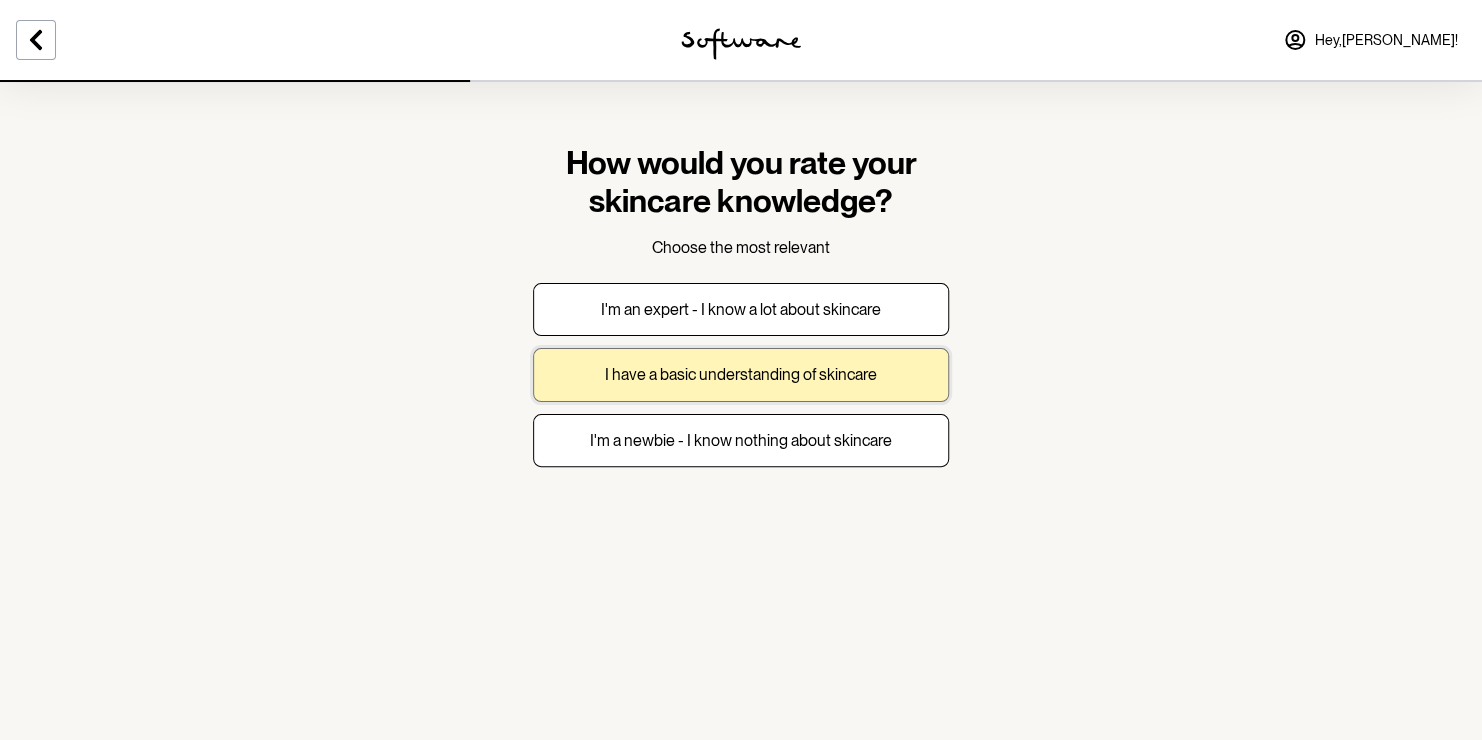 click on "I have a basic understanding of skincare" at bounding box center (741, 374) 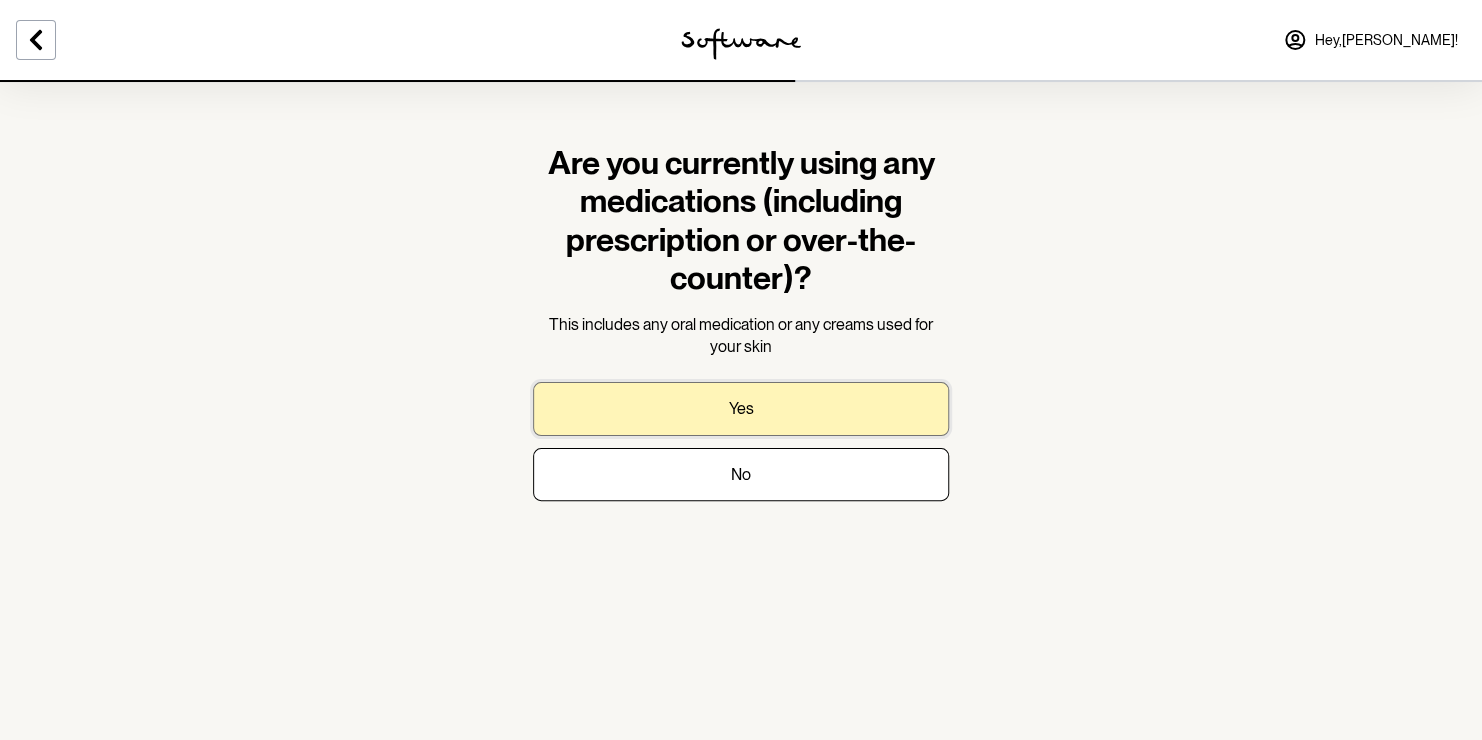 click on "Yes" at bounding box center (741, 408) 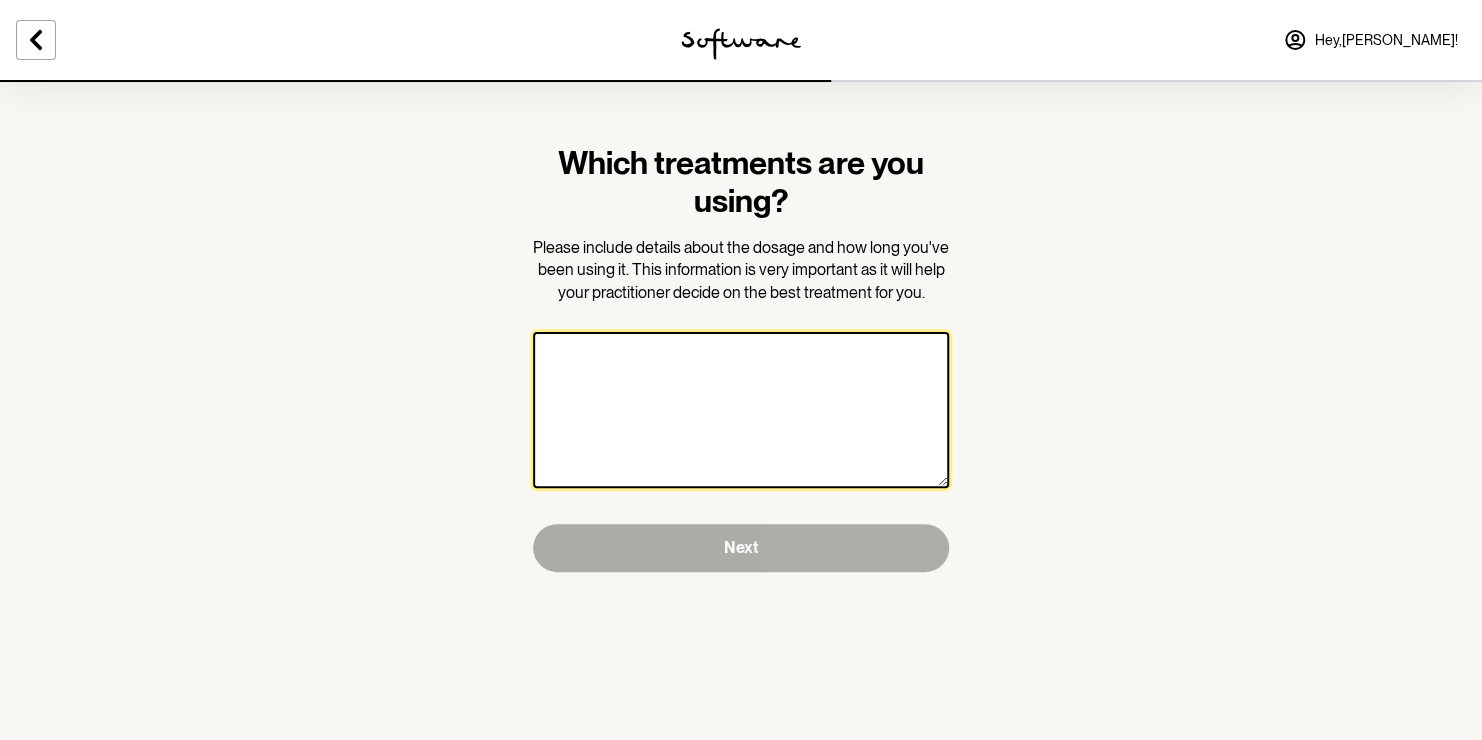 click at bounding box center [741, 410] 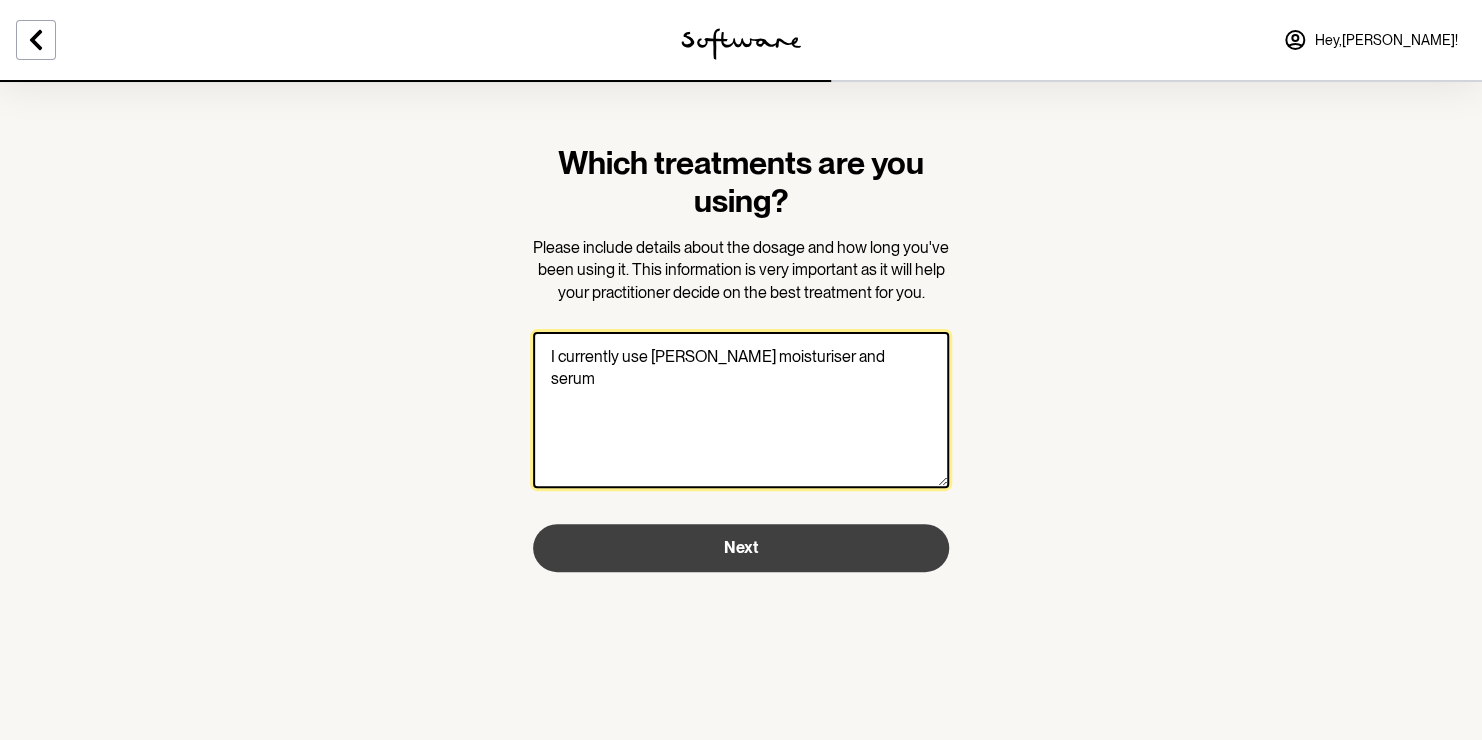 type on "I currently use [PERSON_NAME] moisturiser and serum" 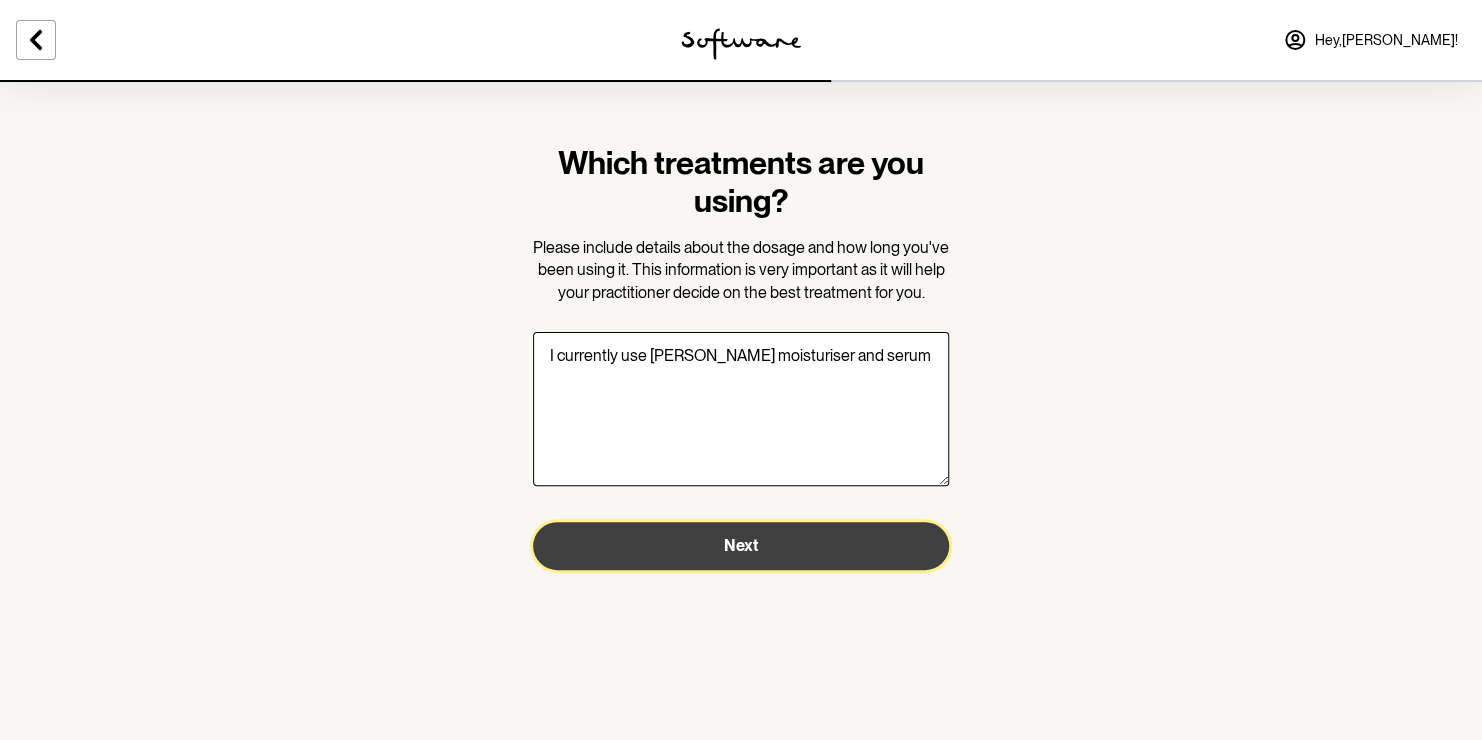 click on "Next" at bounding box center [741, 546] 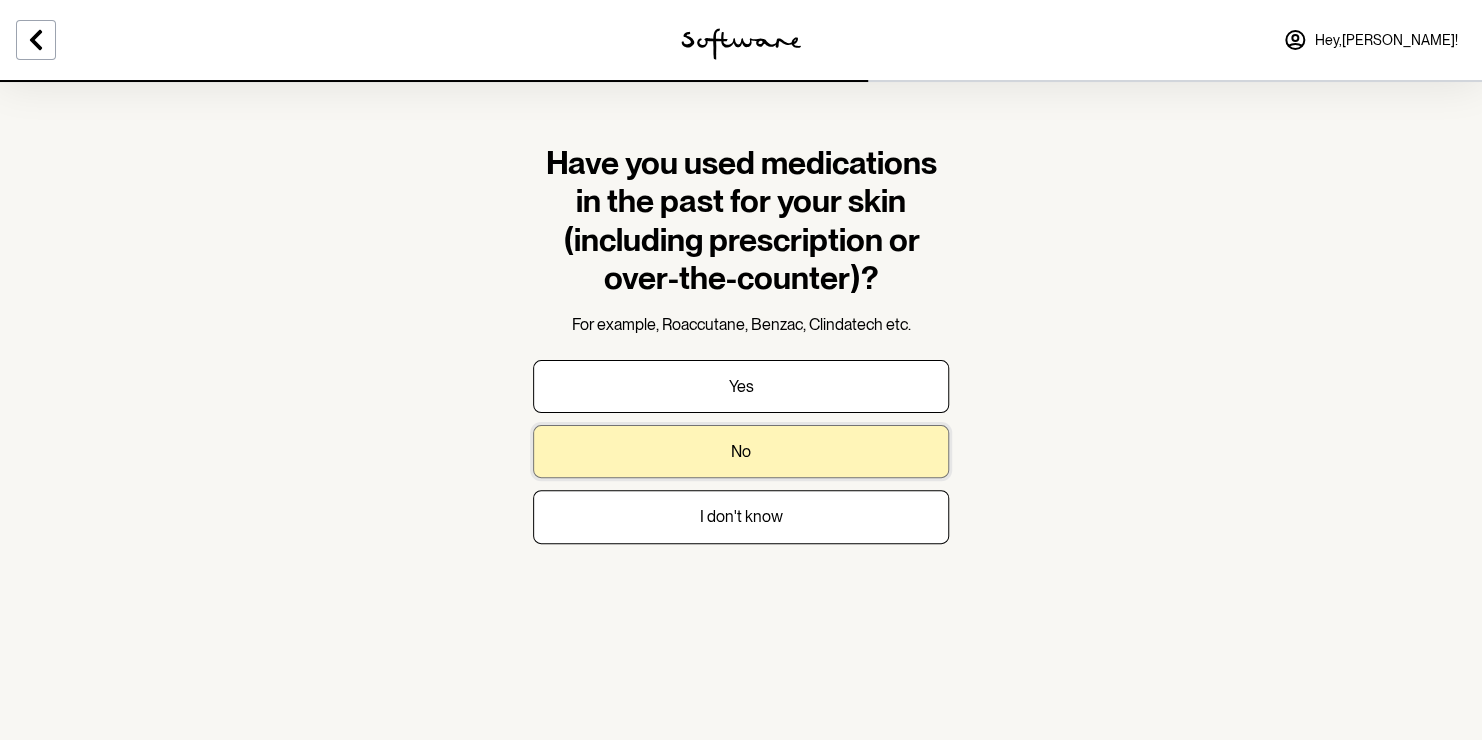 click on "No" at bounding box center [741, 451] 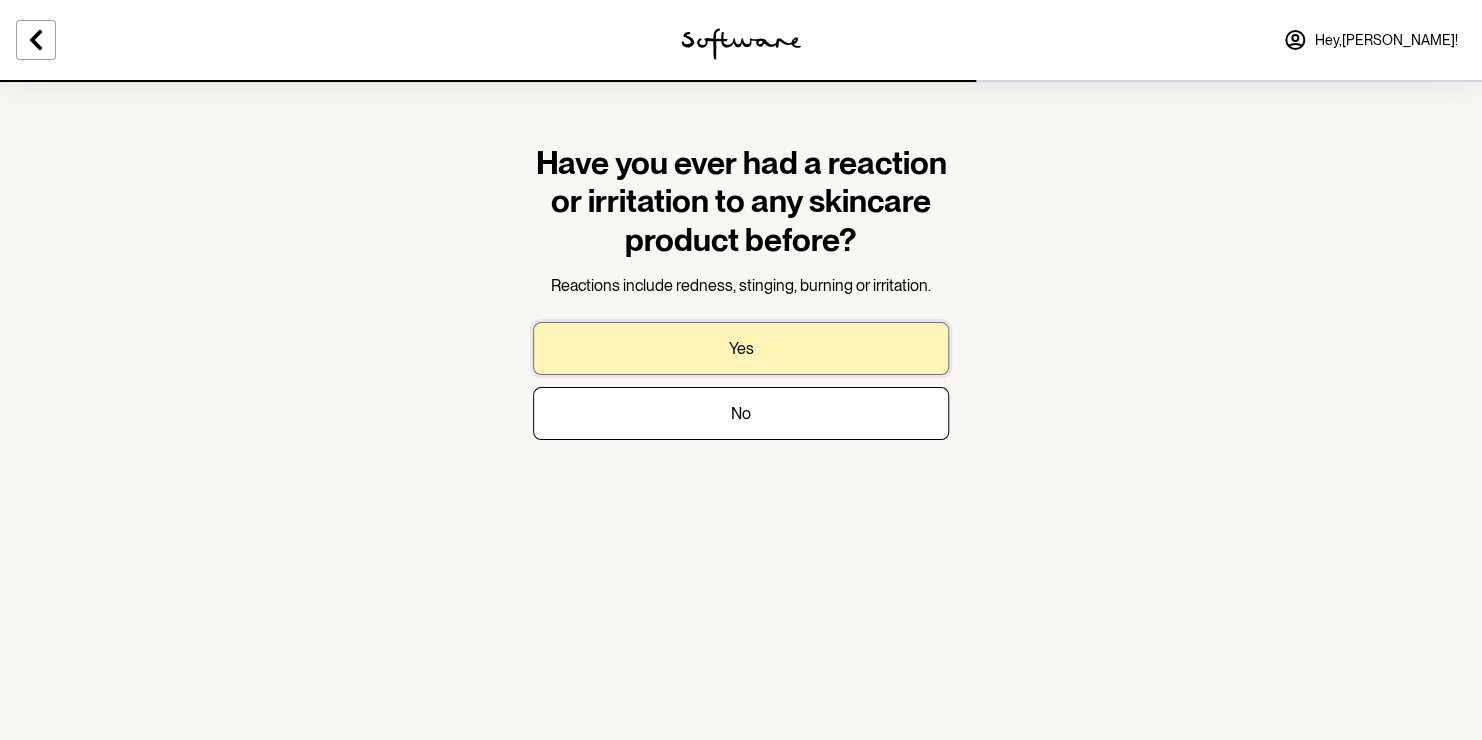 click on "Yes" at bounding box center (741, 348) 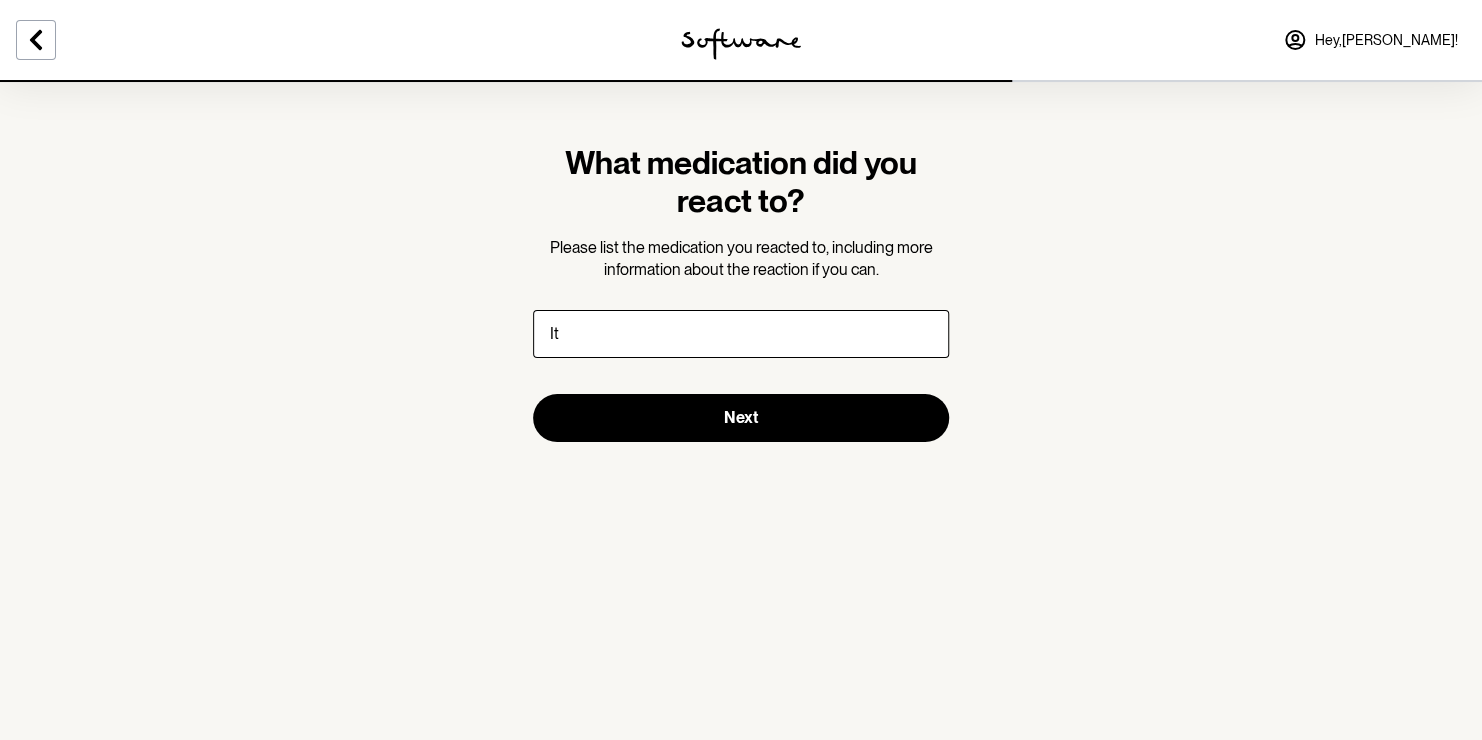 type on "I" 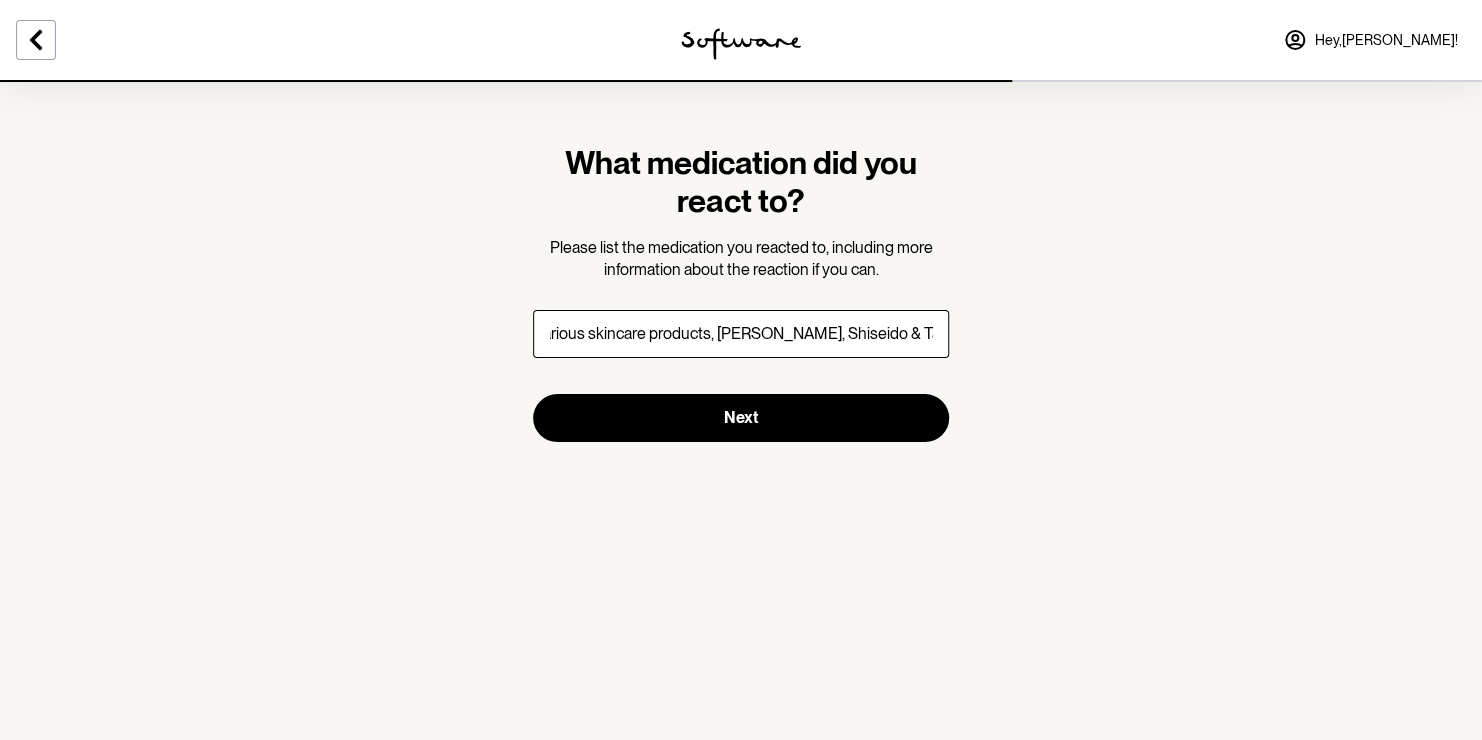 scroll, scrollTop: 0, scrollLeft: 0, axis: both 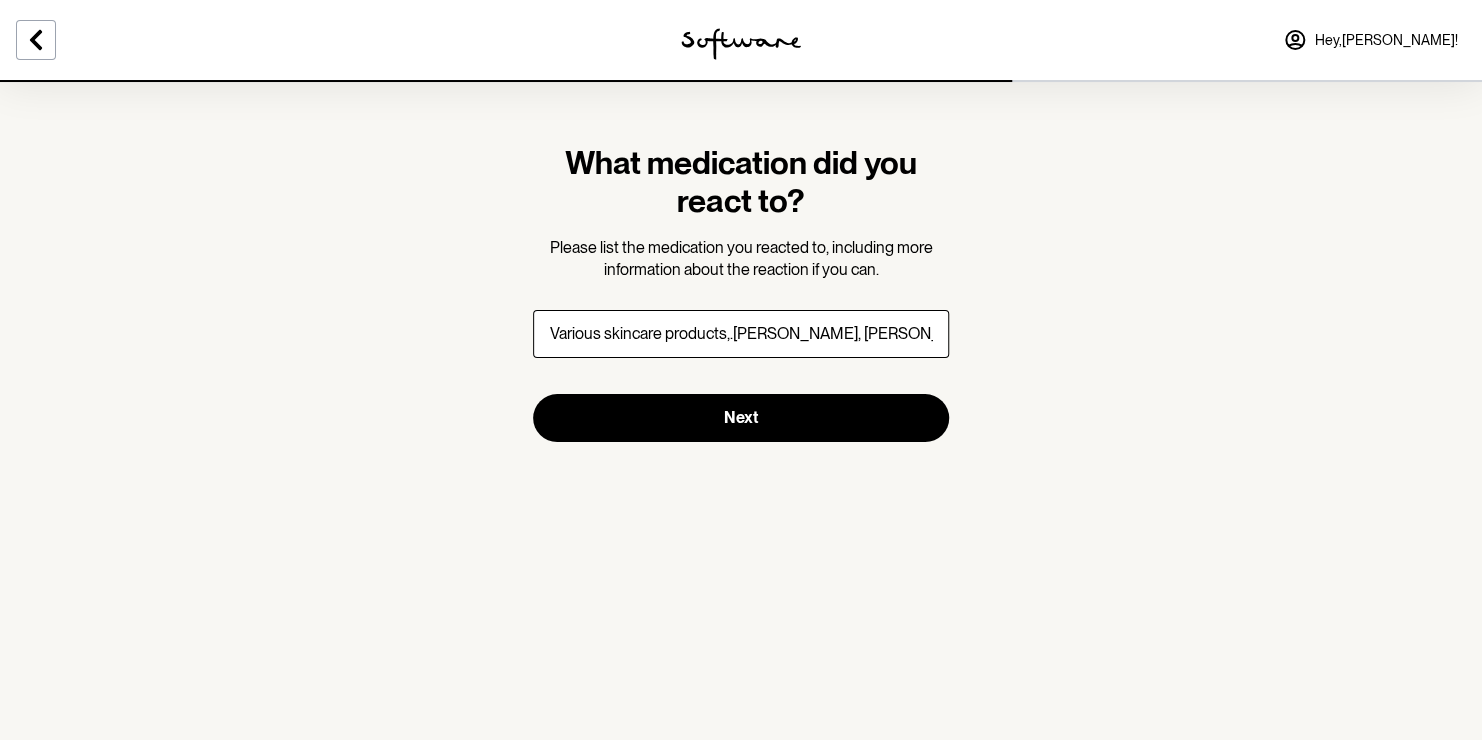 type on "Various skincare products,.[PERSON_NAME], [PERSON_NAME] & [PERSON_NAME]" 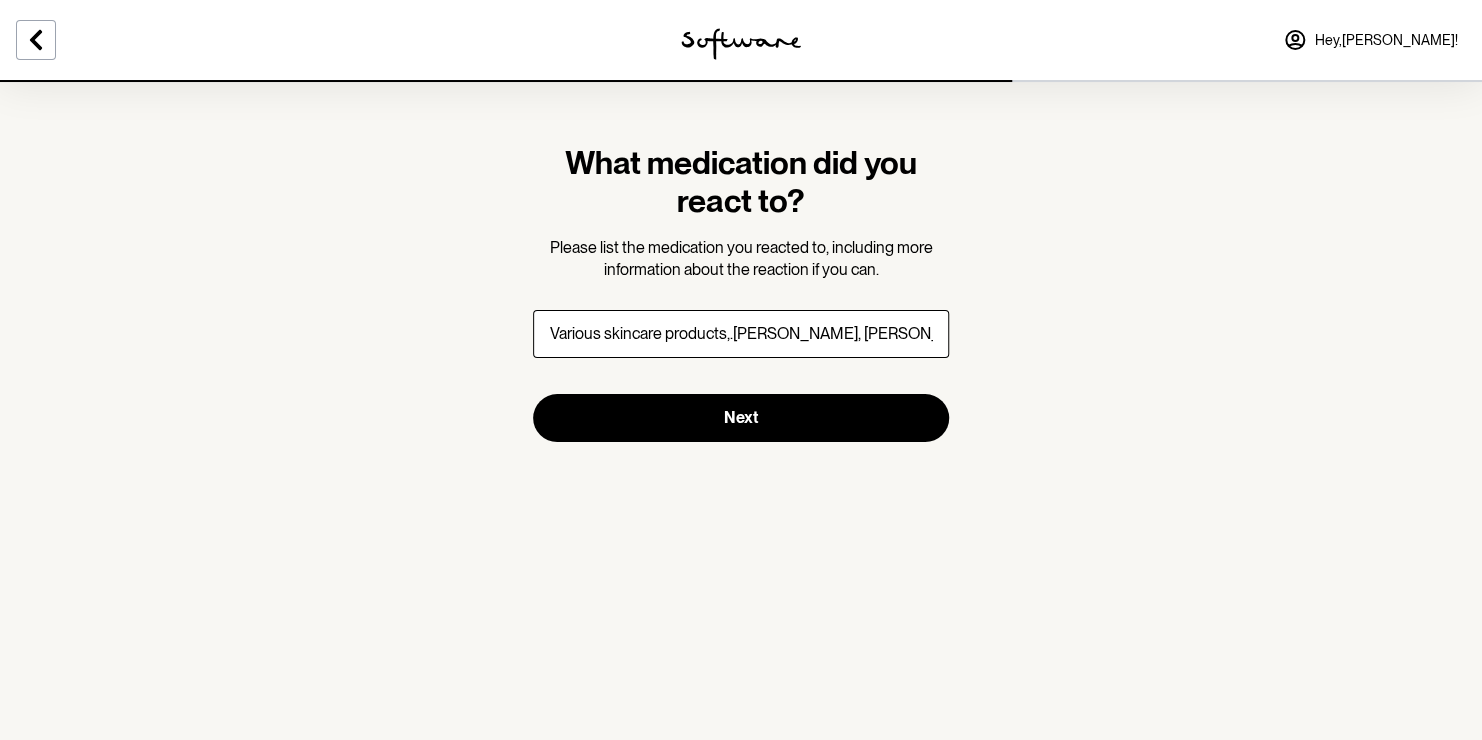 click on "Next" at bounding box center (741, 418) 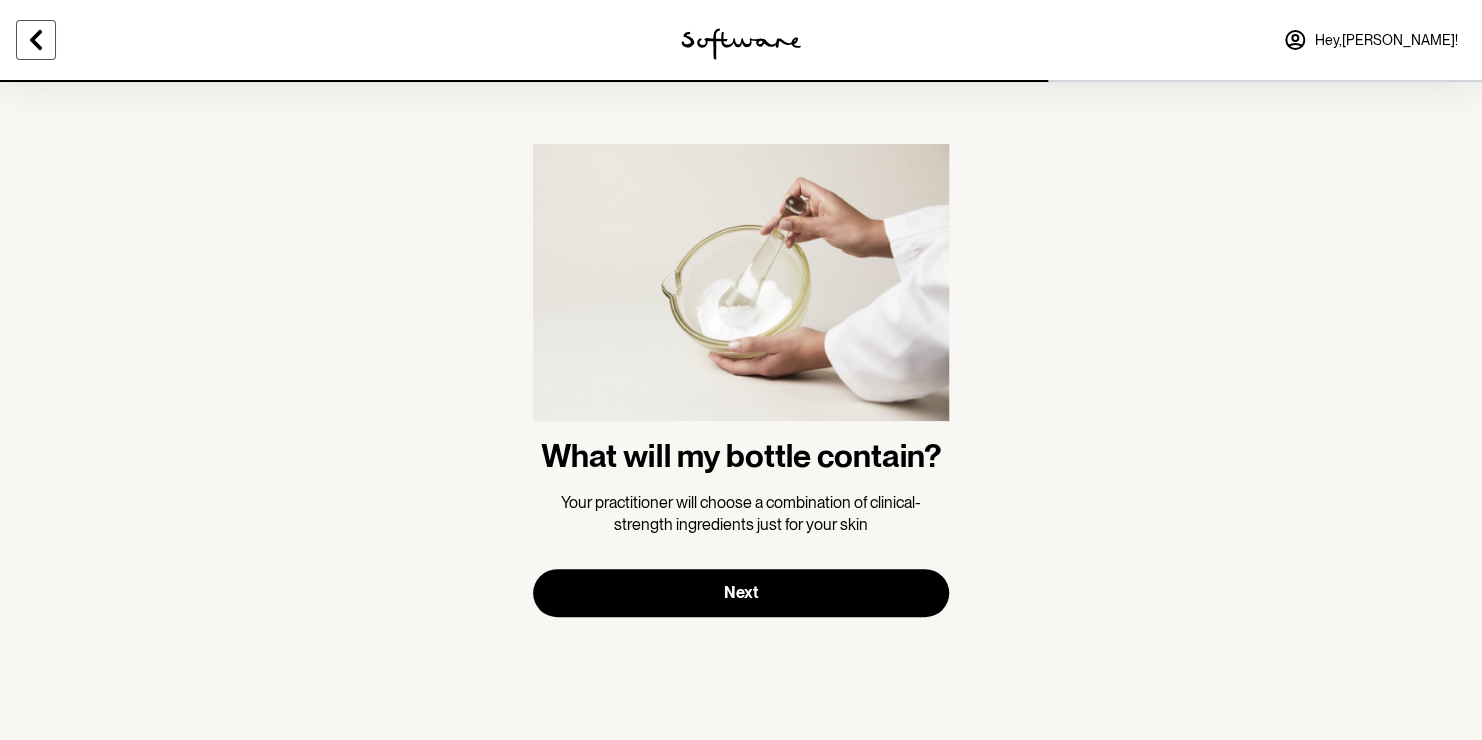click 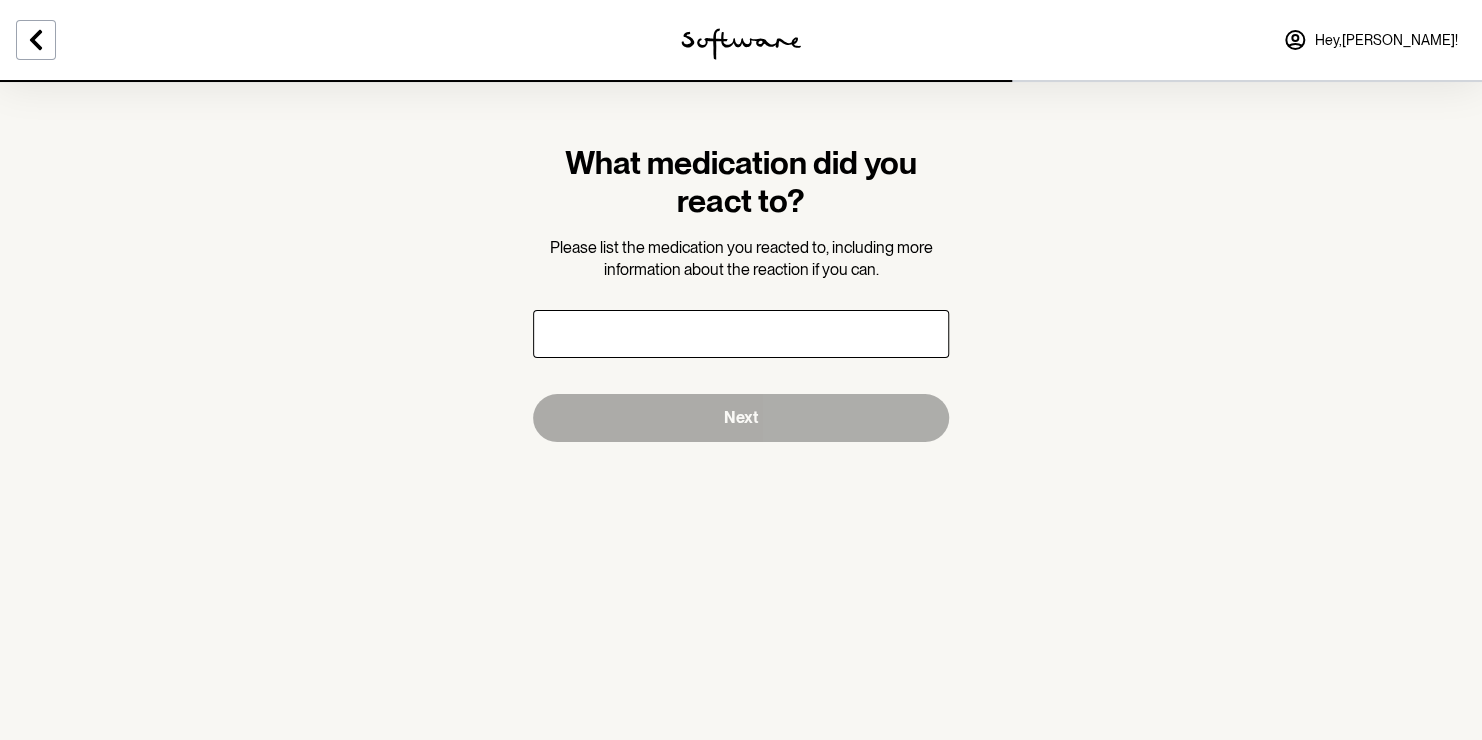 click at bounding box center [741, 334] 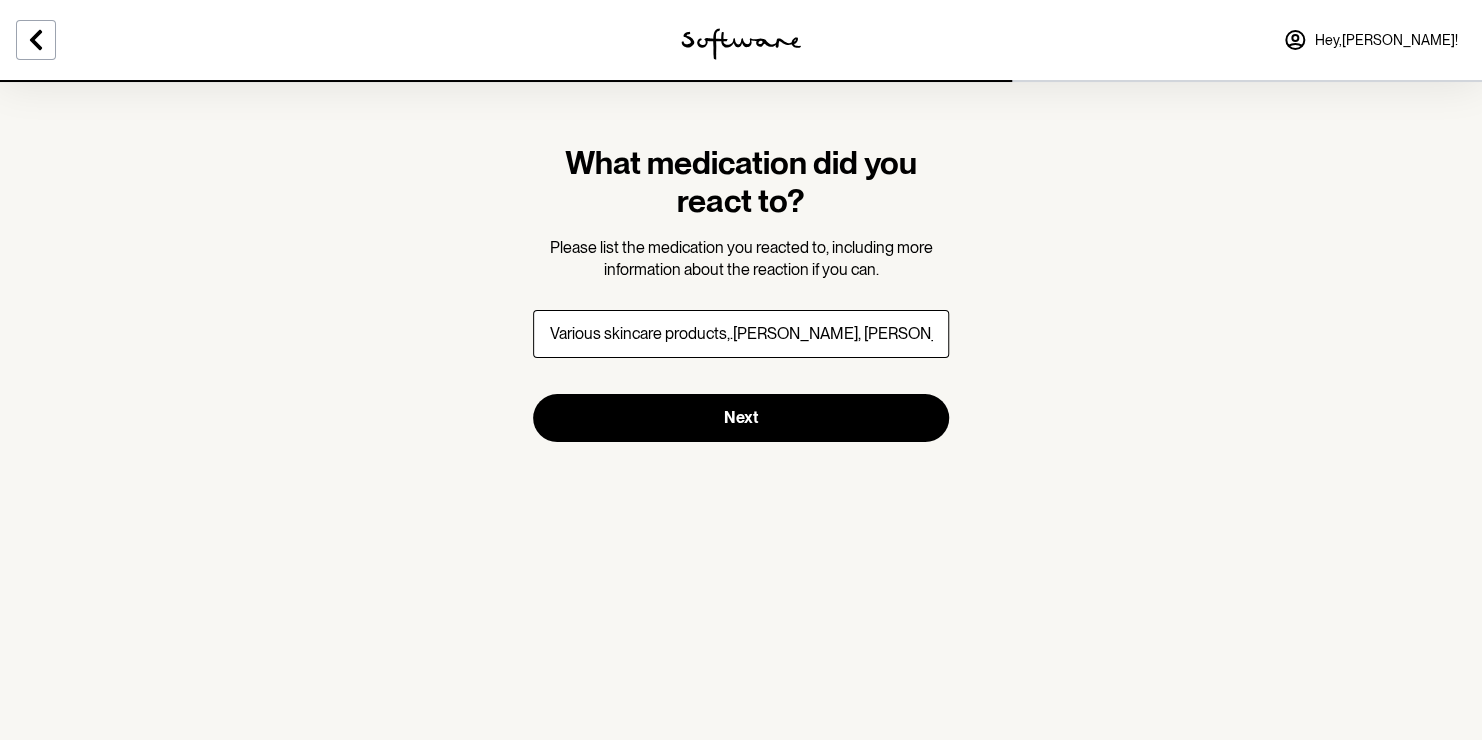 click on "Various skincare products,.[PERSON_NAME], [PERSON_NAME] & [PERSON_NAME]" at bounding box center [741, 334] 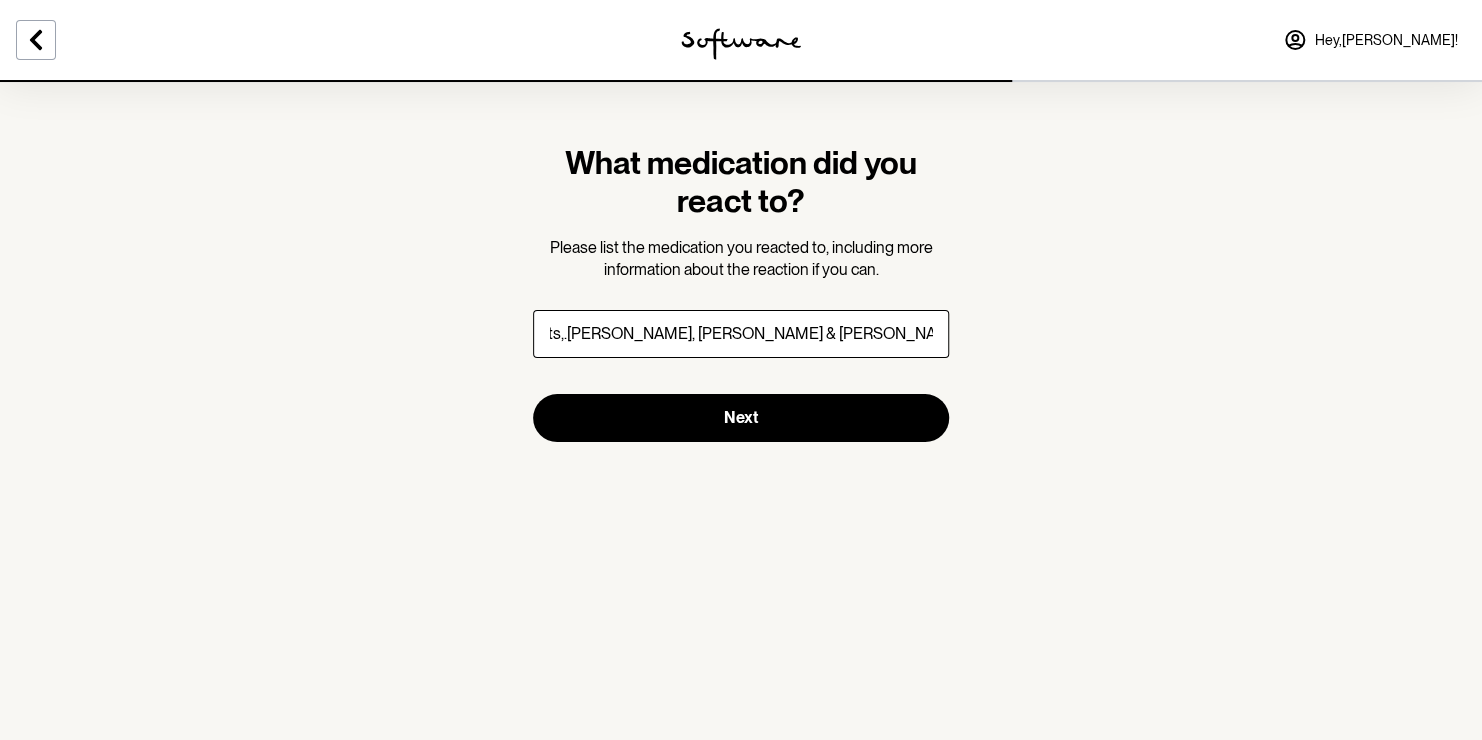 scroll, scrollTop: 0, scrollLeft: 175, axis: horizontal 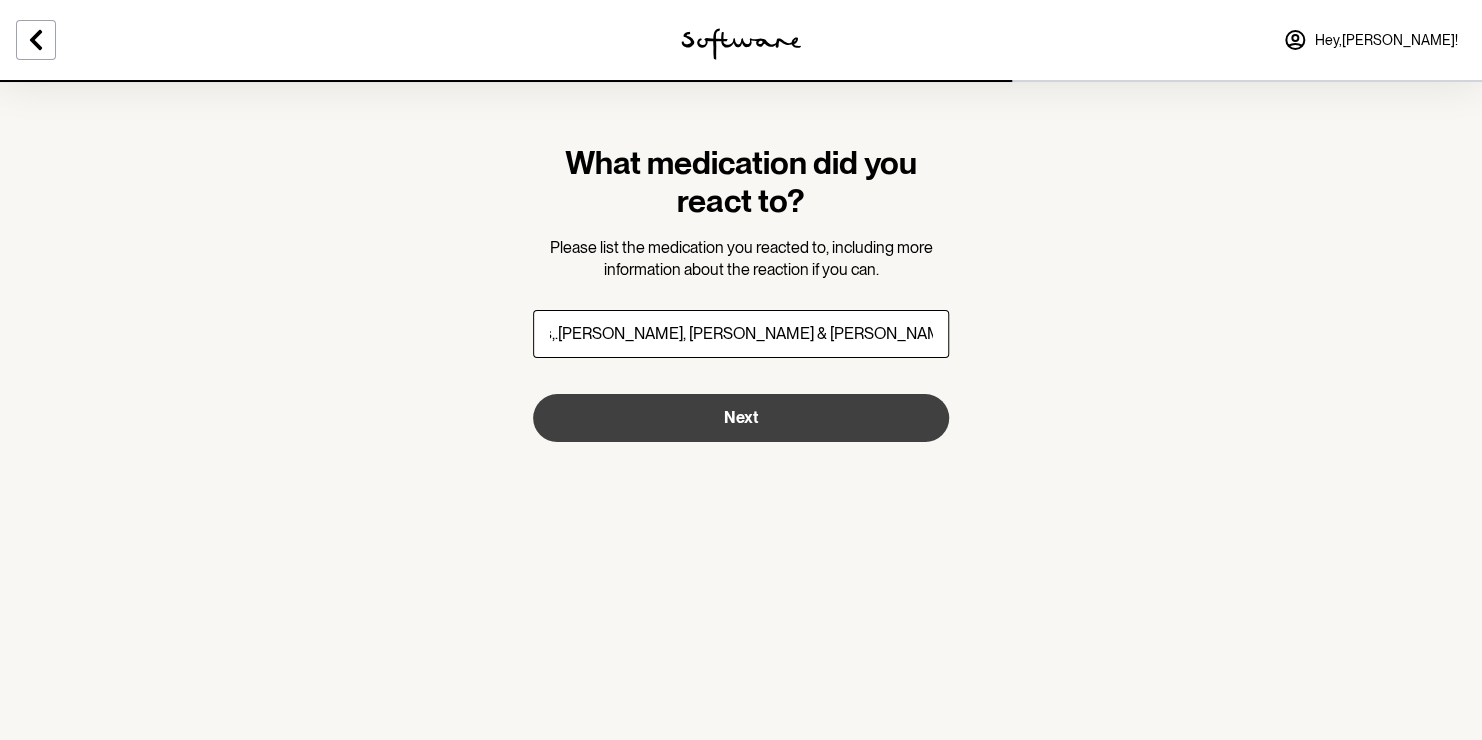 type on "Various skincare products,.[PERSON_NAME], [PERSON_NAME] & [PERSON_NAME]  don't irritate my skin" 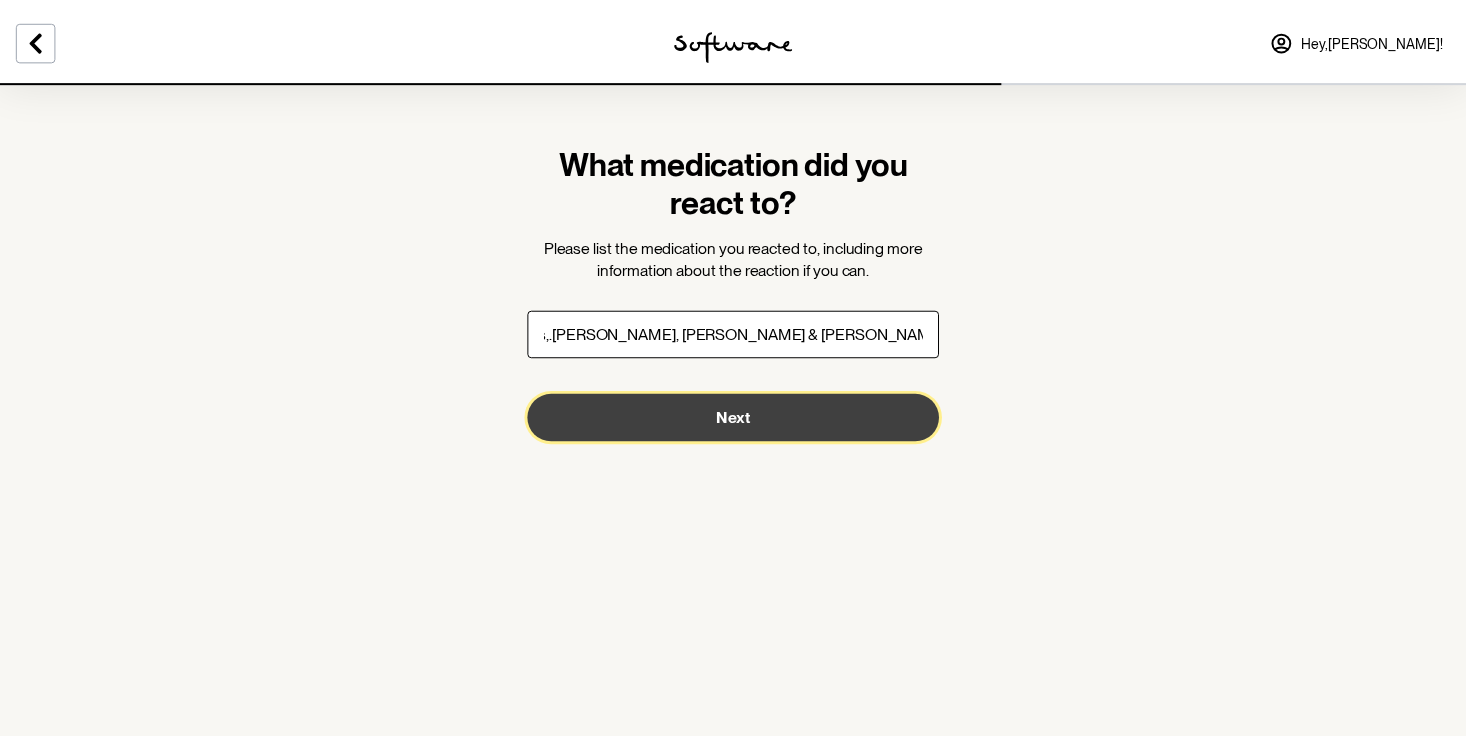 scroll, scrollTop: 0, scrollLeft: 0, axis: both 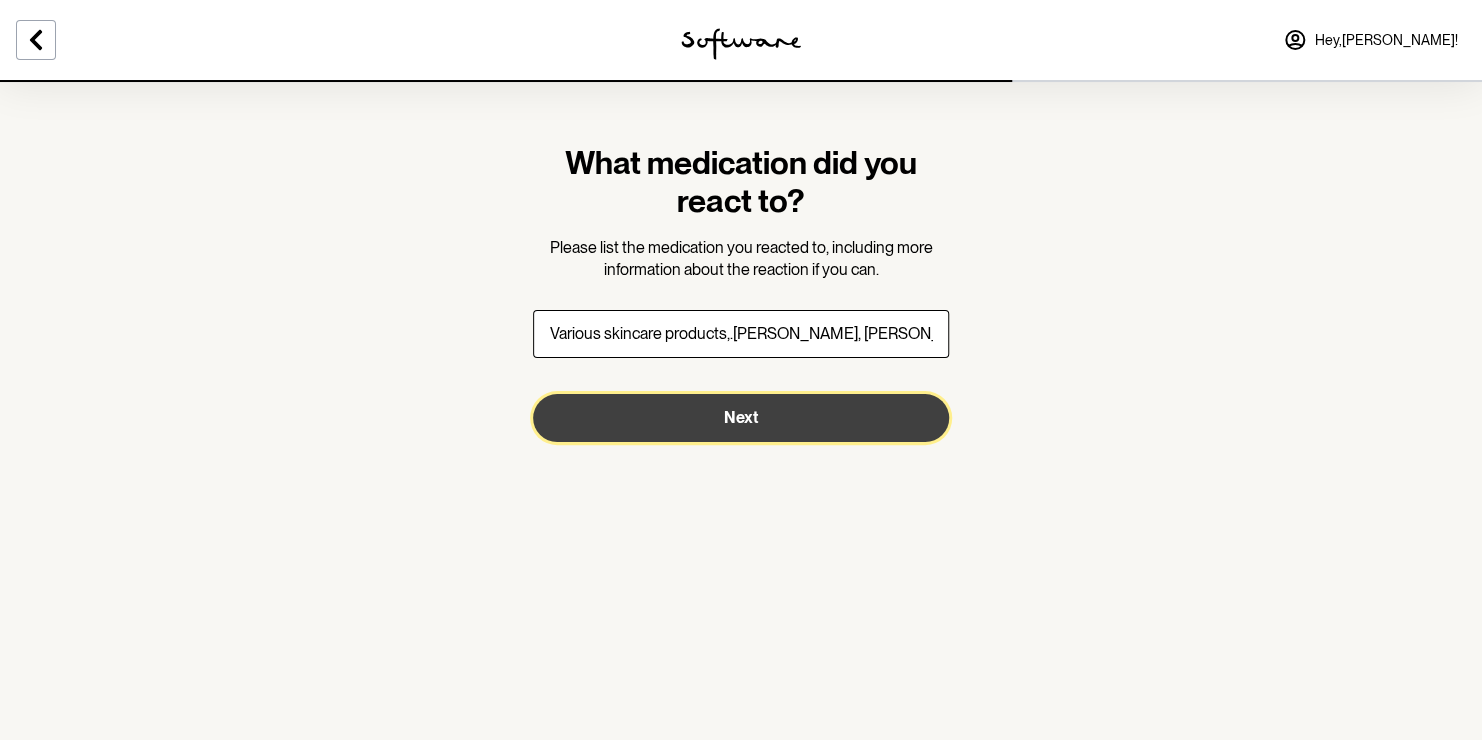 click on "Next" at bounding box center [741, 418] 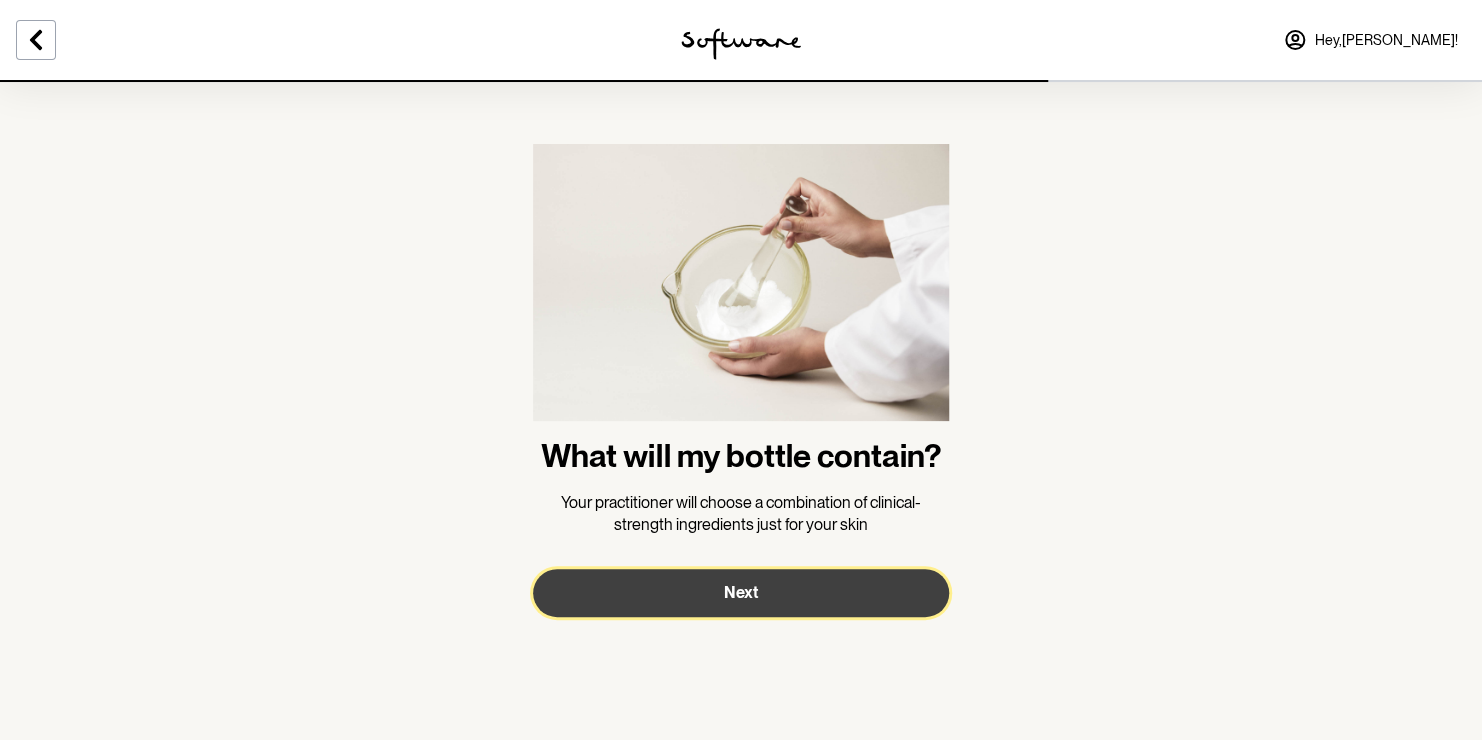 click on "Next" at bounding box center [741, 593] 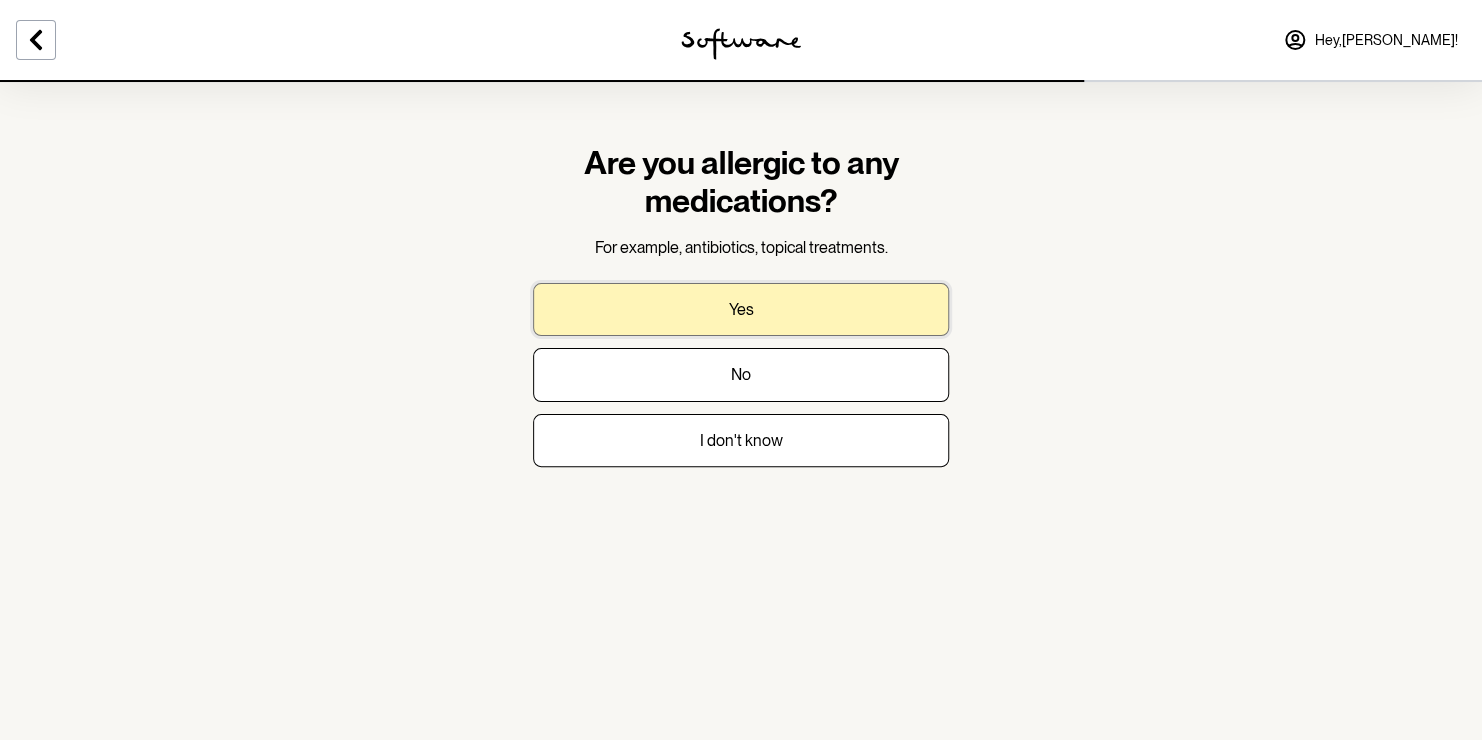 click on "Yes" at bounding box center [741, 309] 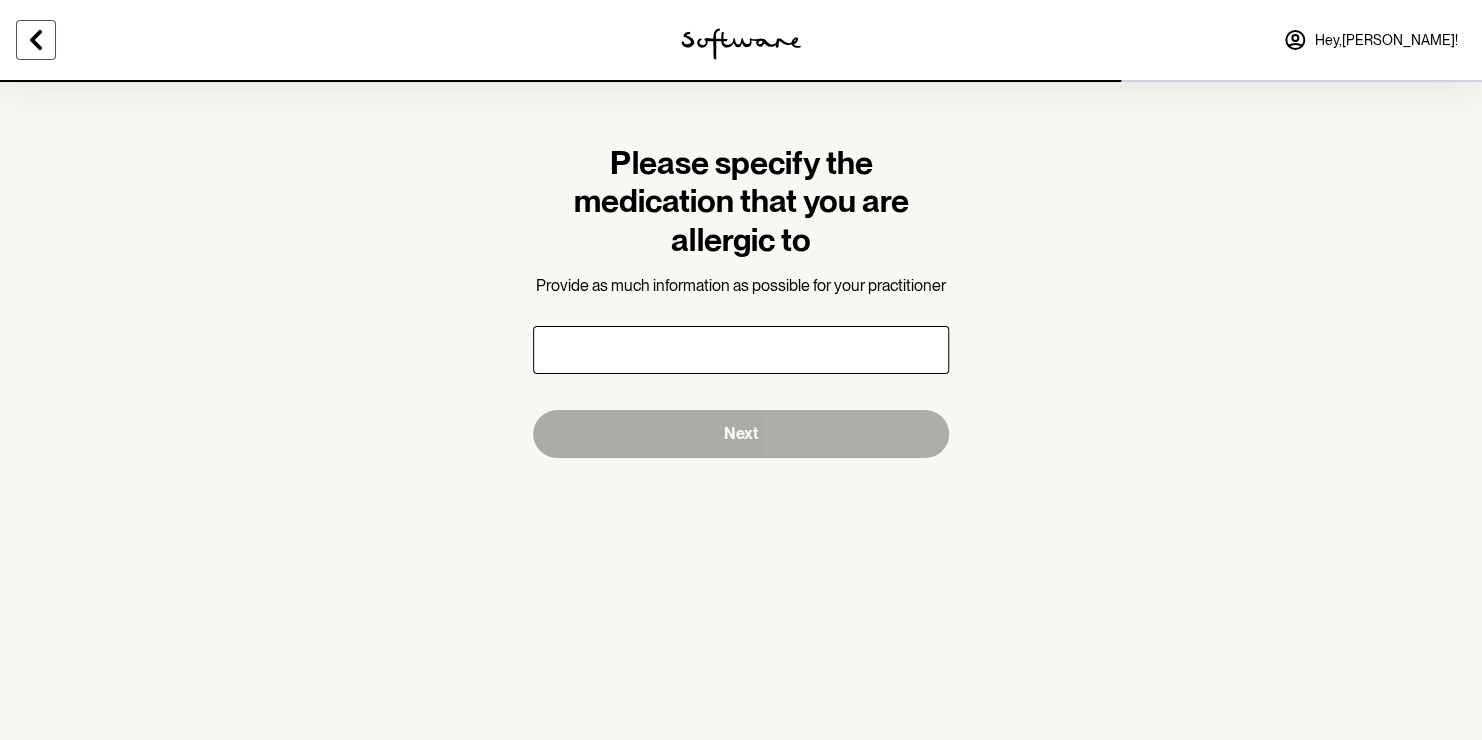 click at bounding box center [36, 40] 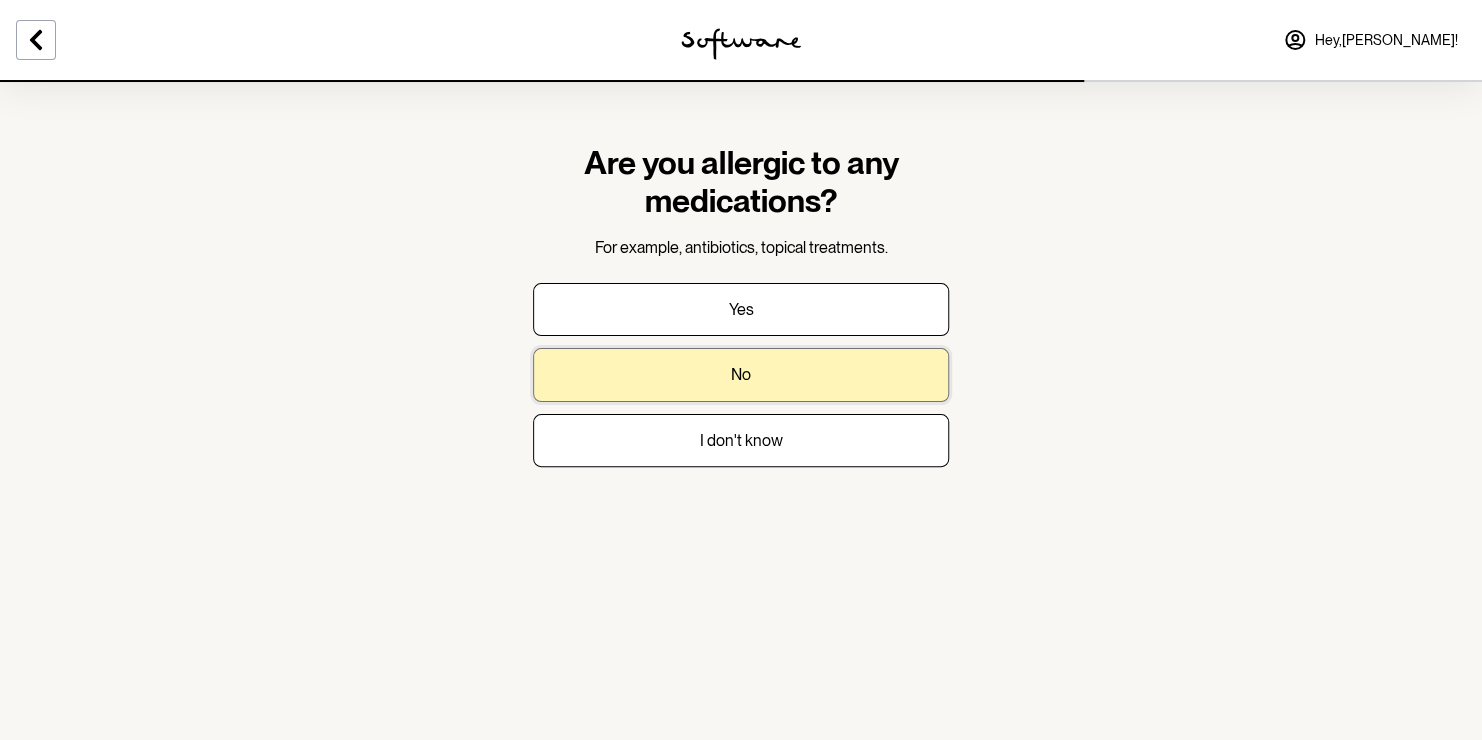click on "No" at bounding box center (741, 374) 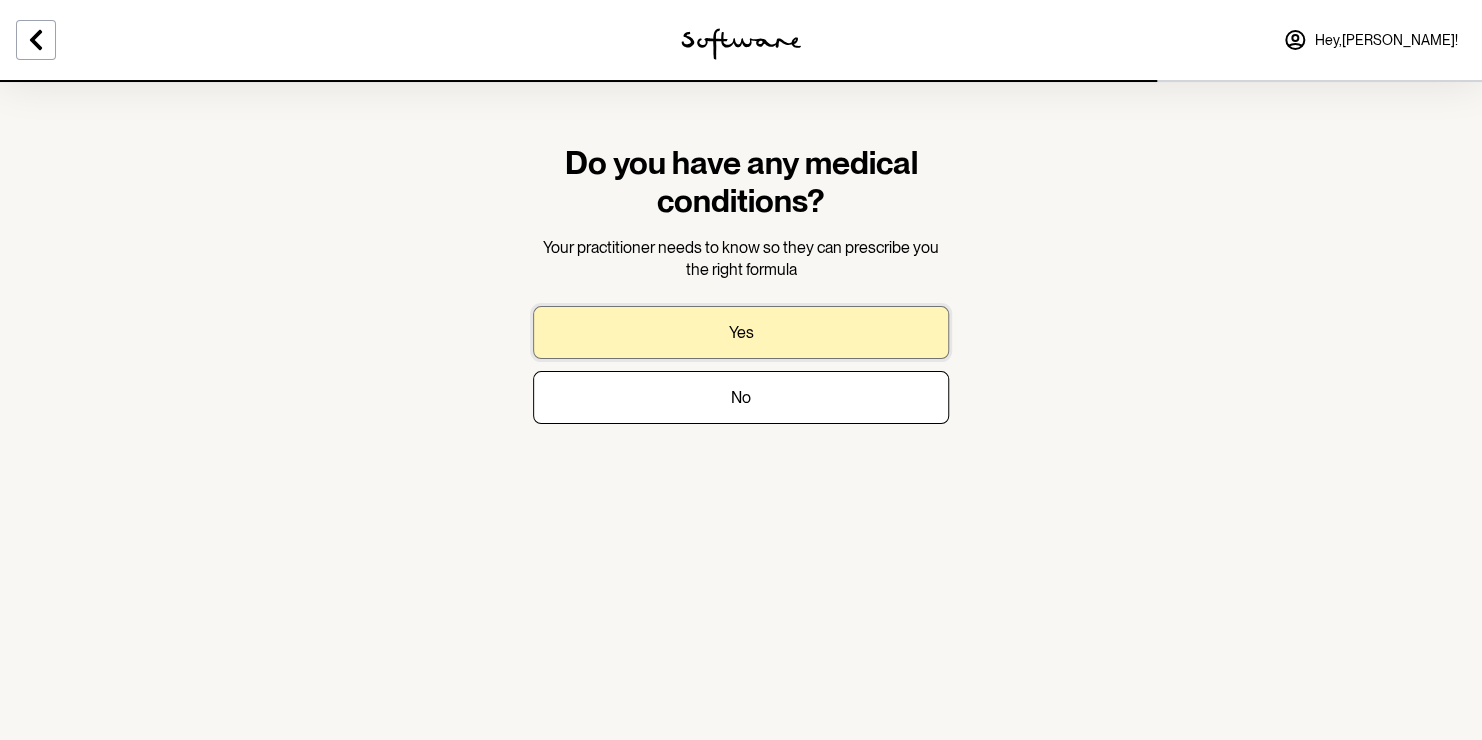 click on "Yes" at bounding box center [741, 332] 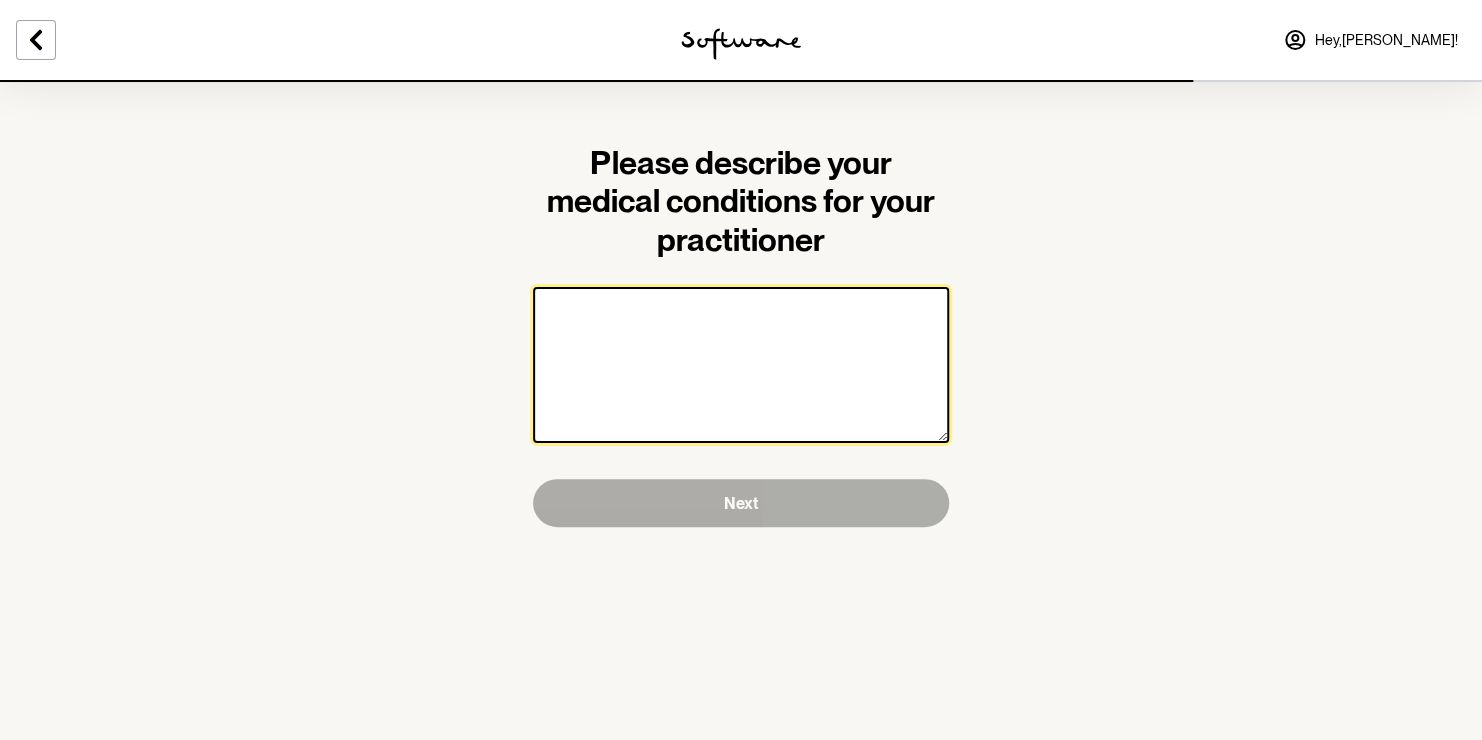 click at bounding box center (741, 365) 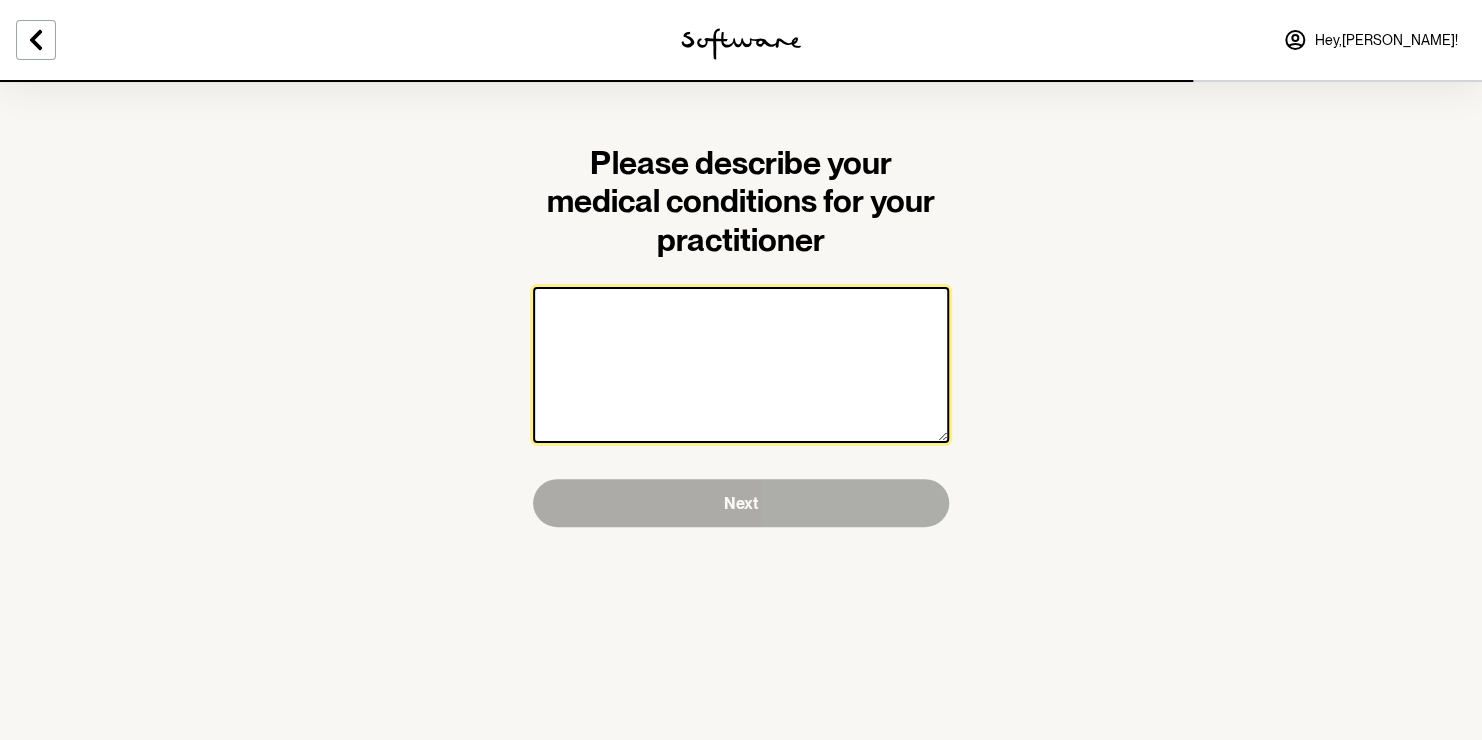 type on "T" 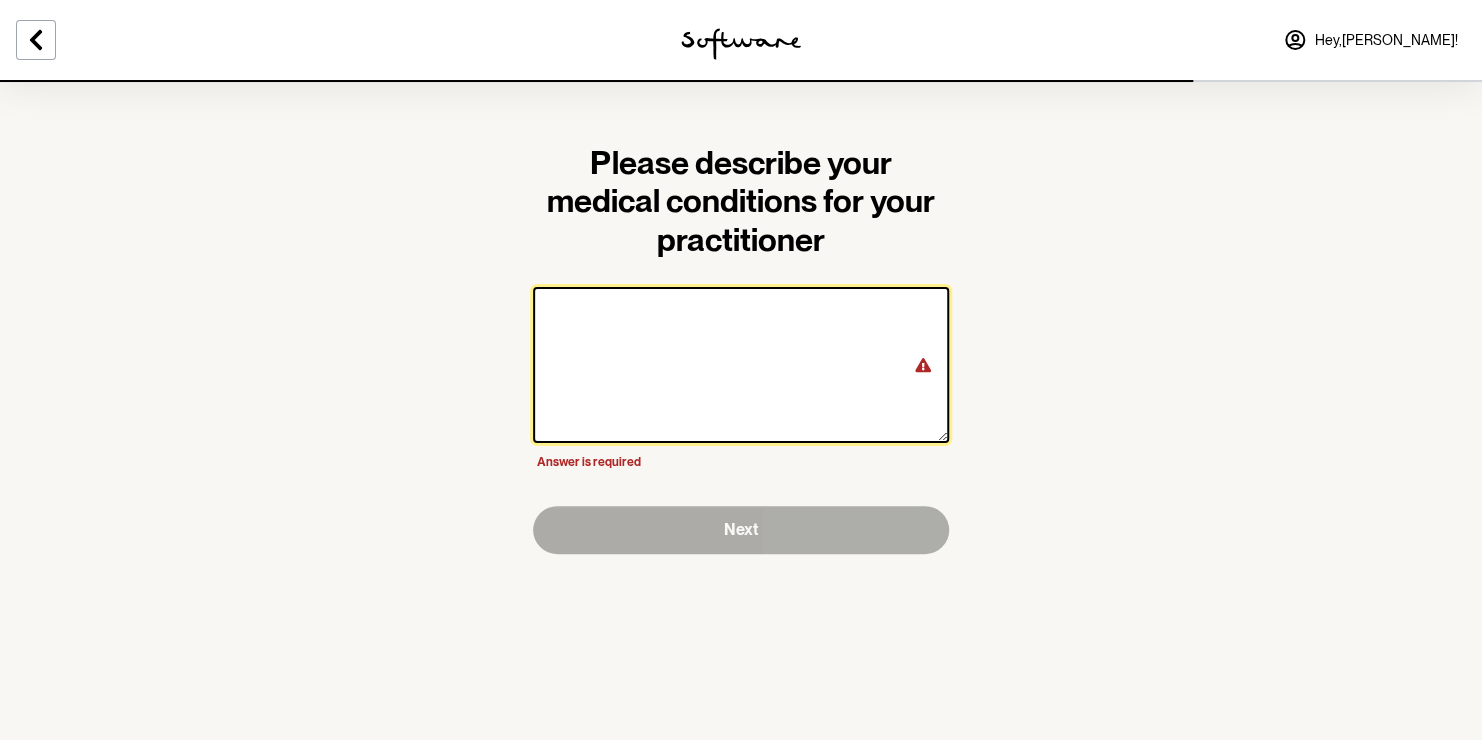 type on "S" 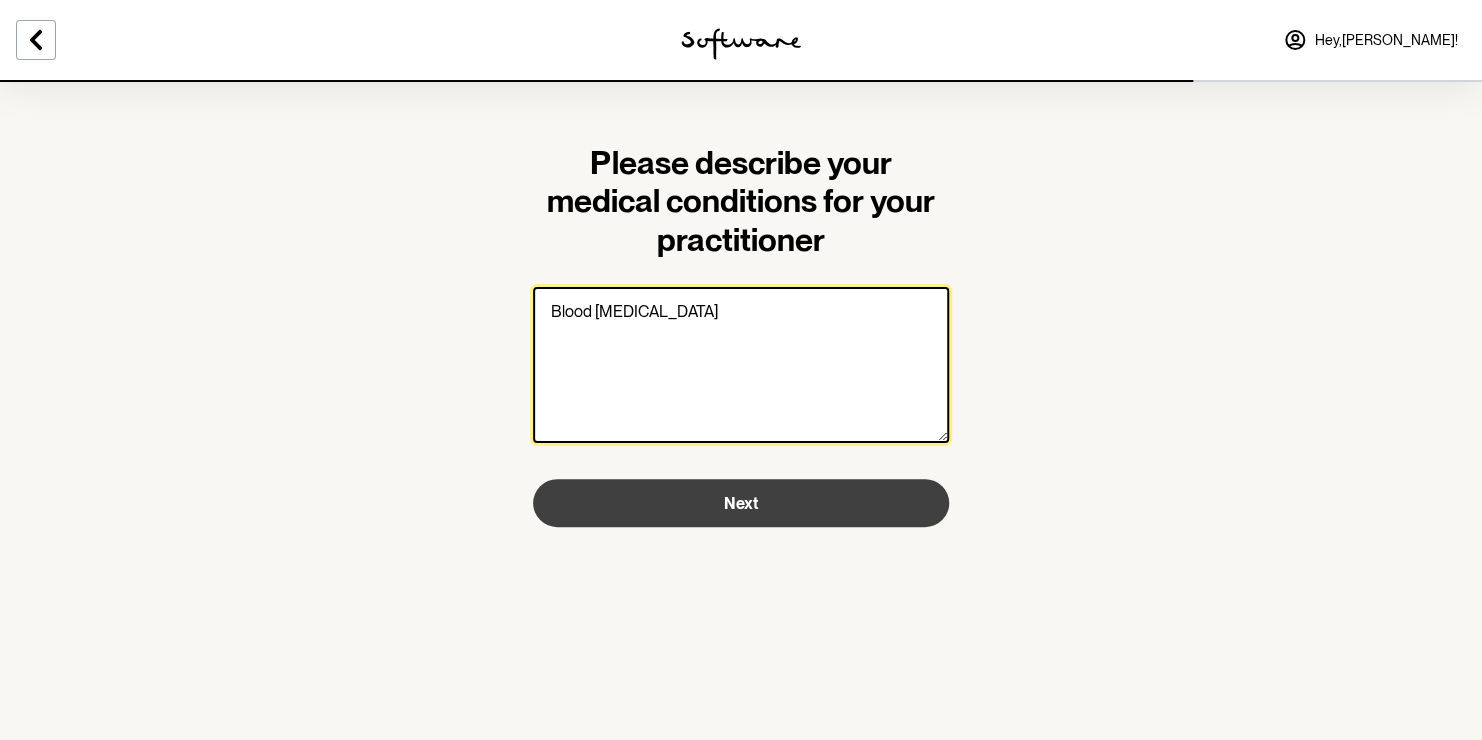 type on "Blood [MEDICAL_DATA]" 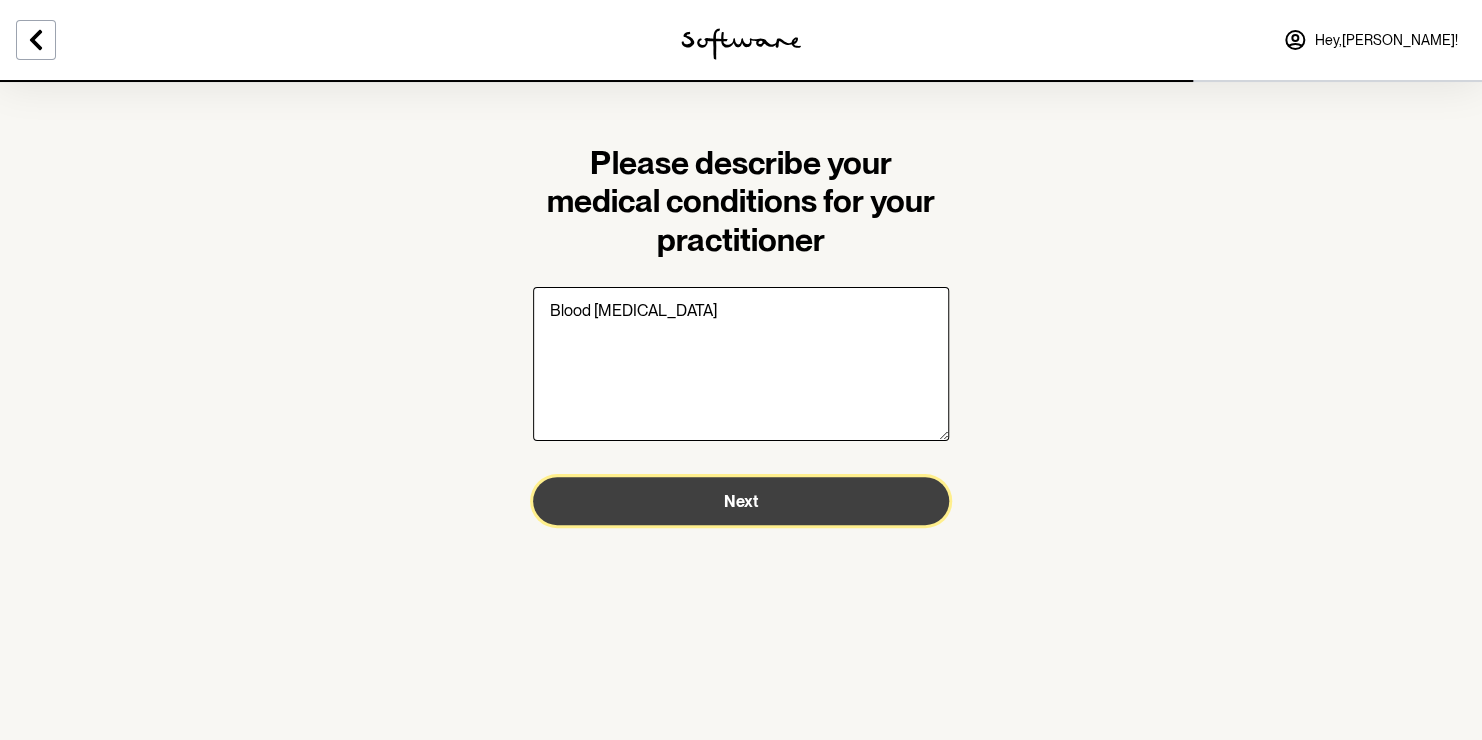 click on "Next" at bounding box center (741, 501) 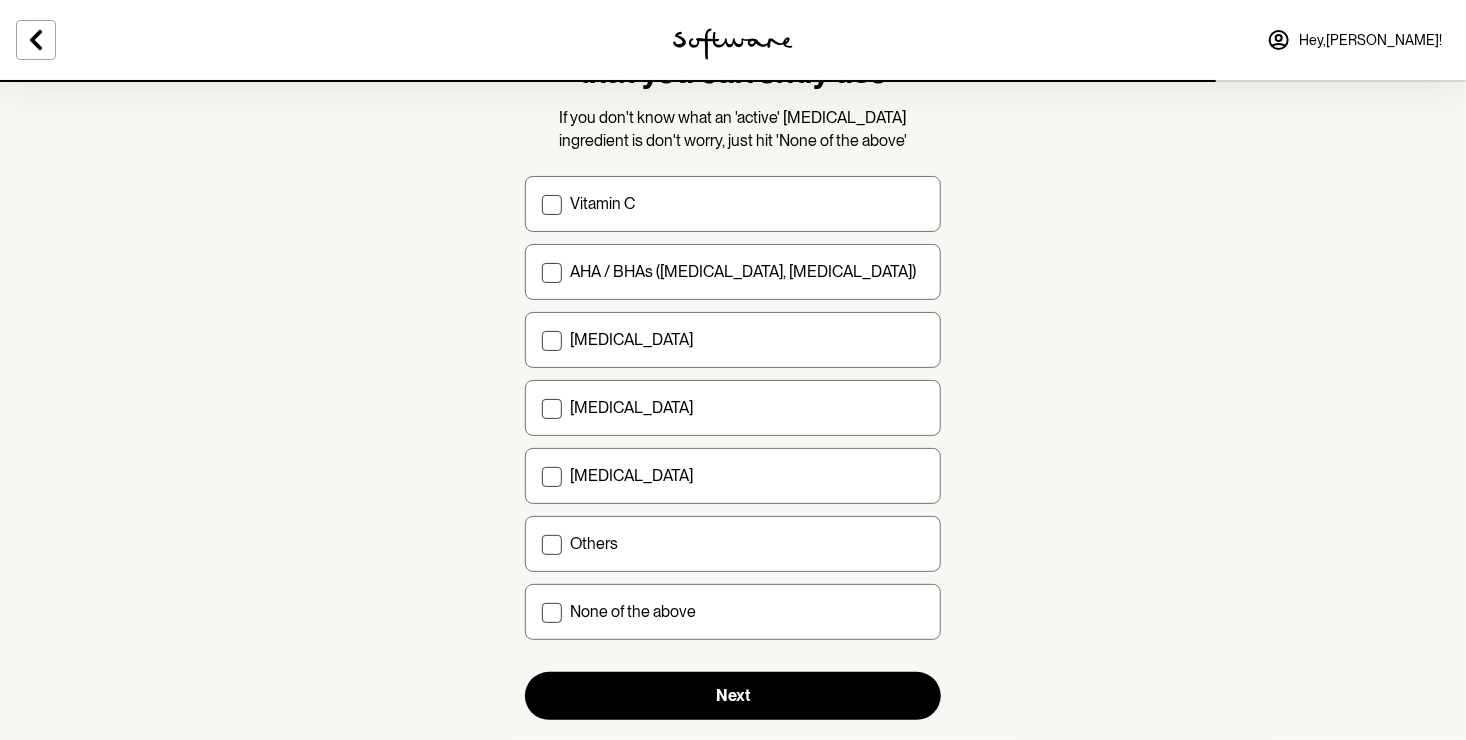 scroll, scrollTop: 209, scrollLeft: 0, axis: vertical 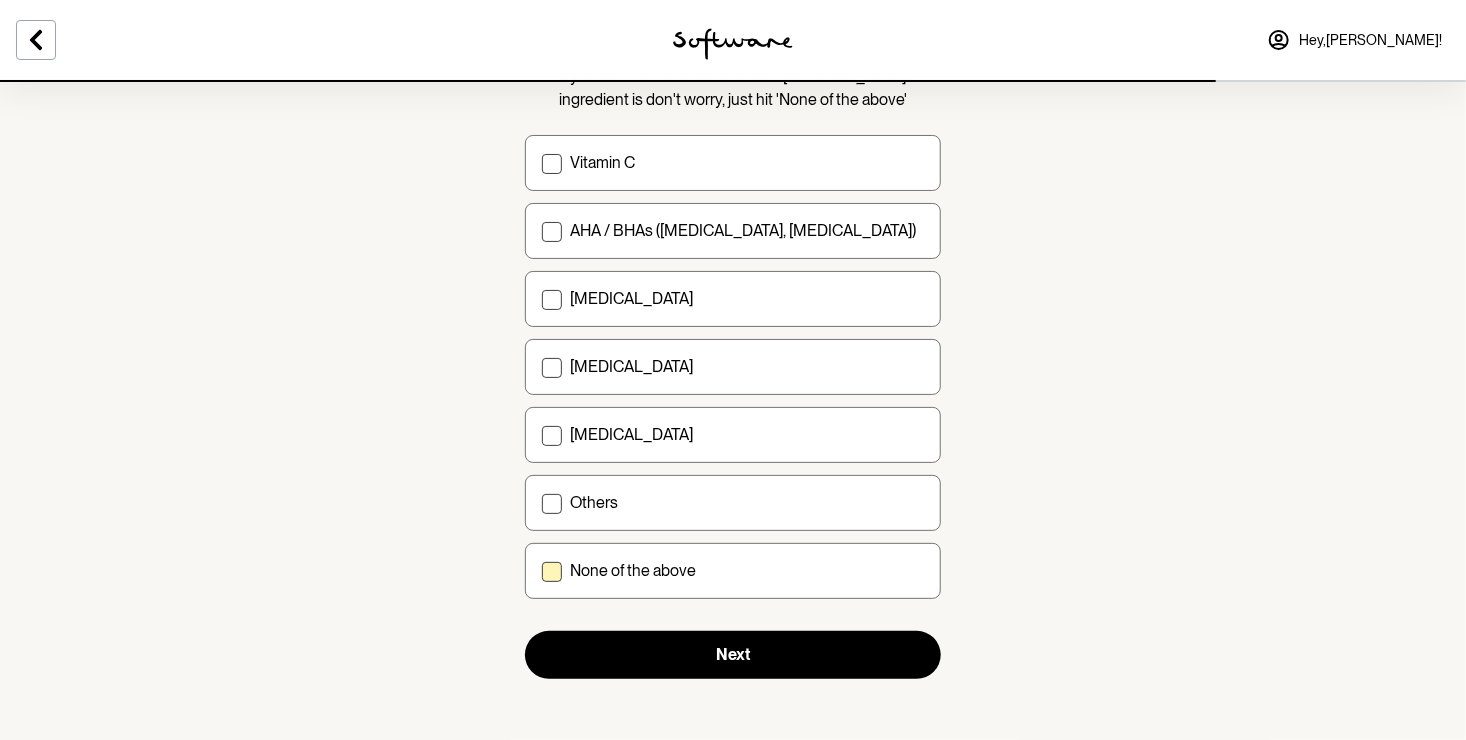 click at bounding box center (552, 572) 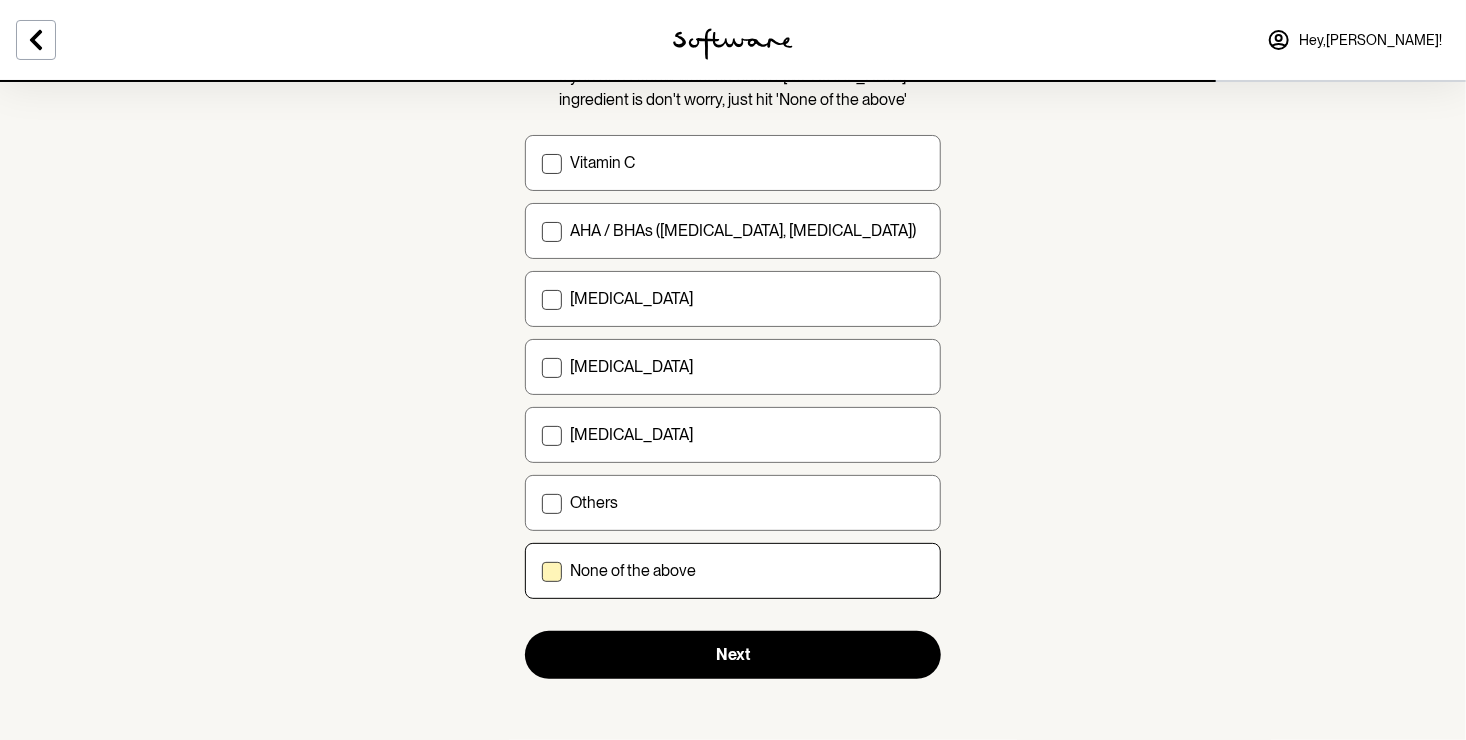 click on "None of the above" at bounding box center [541, 571] 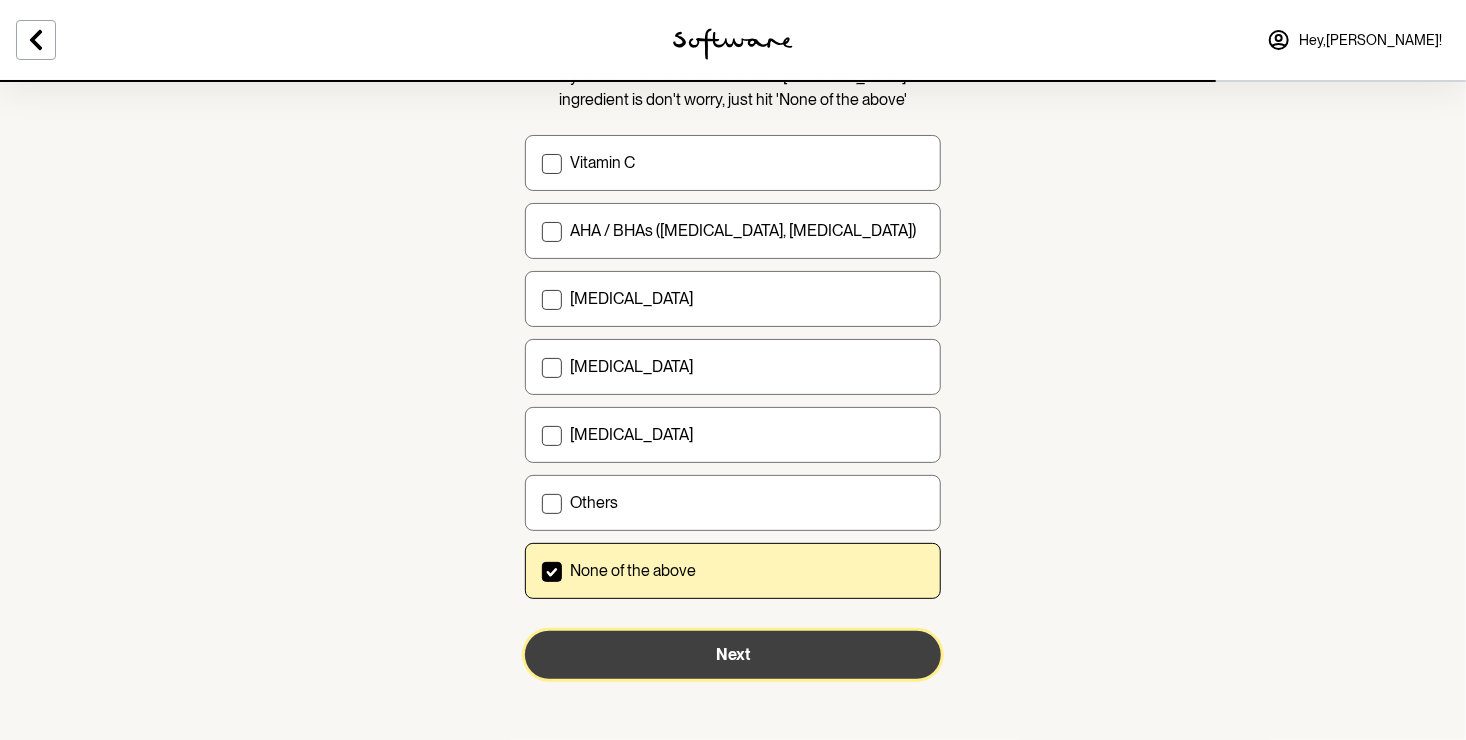 click on "Next" at bounding box center (733, 654) 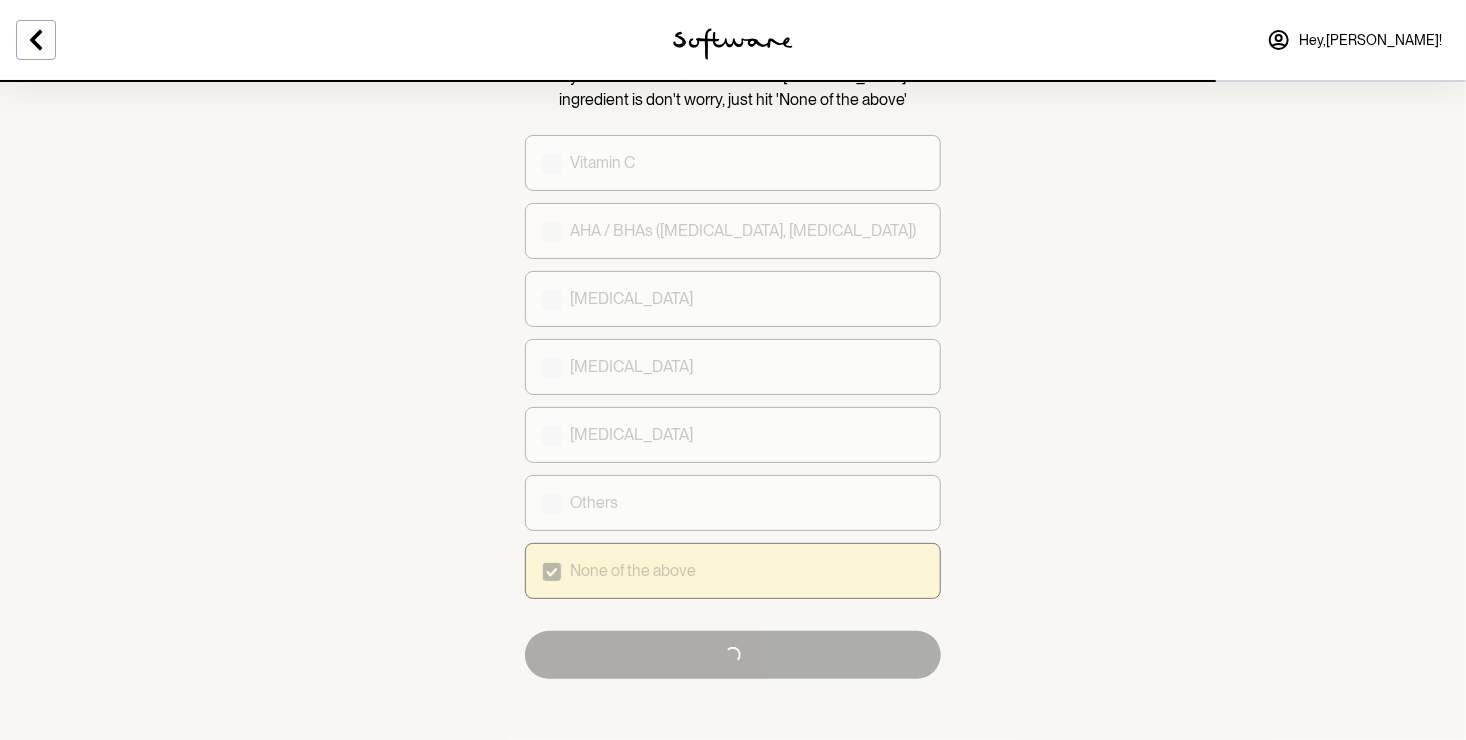 scroll, scrollTop: 0, scrollLeft: 0, axis: both 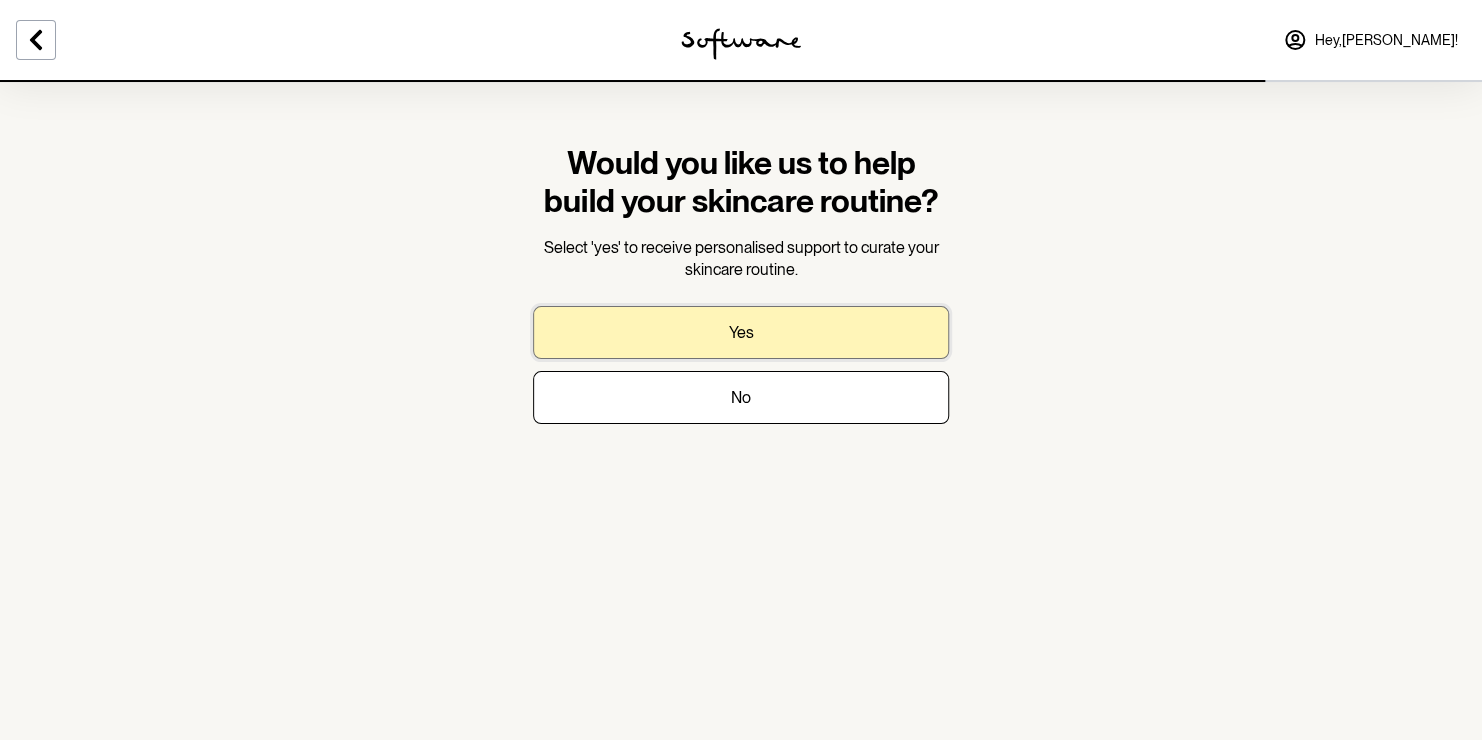 click on "Yes" at bounding box center (741, 332) 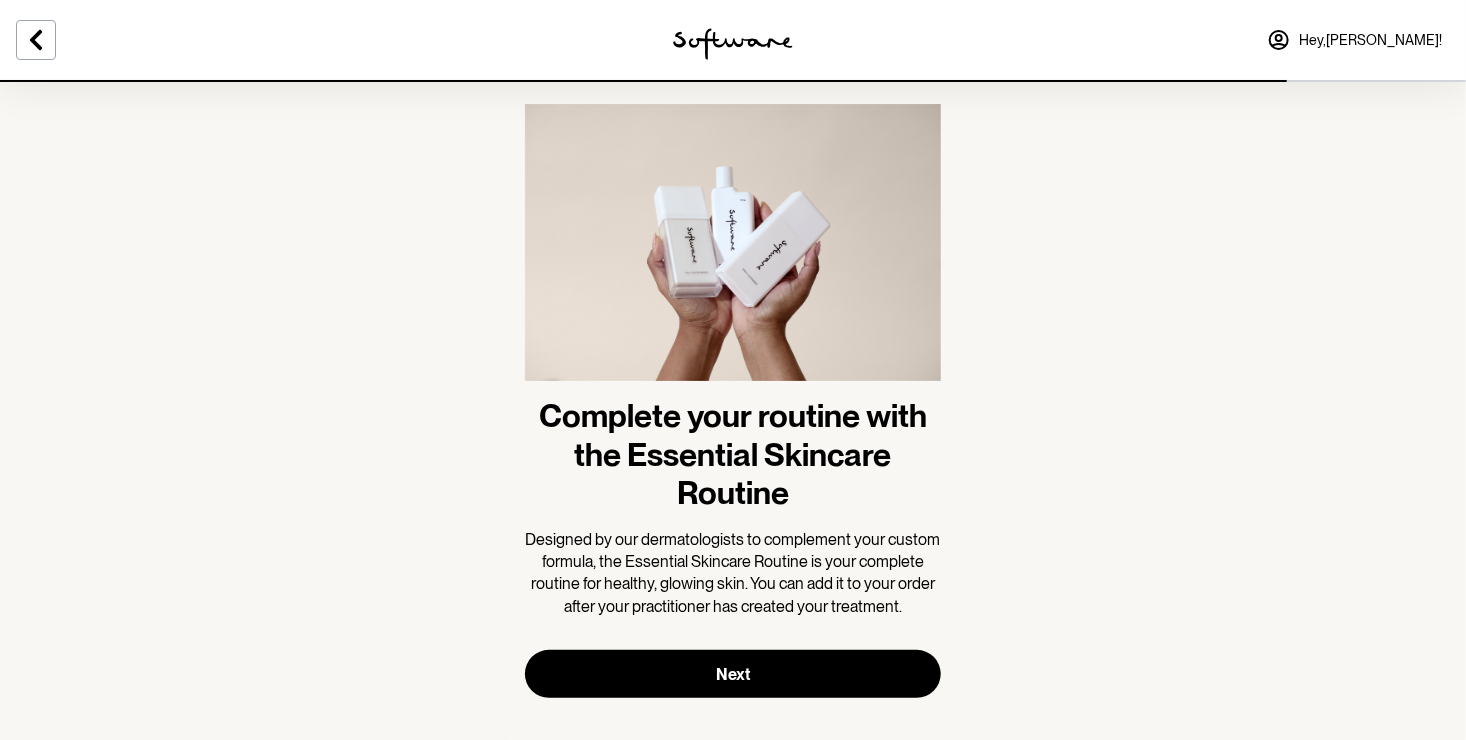 scroll, scrollTop: 62, scrollLeft: 0, axis: vertical 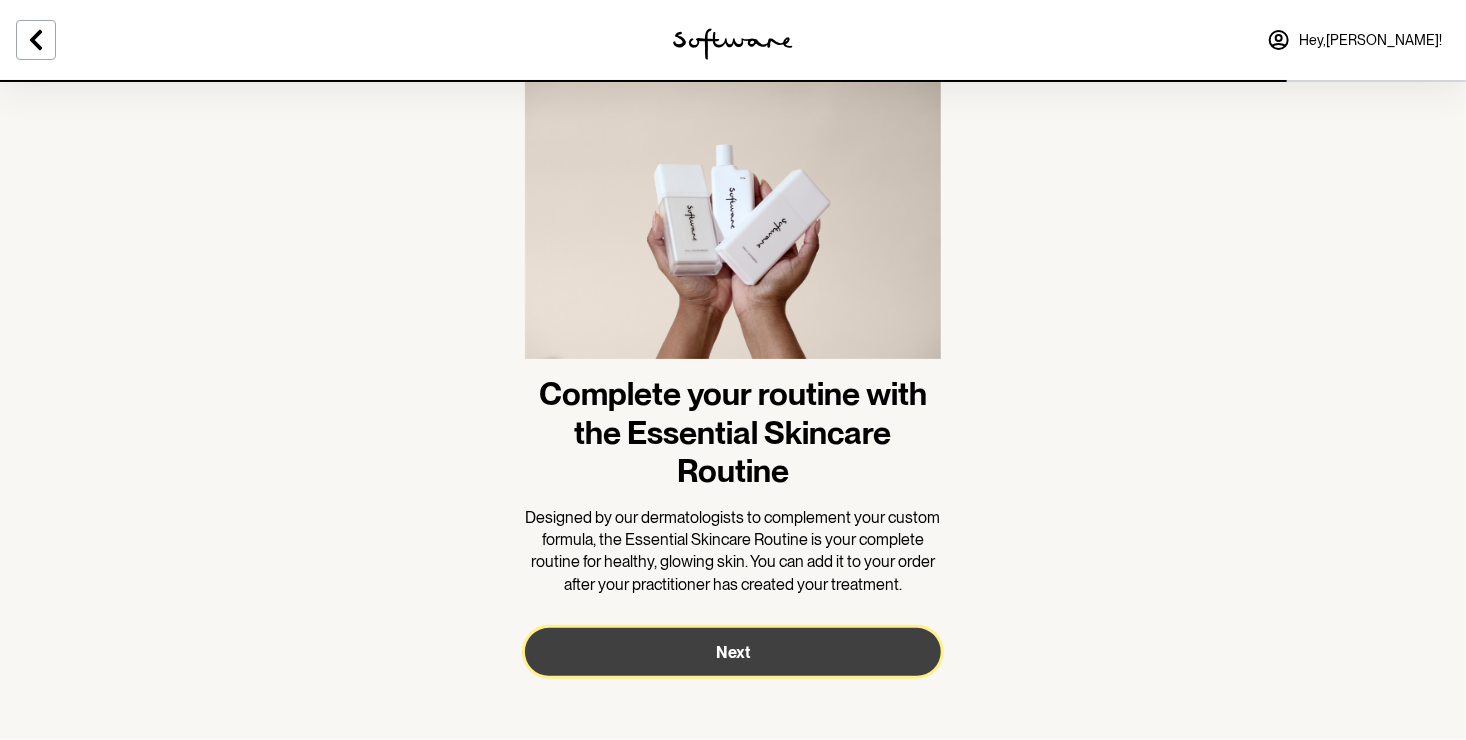click on "Next" at bounding box center (733, 652) 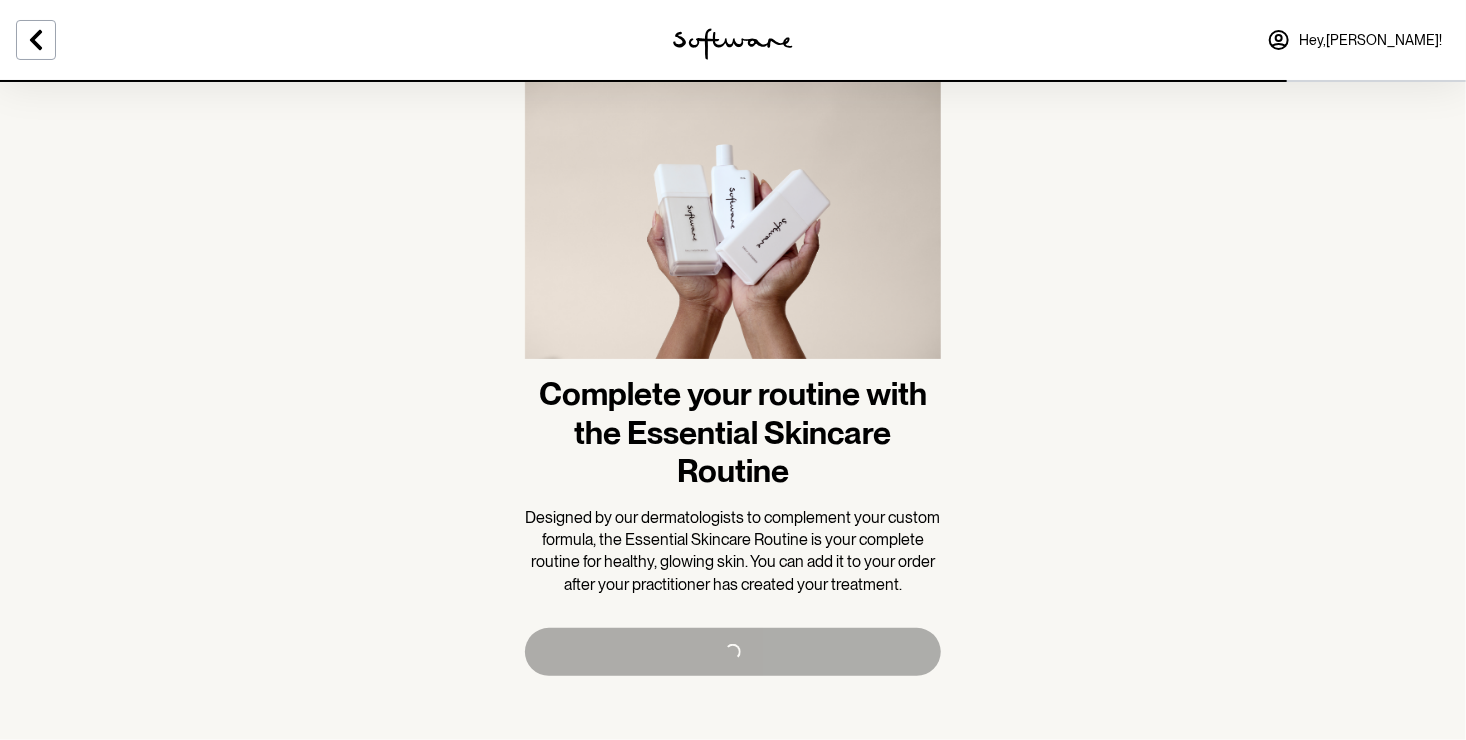 scroll, scrollTop: 0, scrollLeft: 0, axis: both 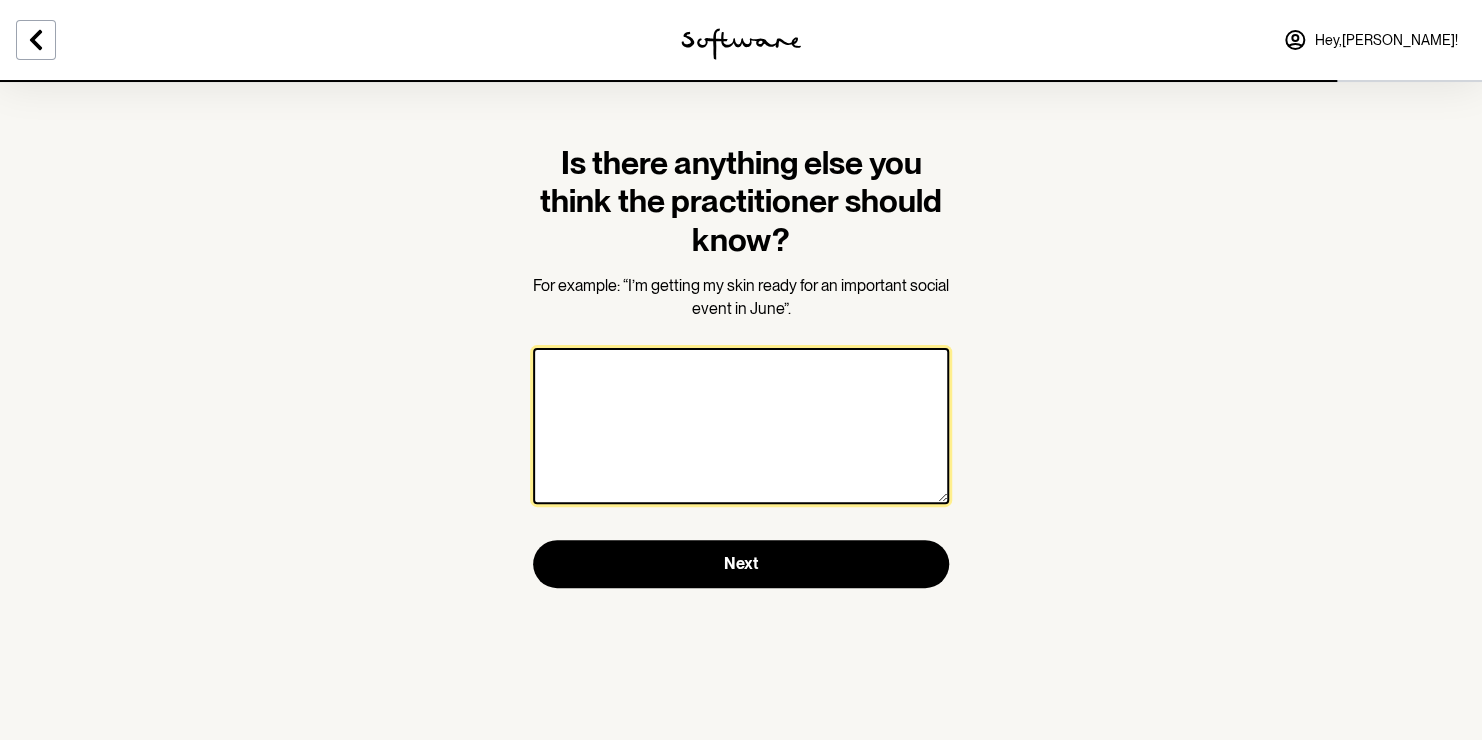 click at bounding box center [741, 426] 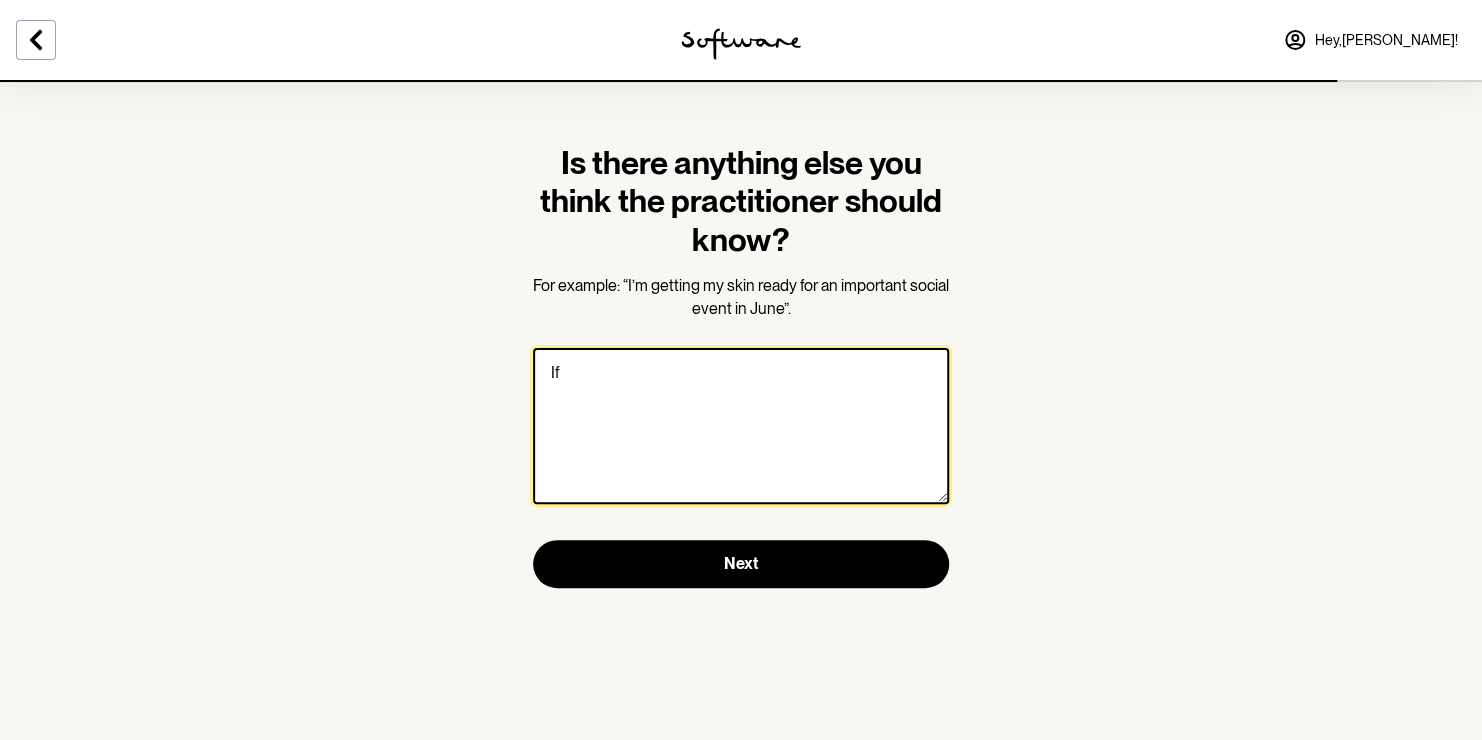 type on "I" 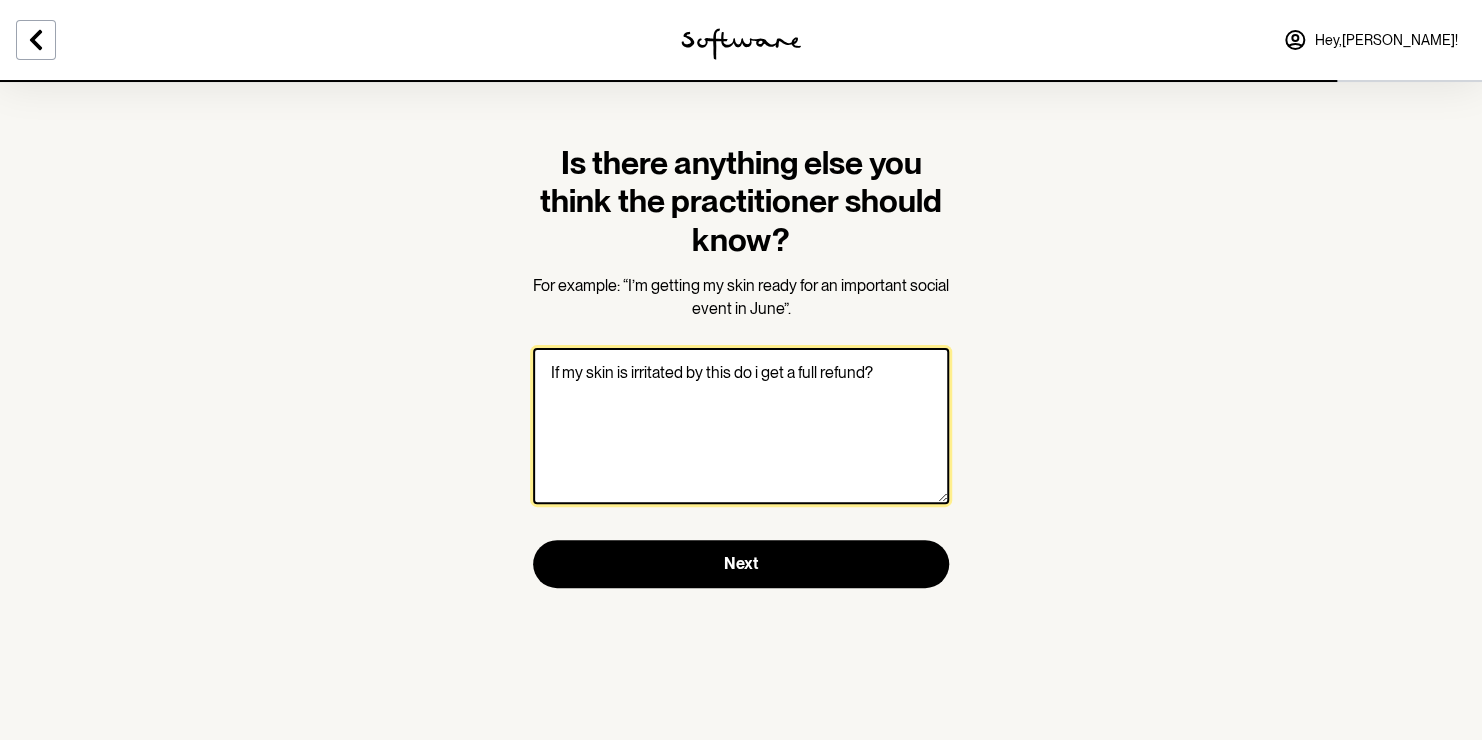click on "If my skin is irritated by this do i get a full refund?" at bounding box center [741, 426] 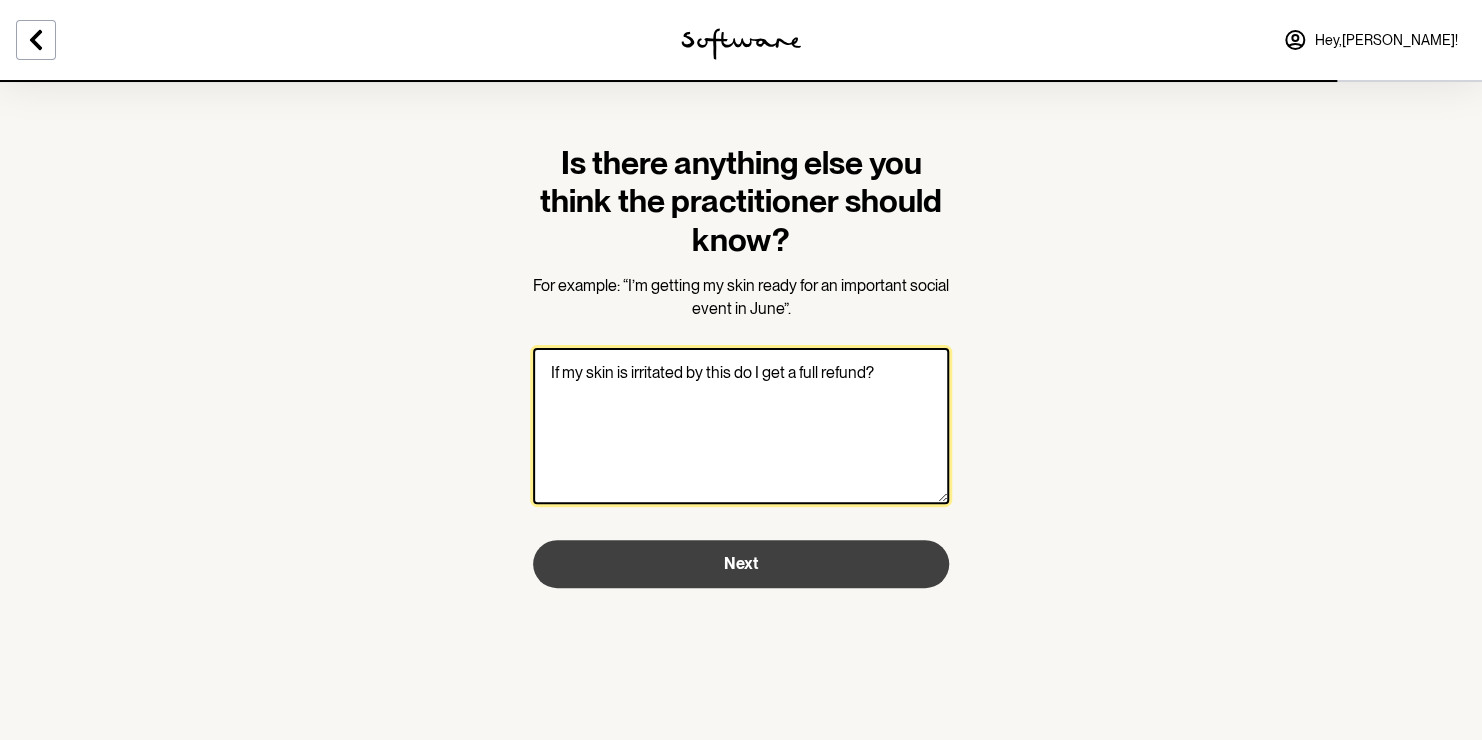 type on "If my skin is irritated by this do I get a full refund?" 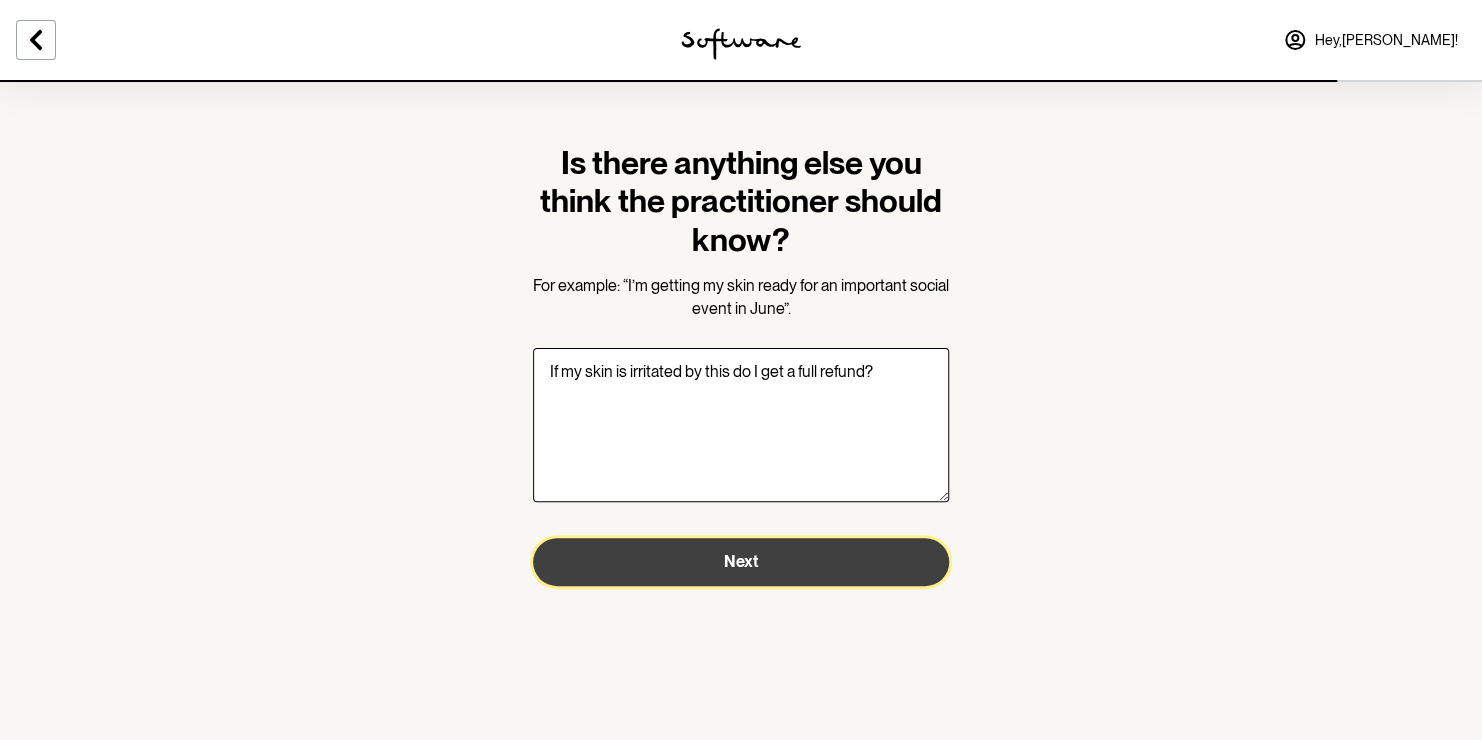 click on "Next" at bounding box center [741, 561] 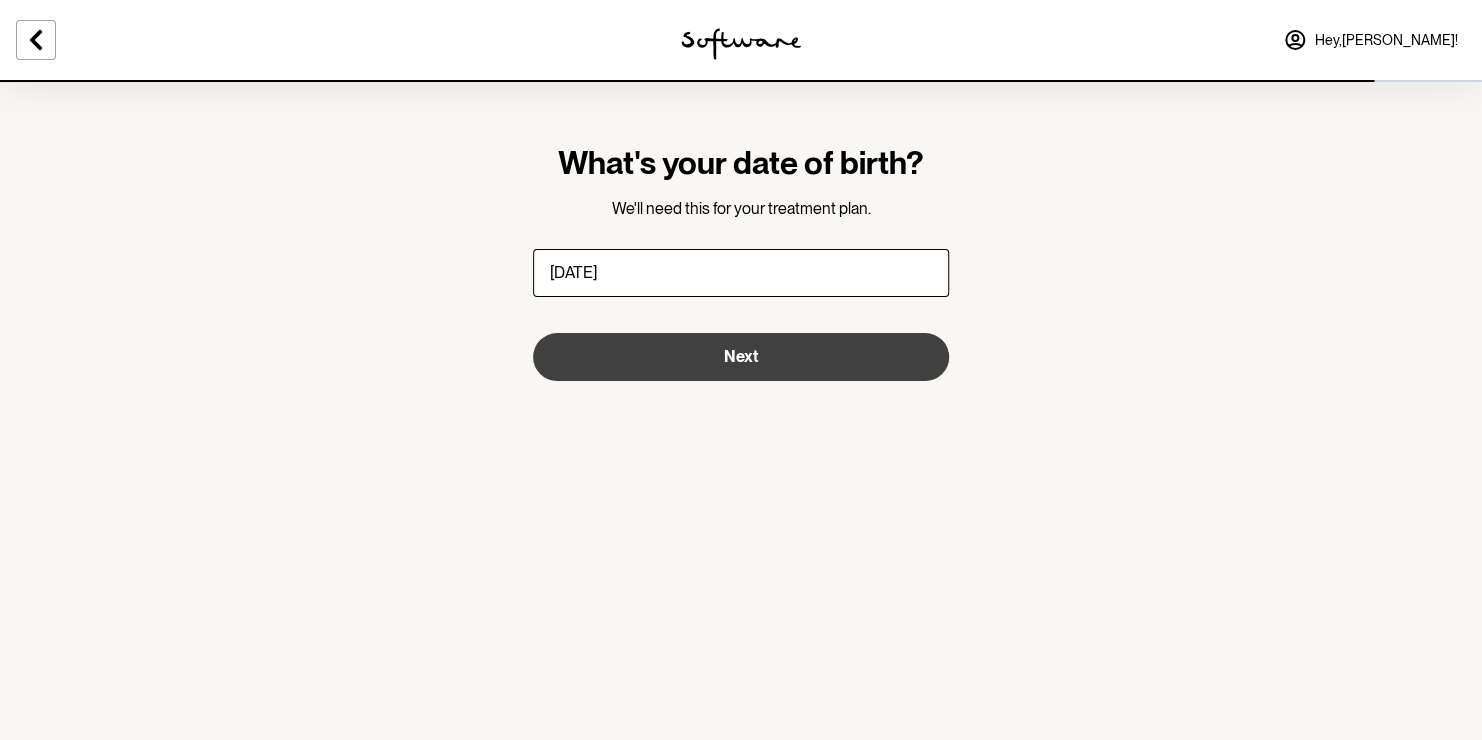 type on "[DATE]" 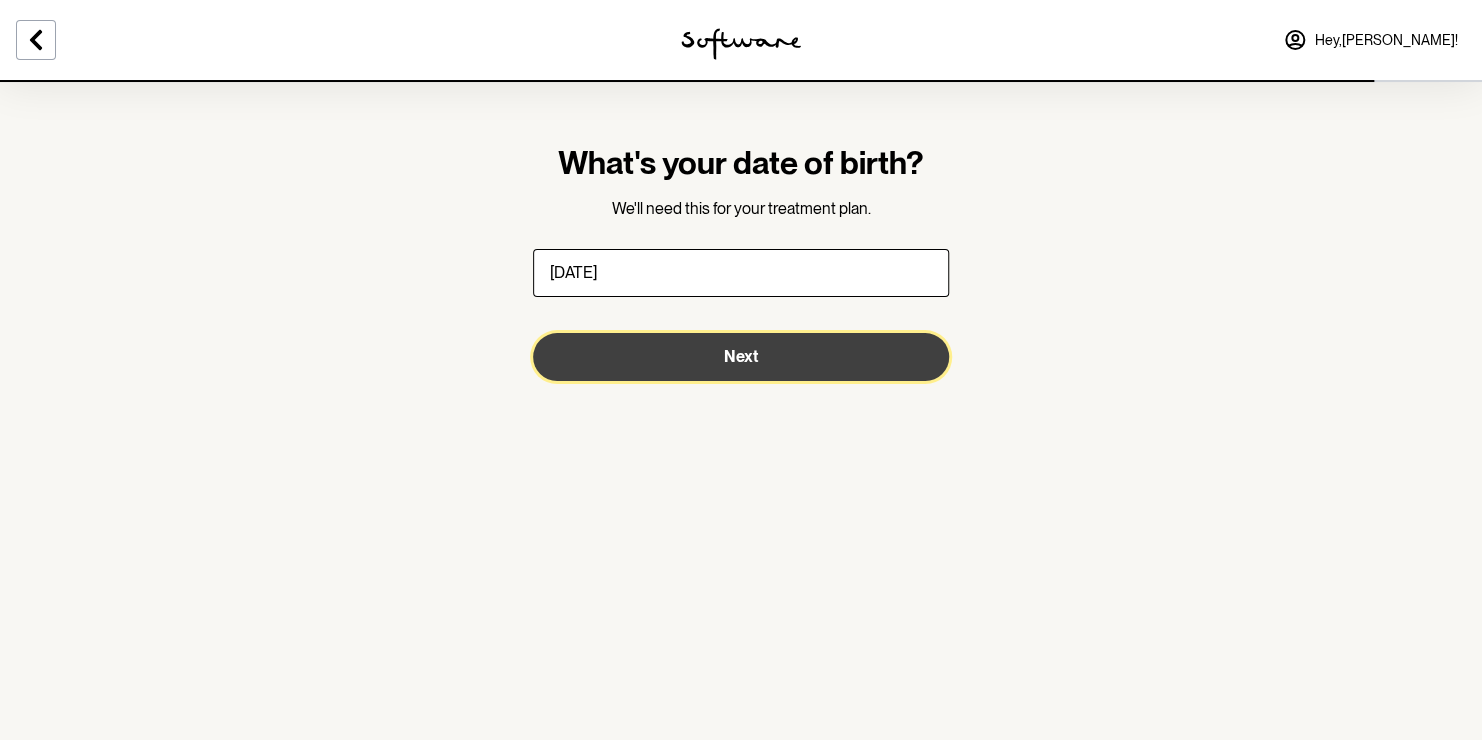 click on "Next" at bounding box center (741, 356) 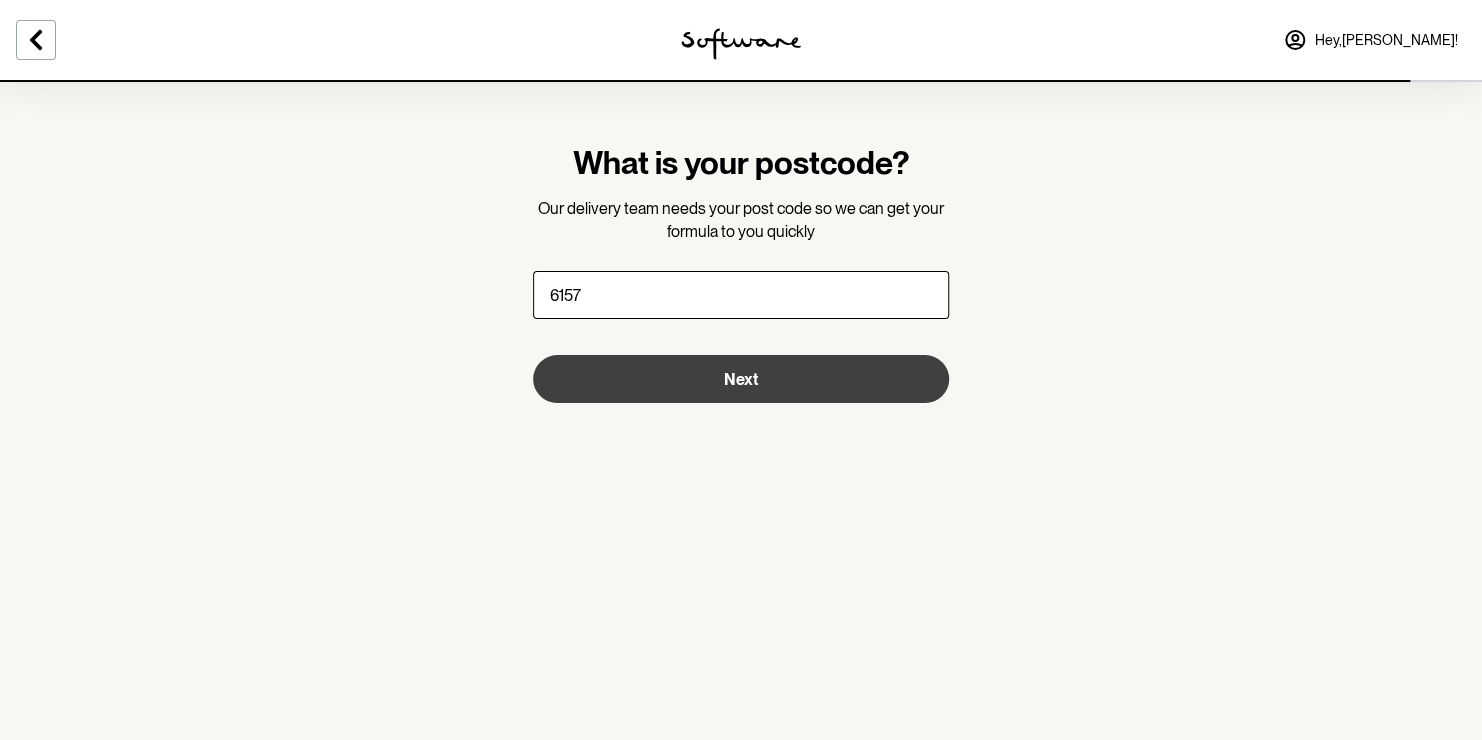 type on "6157" 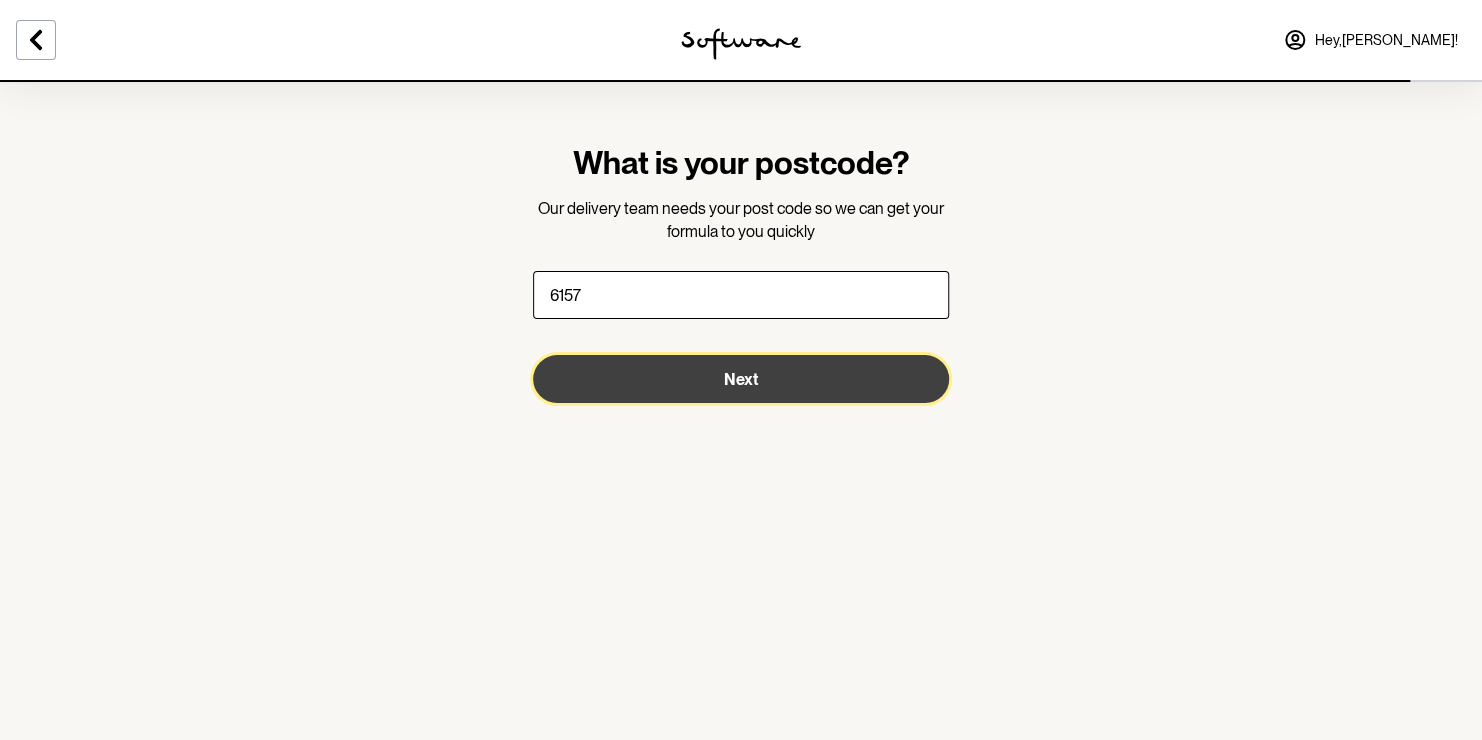 click on "Next" at bounding box center [741, 379] 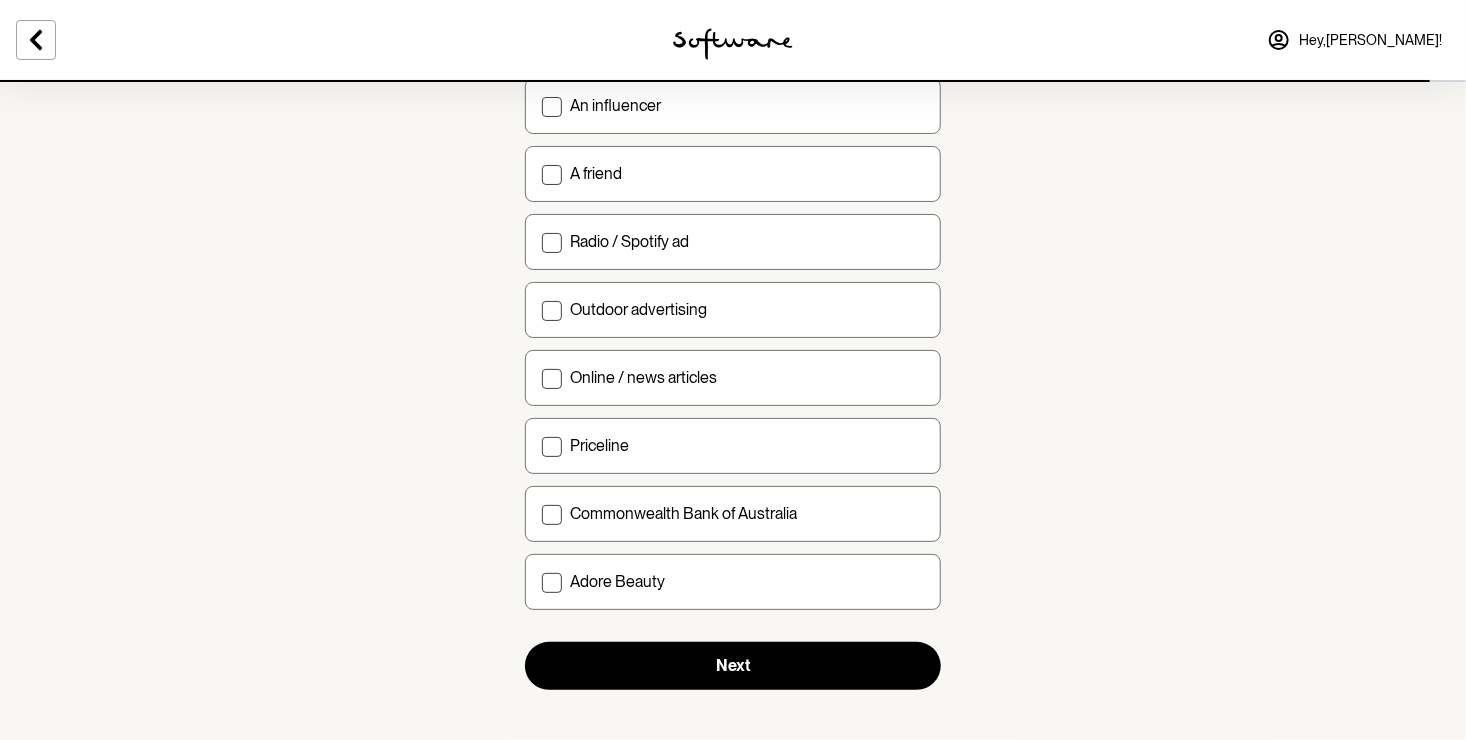scroll, scrollTop: 651, scrollLeft: 0, axis: vertical 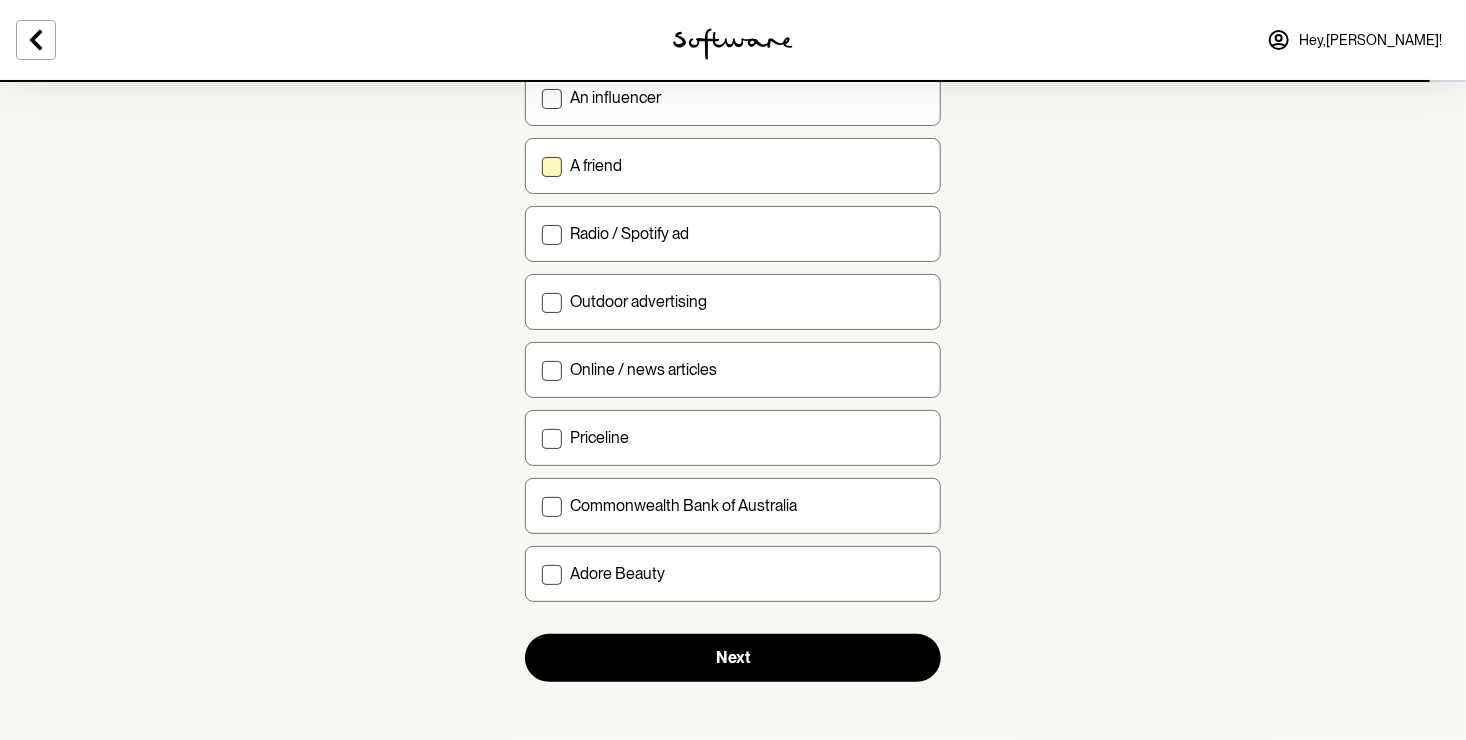 click at bounding box center (552, 167) 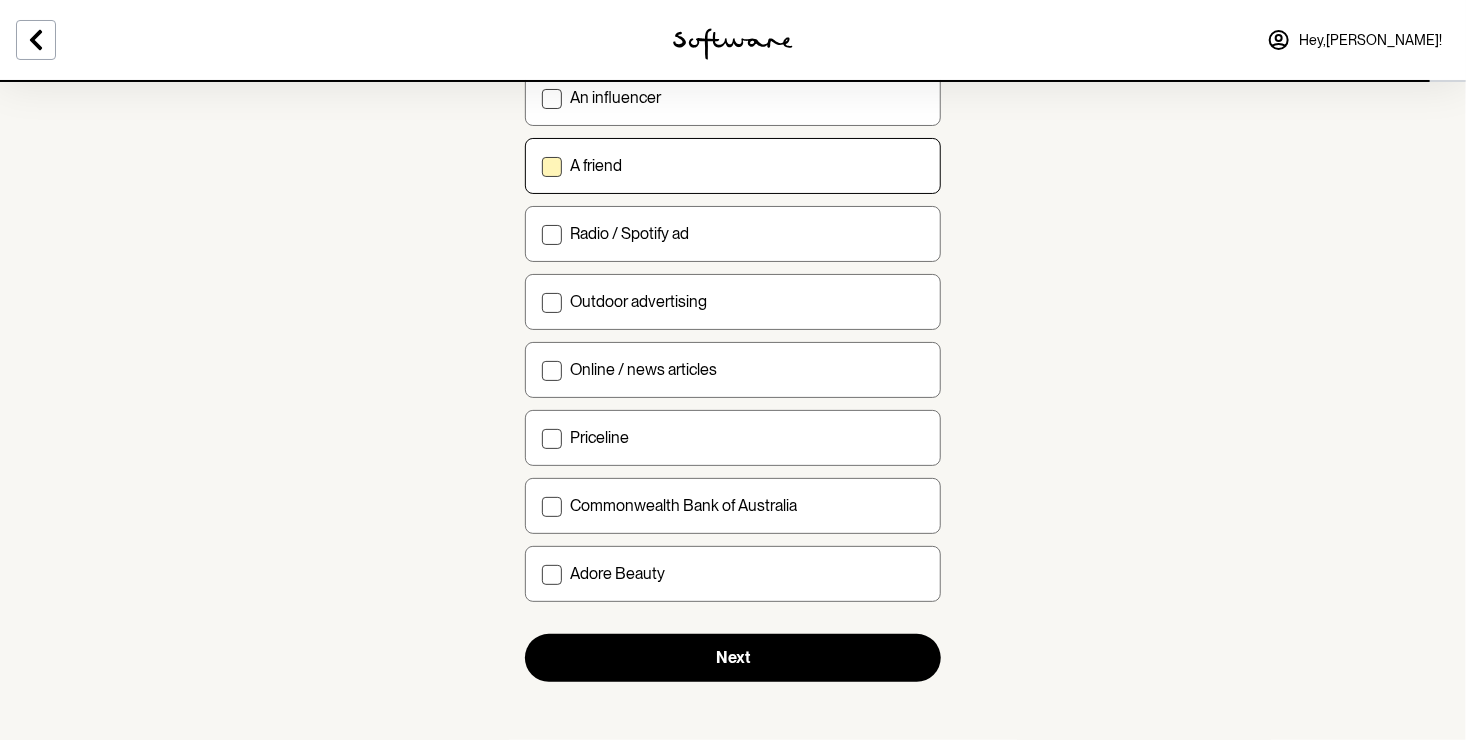 click on "A friend" at bounding box center [541, 165] 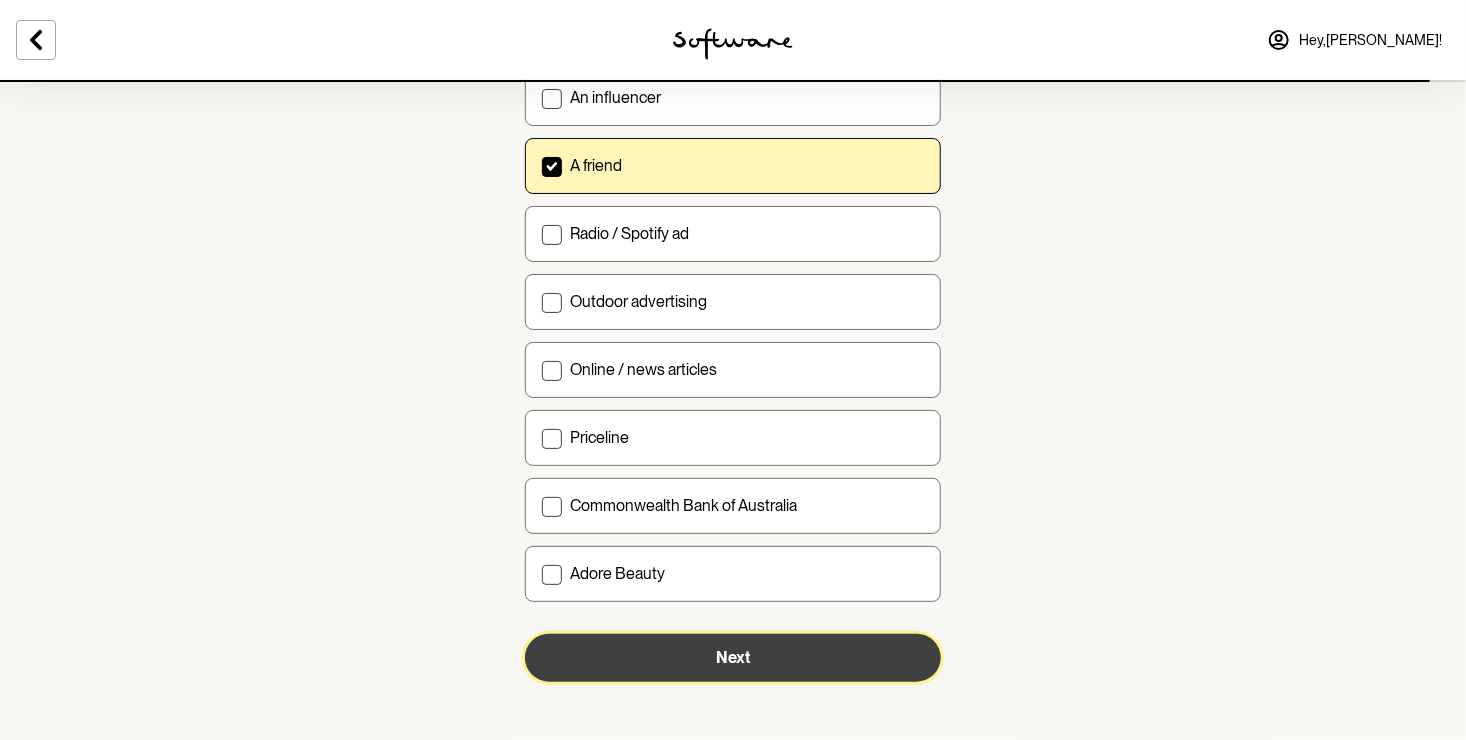 click on "Next" at bounding box center [733, 657] 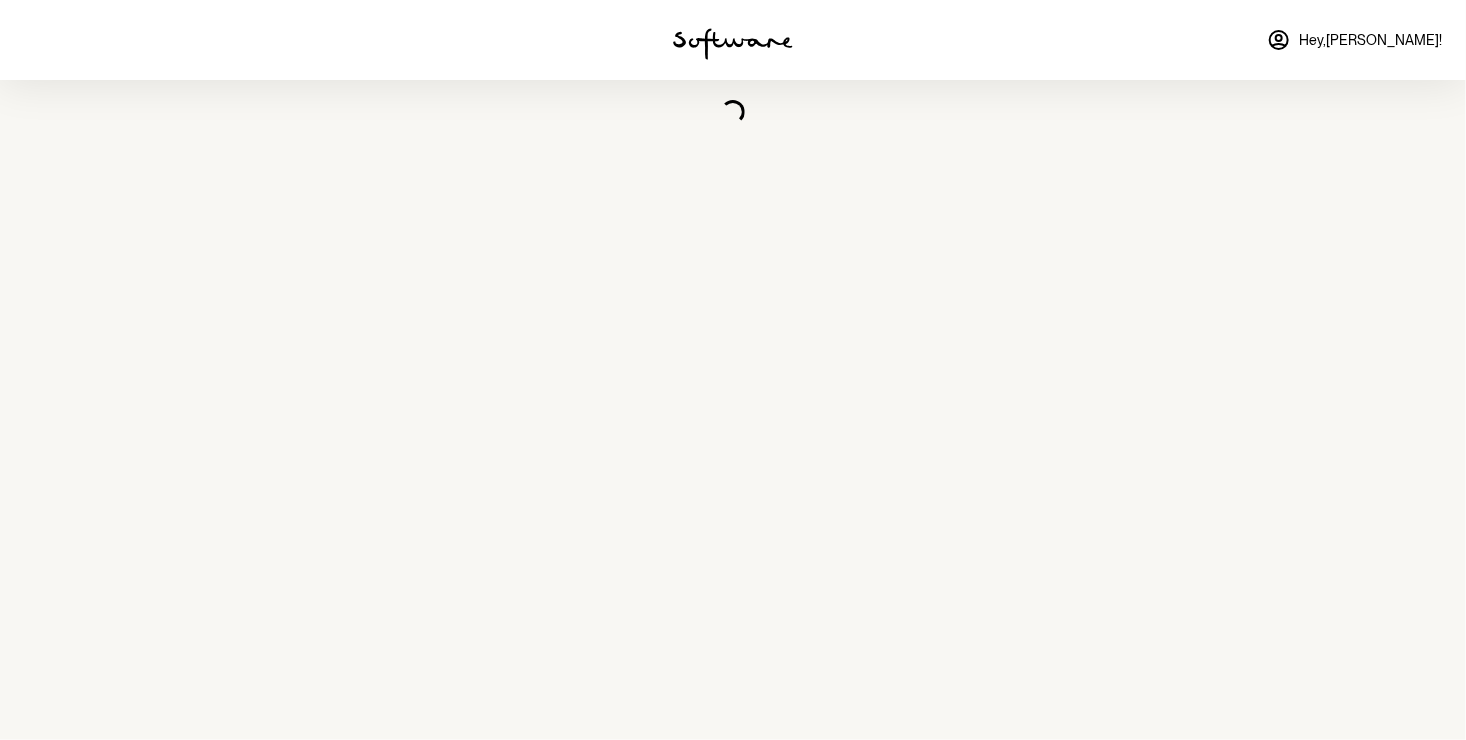 scroll, scrollTop: 0, scrollLeft: 0, axis: both 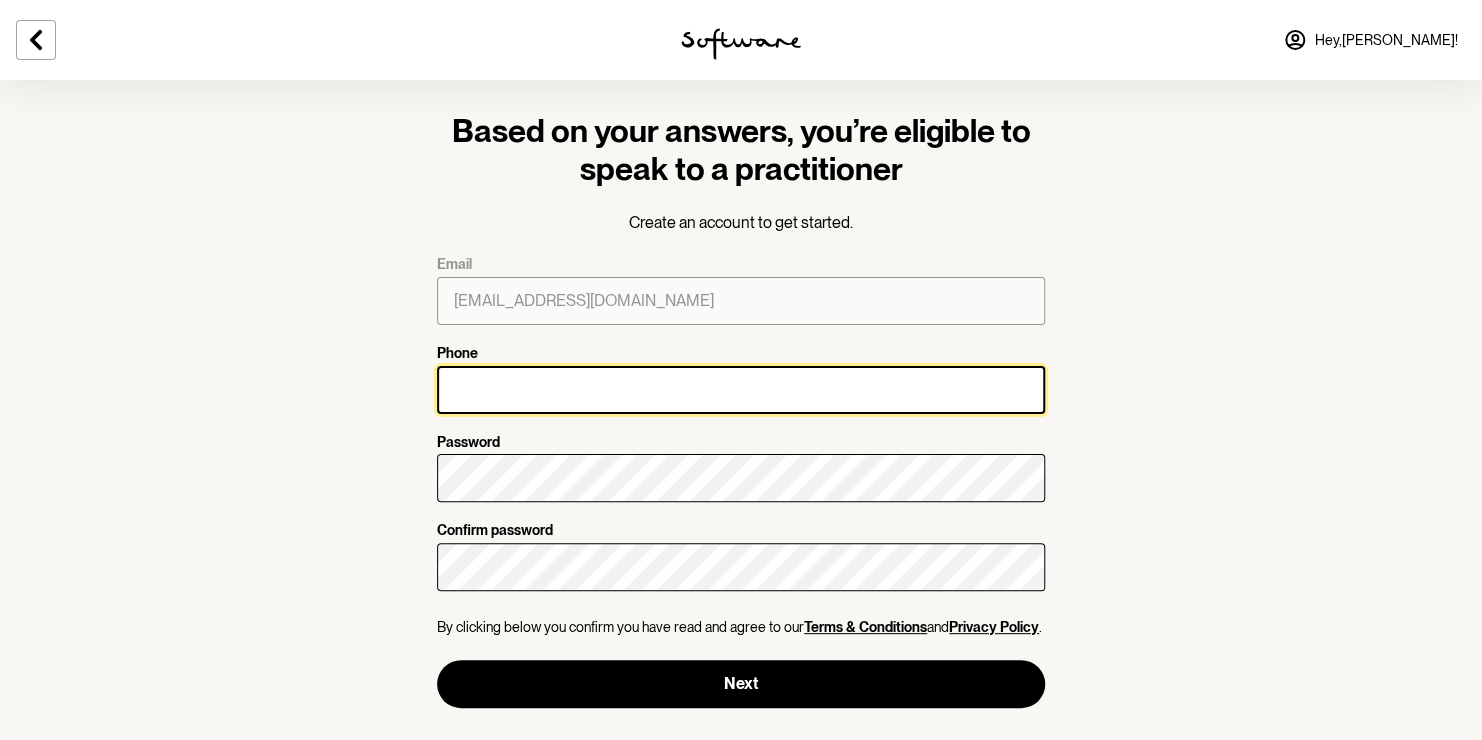 click on "Phone" at bounding box center (741, 390) 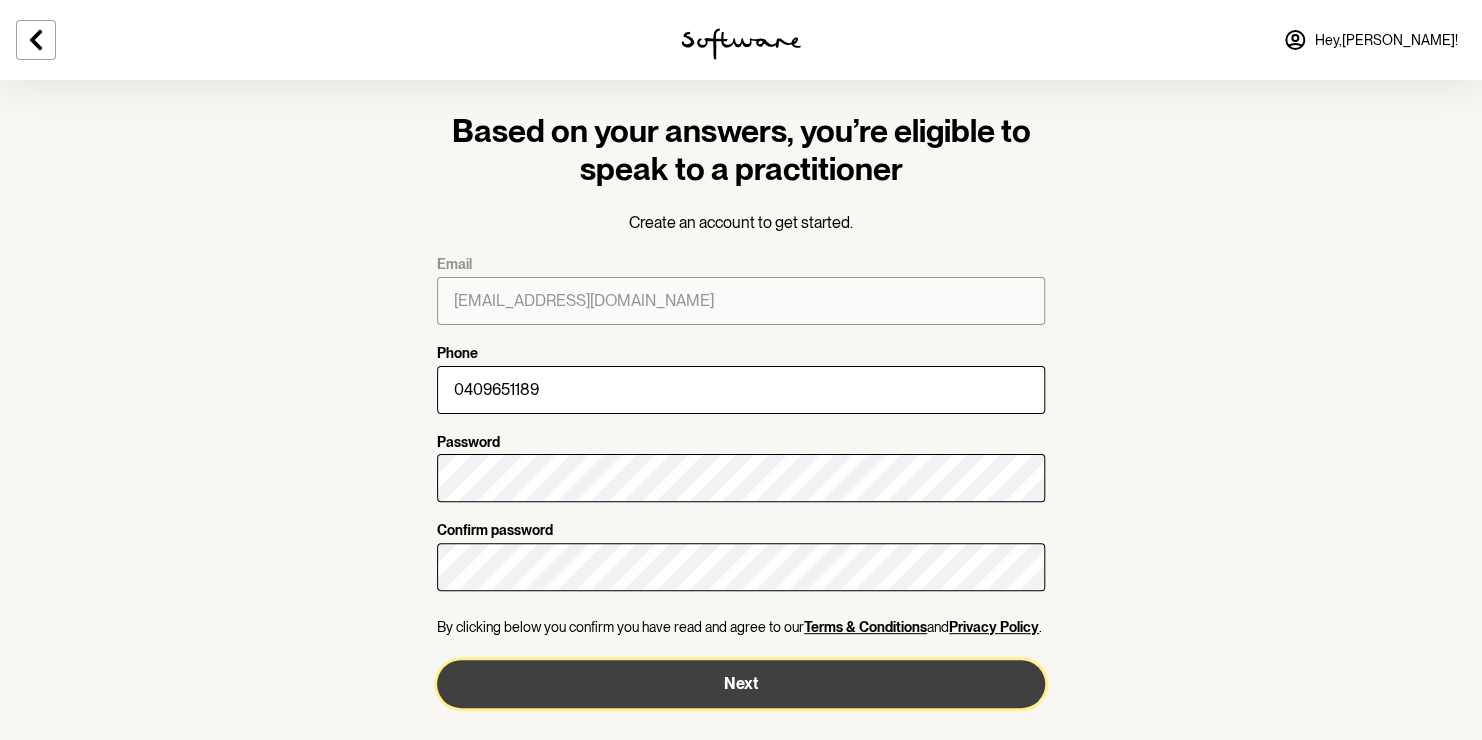 click on "Next" at bounding box center [741, 684] 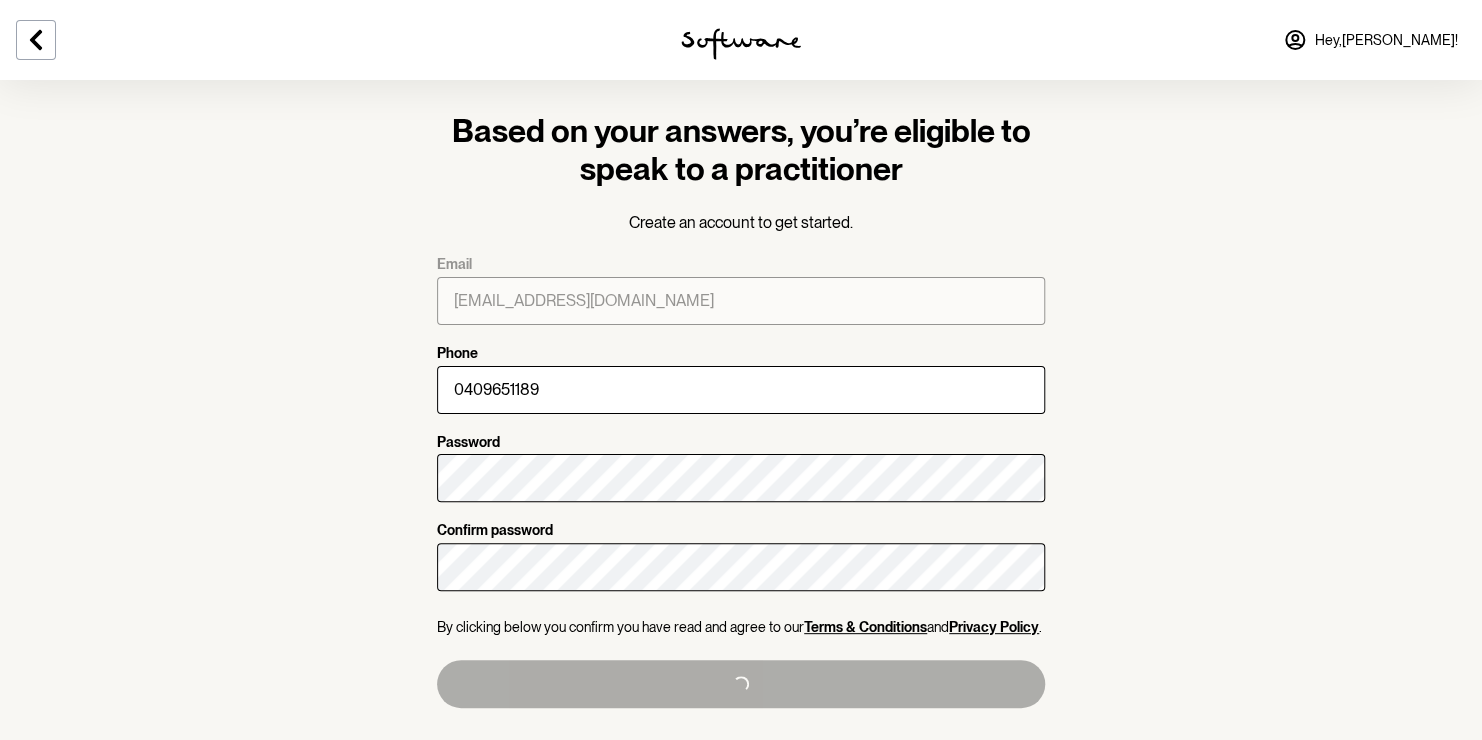 type on "[PHONE_NUMBER]" 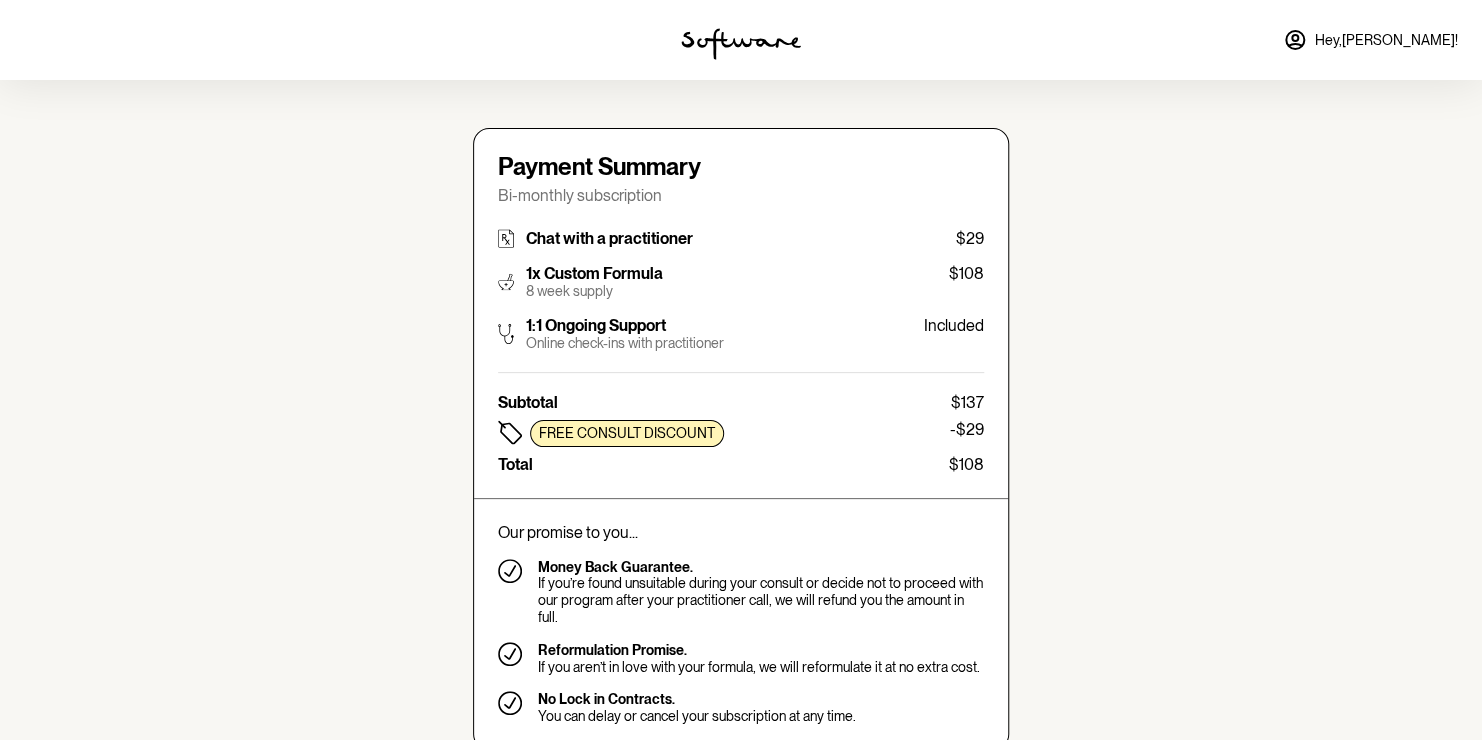 type on "[EMAIL_ADDRESS][DOMAIN_NAME]" 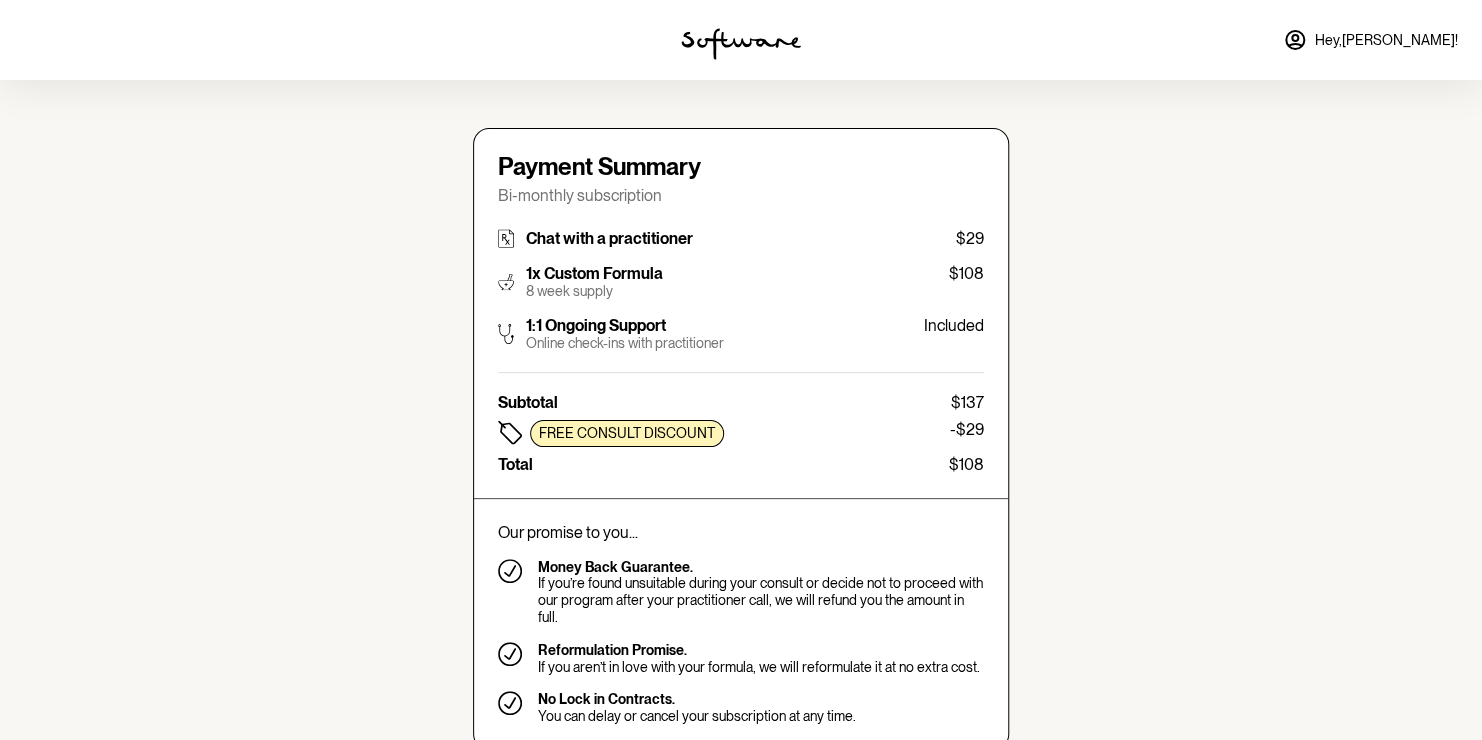 type on "[PHONE_NUMBER]" 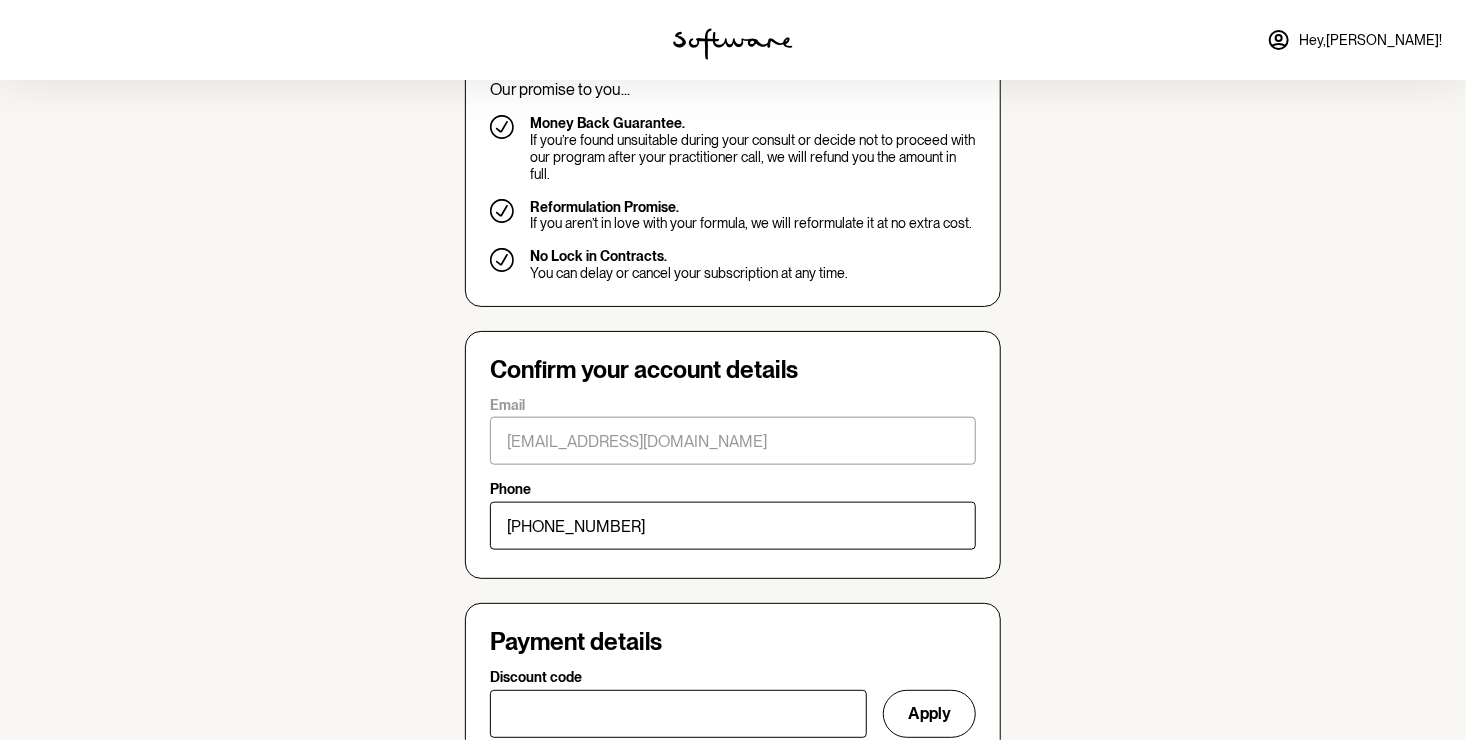 scroll, scrollTop: 1000, scrollLeft: 0, axis: vertical 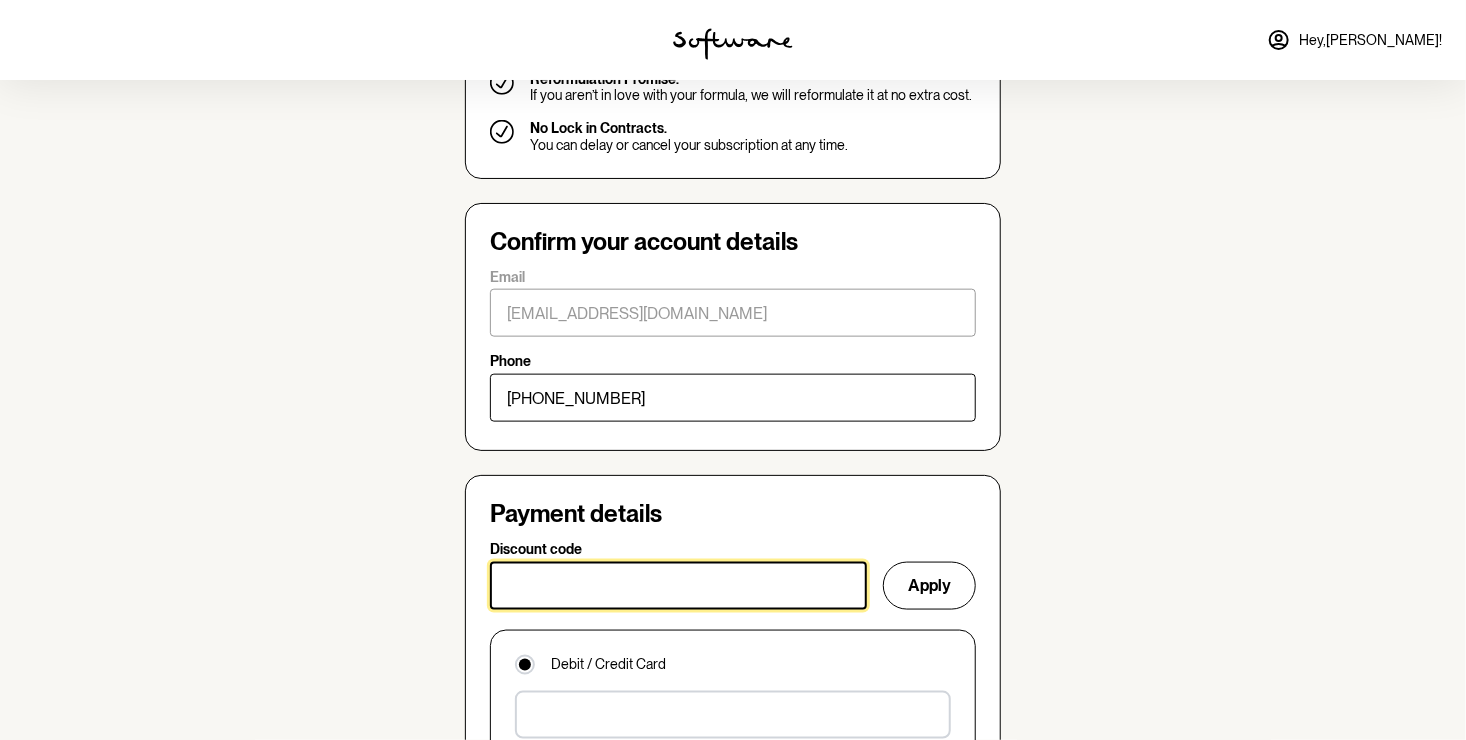 click on "Discount code" at bounding box center (678, 586) 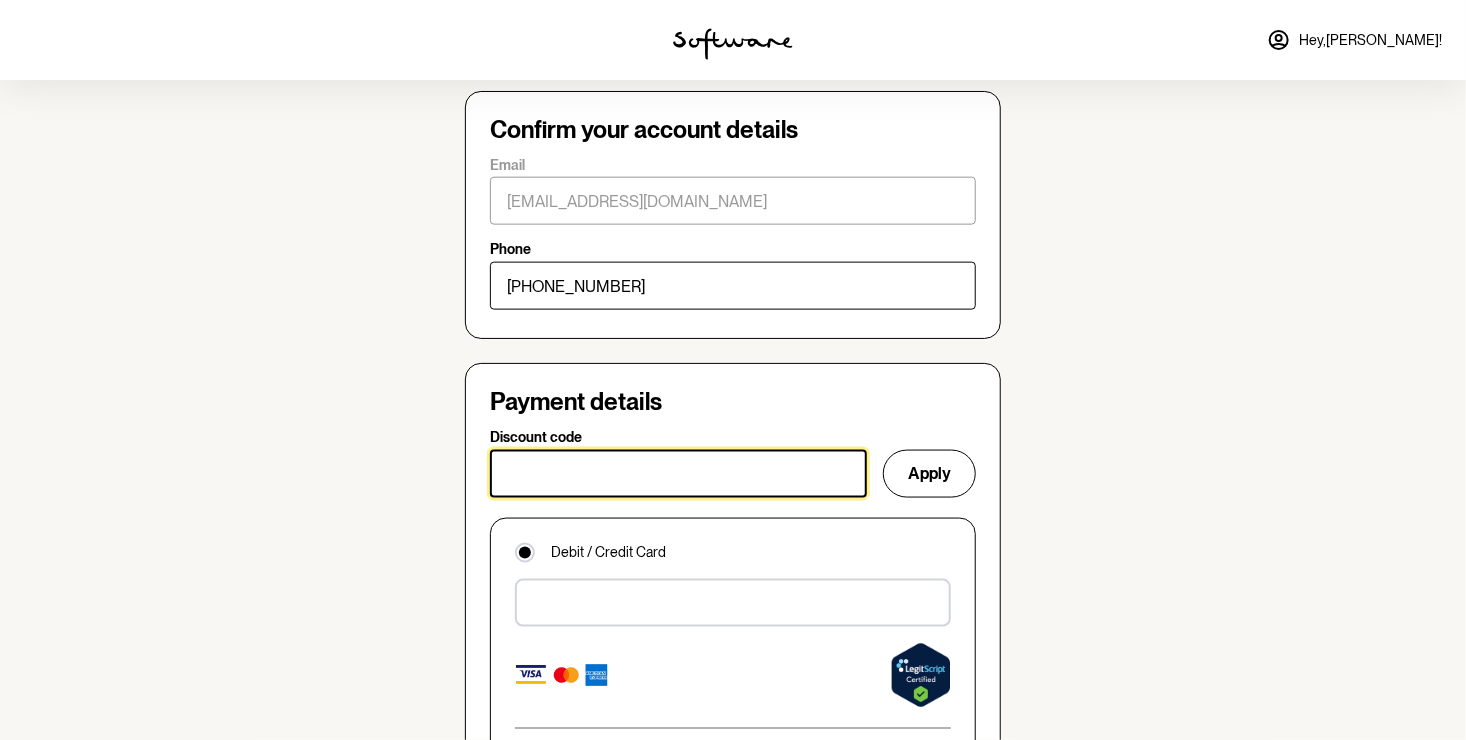 scroll, scrollTop: 1300, scrollLeft: 0, axis: vertical 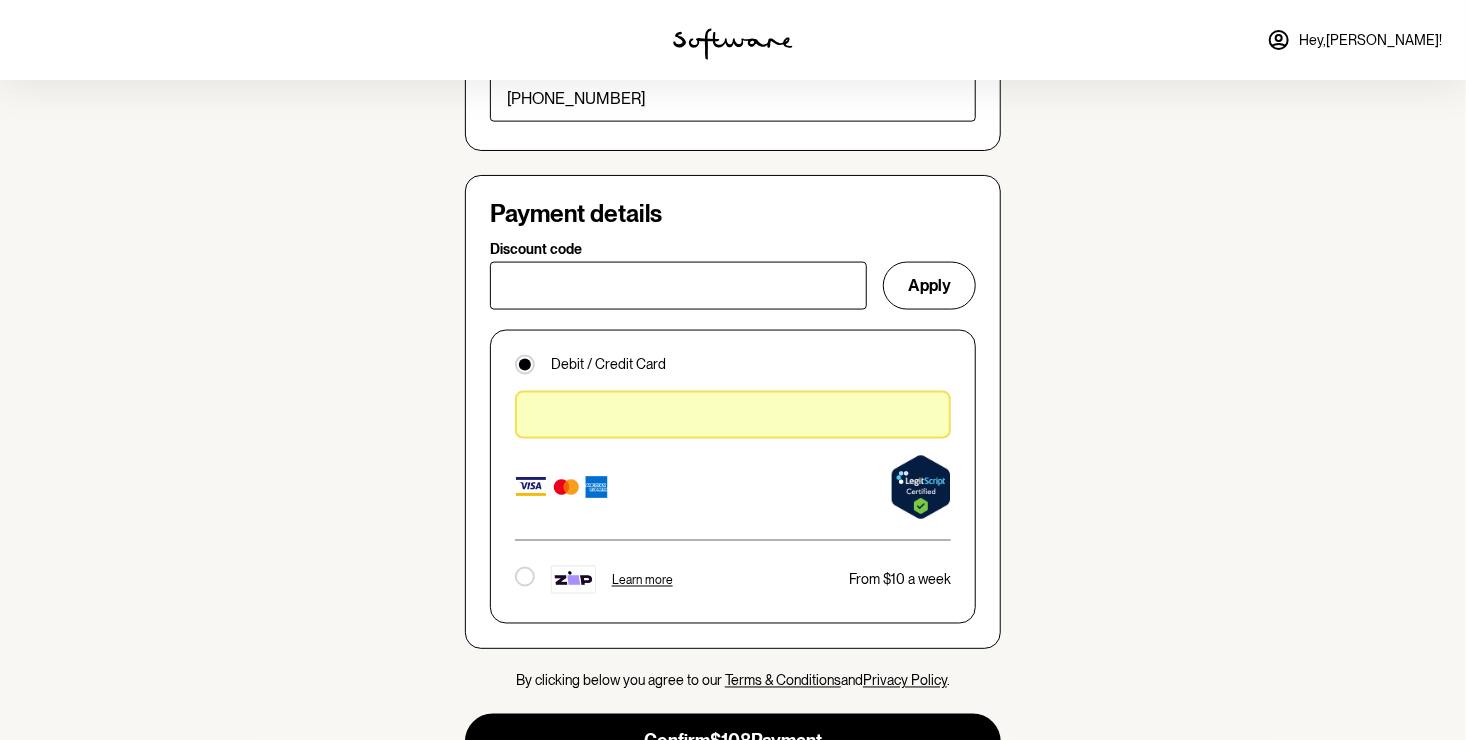 click on "Skin quiz     Chat with a practitioner     Confirm order     Cream made     Shipped to you [PERSON_NAME] 's custom formula Ready for consult What’s next? A practitioner will review your information and prescribe a custom formula for your skin. Review your quiz answers Payment Summary Bi-monthly subscription Chat with a practitioner $29 1x Custom Formula 8 week supply $108 1:1 Ongoing Support Online check-ins with practitioner Included Subtotal $137 Free consult discount -$29 Total $108 Our promise to you... Money Back Guarantee. If you’re found unsuitable during your consult or decide not to proceed with our program after your practitioner call, we will refund you the amount in full. Reformulation Promise.  If you aren’t in love with your formula, we will reformulate it at no extra cost. No Lock in Contracts. You can delay or cancel your subscription at any time. Confirm your account details Email [EMAIL_ADDRESS][DOMAIN_NAME] Phone [PHONE_NUMBER] Payment details Discount code Apply Debit / Credit Card" at bounding box center (733, 222) 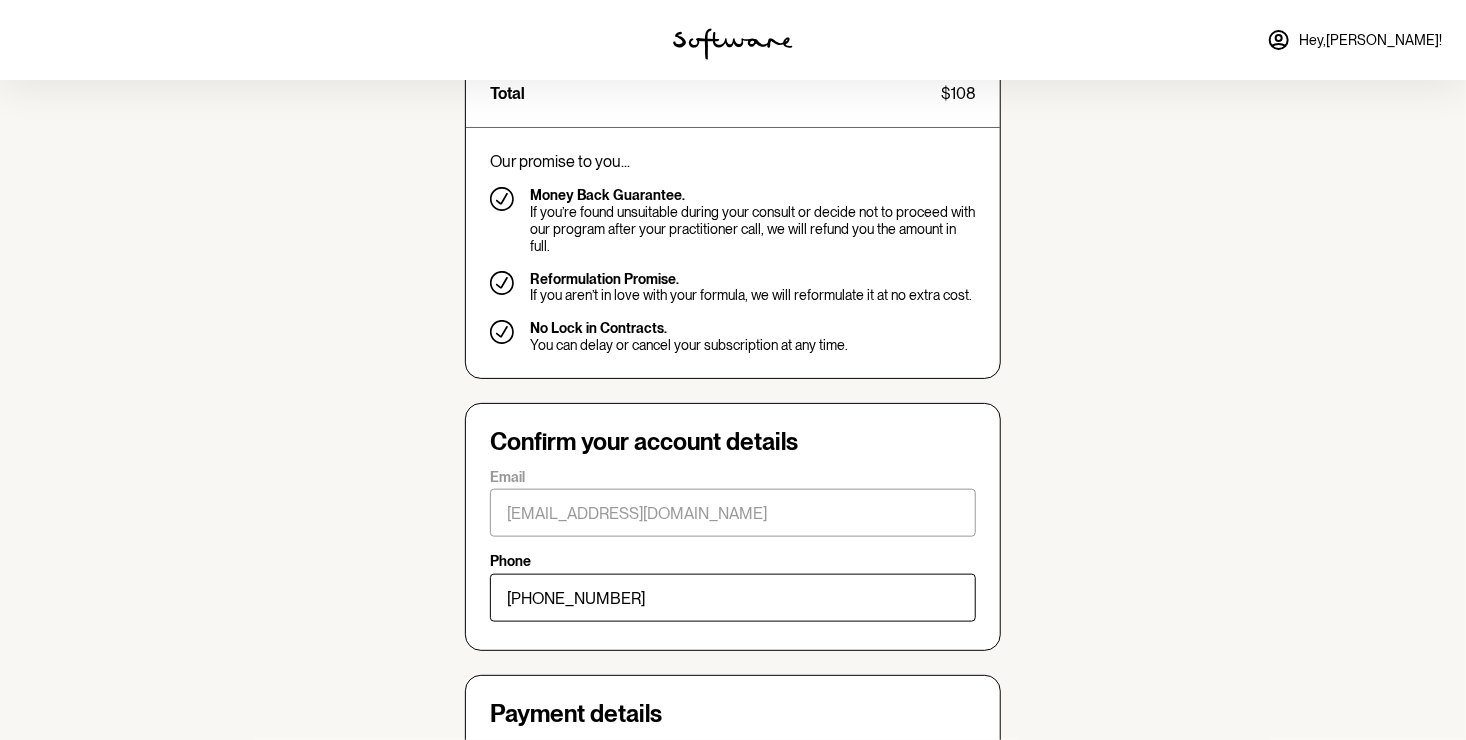 scroll, scrollTop: 1300, scrollLeft: 0, axis: vertical 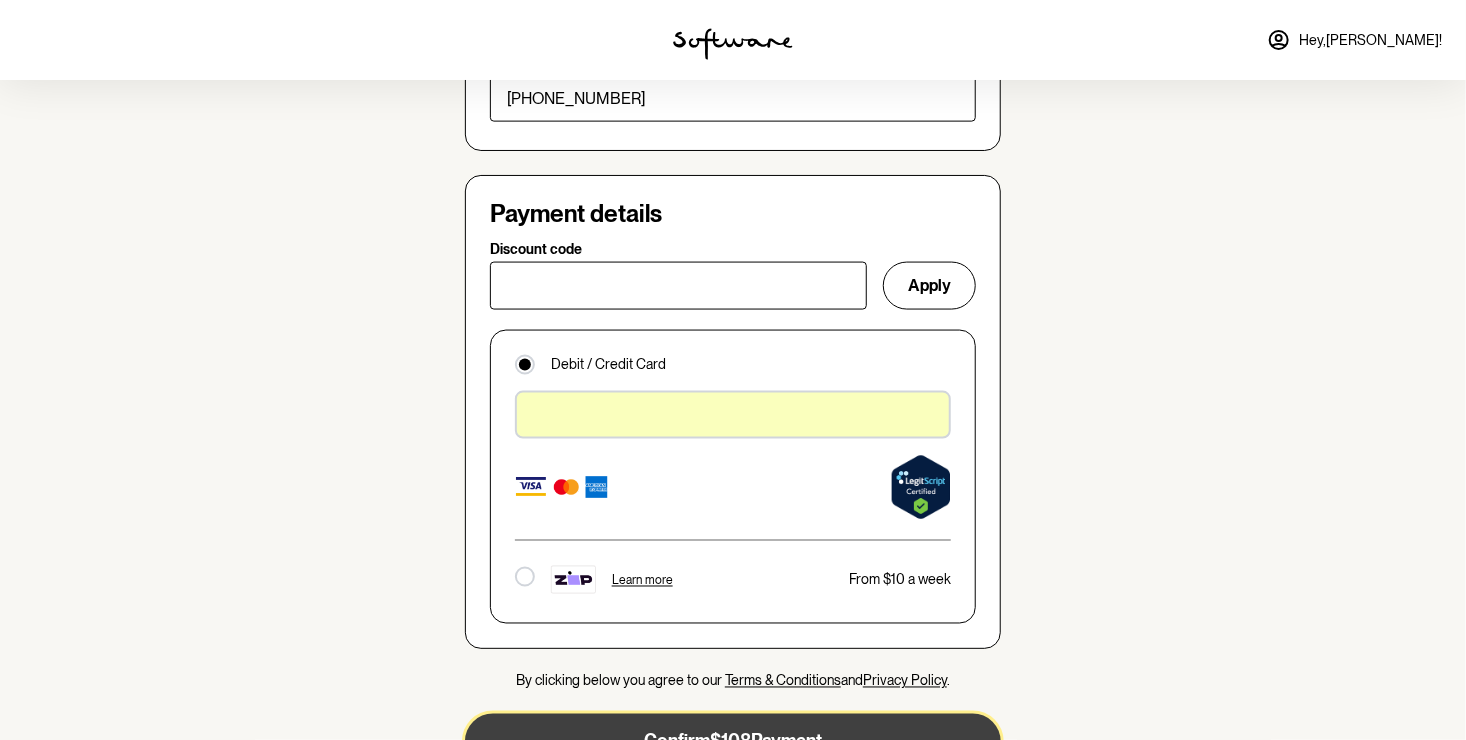 click on "Confirm  $108  Payment" at bounding box center [733, 742] 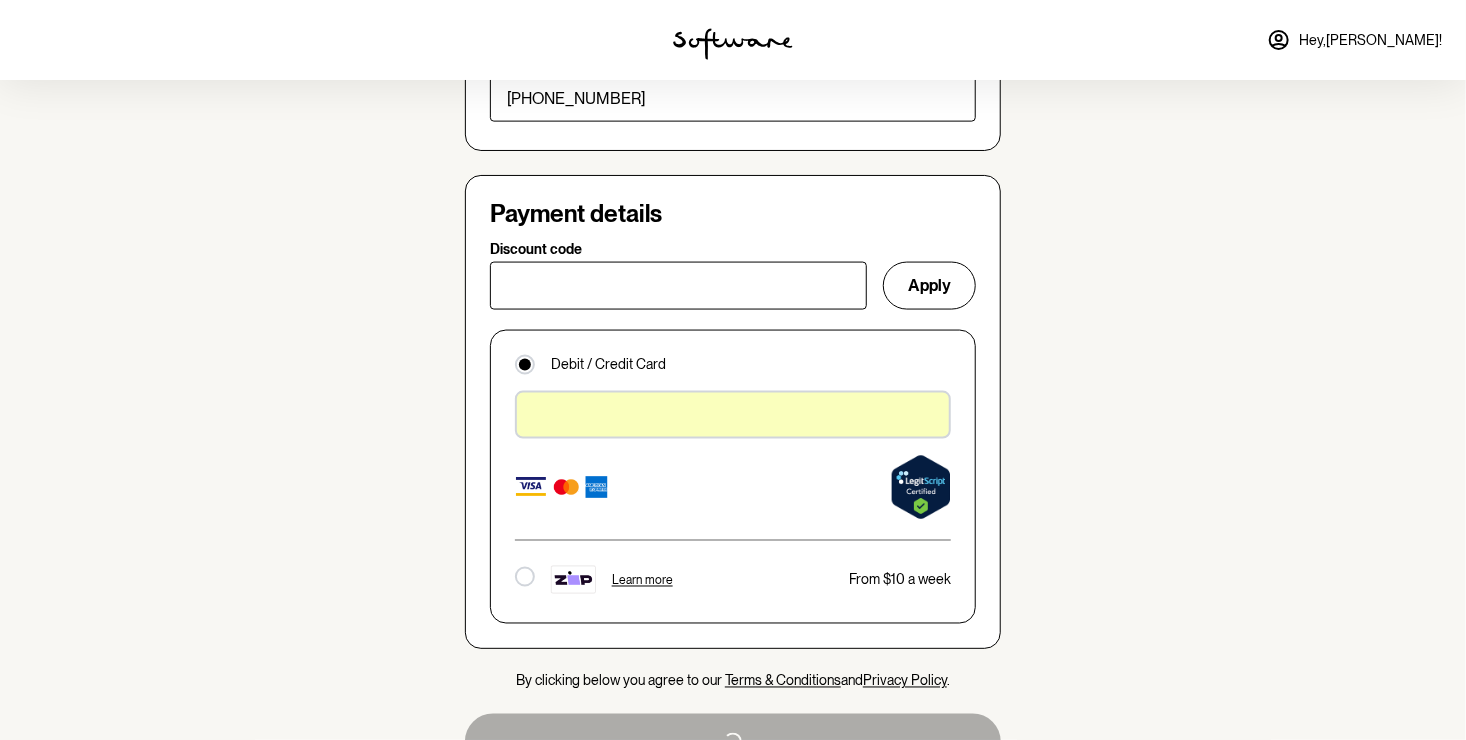 scroll, scrollTop: 0, scrollLeft: 0, axis: both 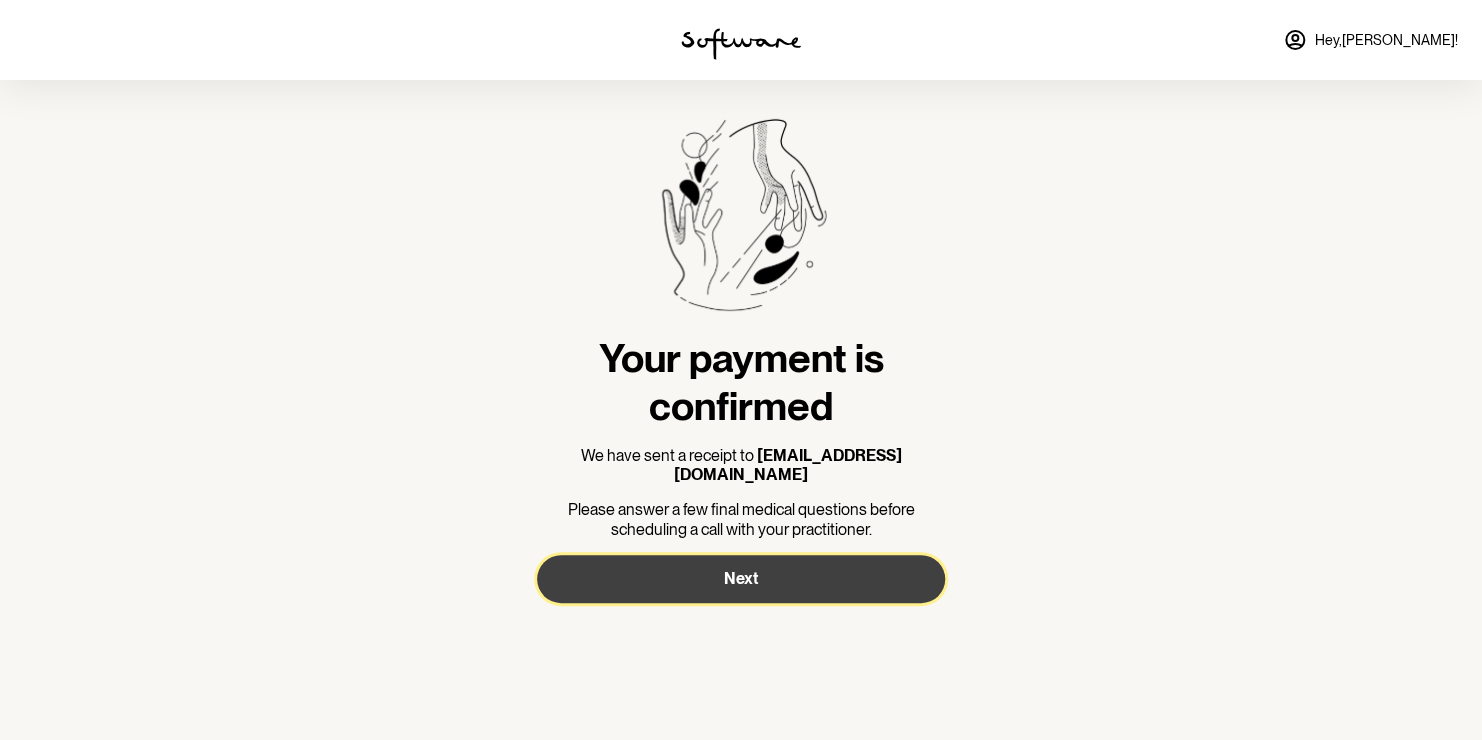 click on "Next" at bounding box center [741, 579] 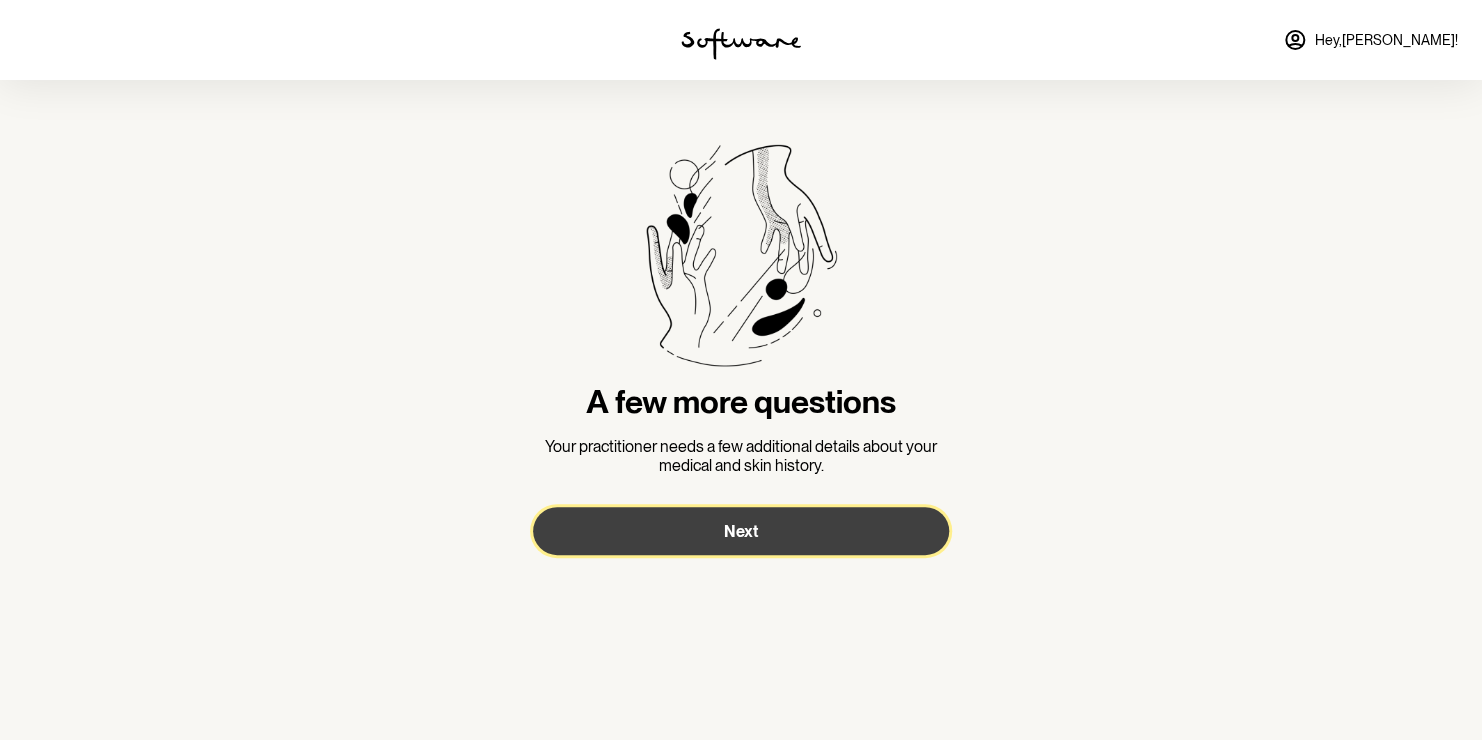 click on "Next" at bounding box center [741, 531] 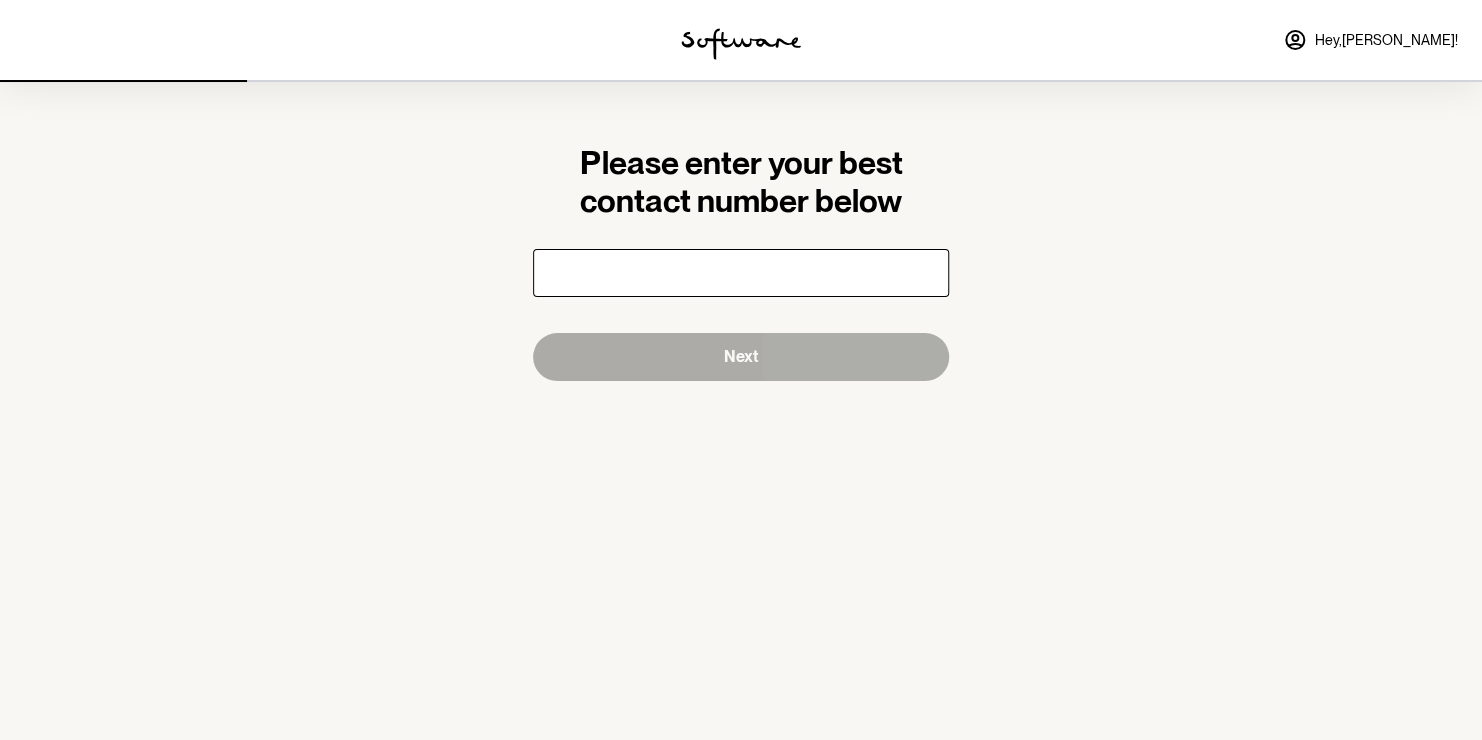 click at bounding box center (741, 273) 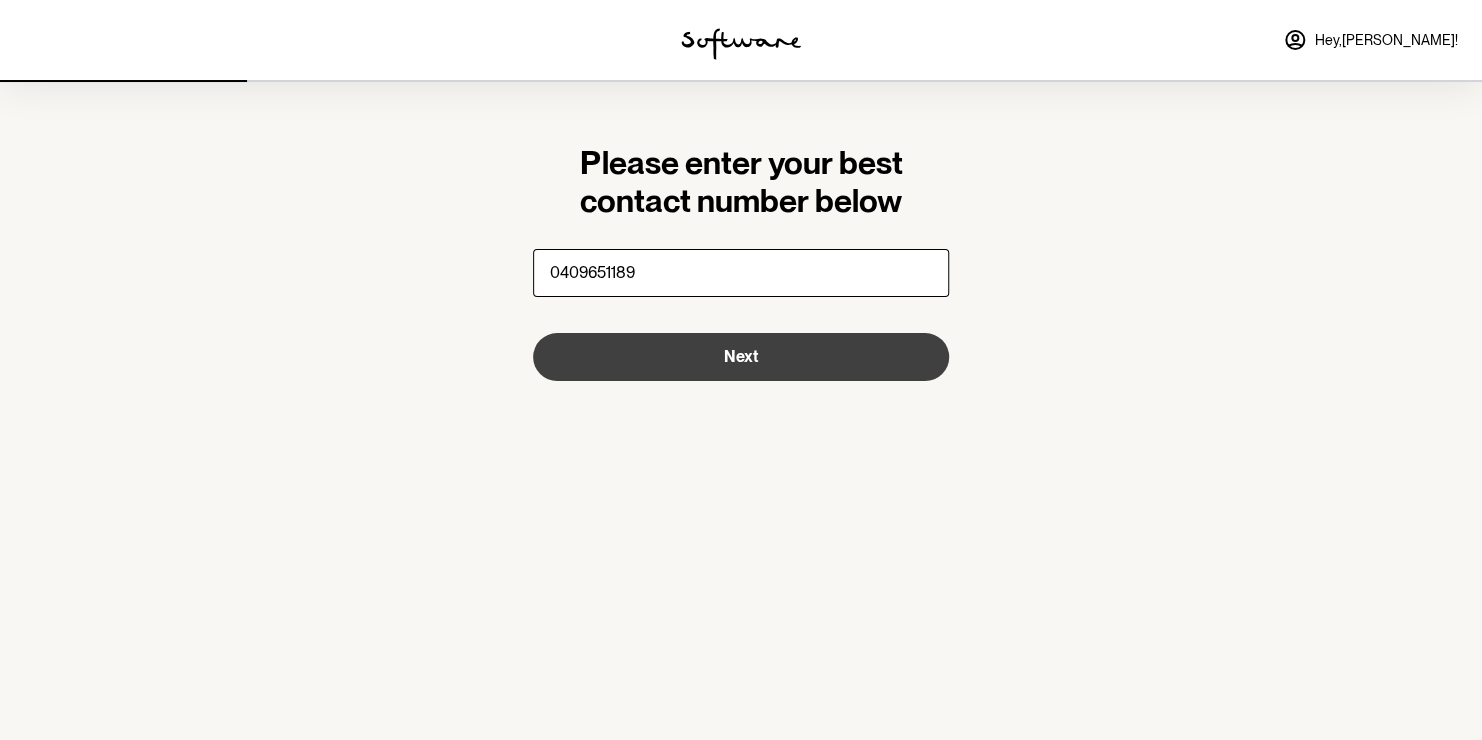 type on "0409651189" 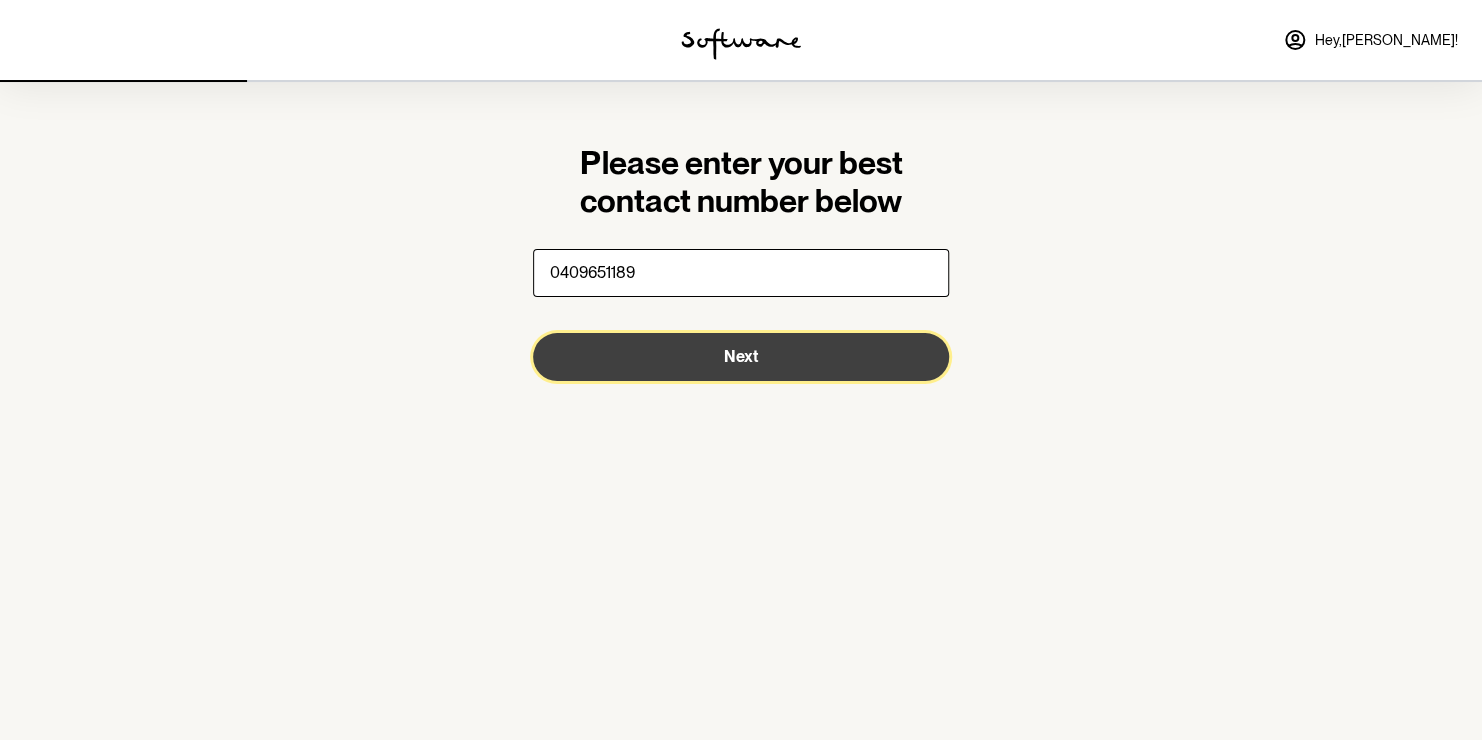 click on "Next" at bounding box center (741, 356) 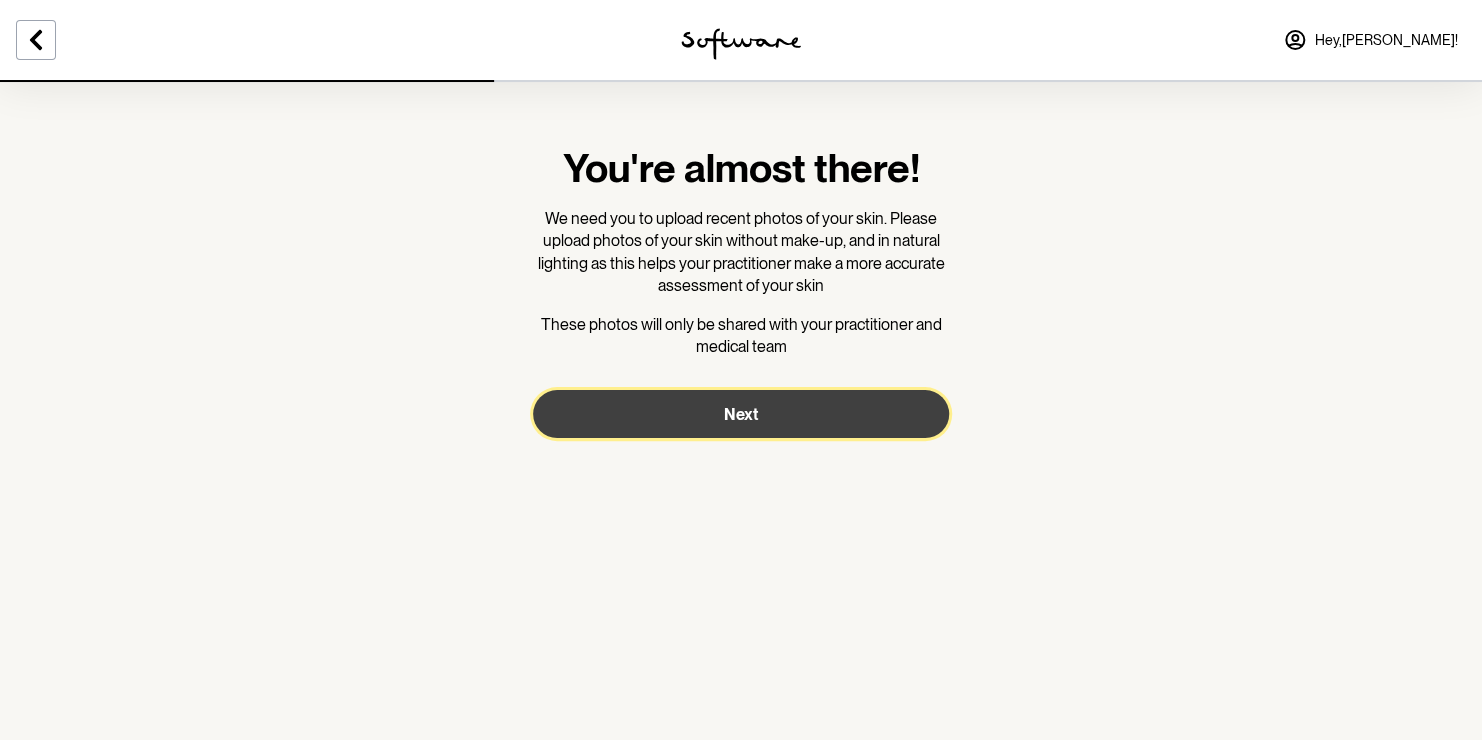 click on "Next" at bounding box center (741, 414) 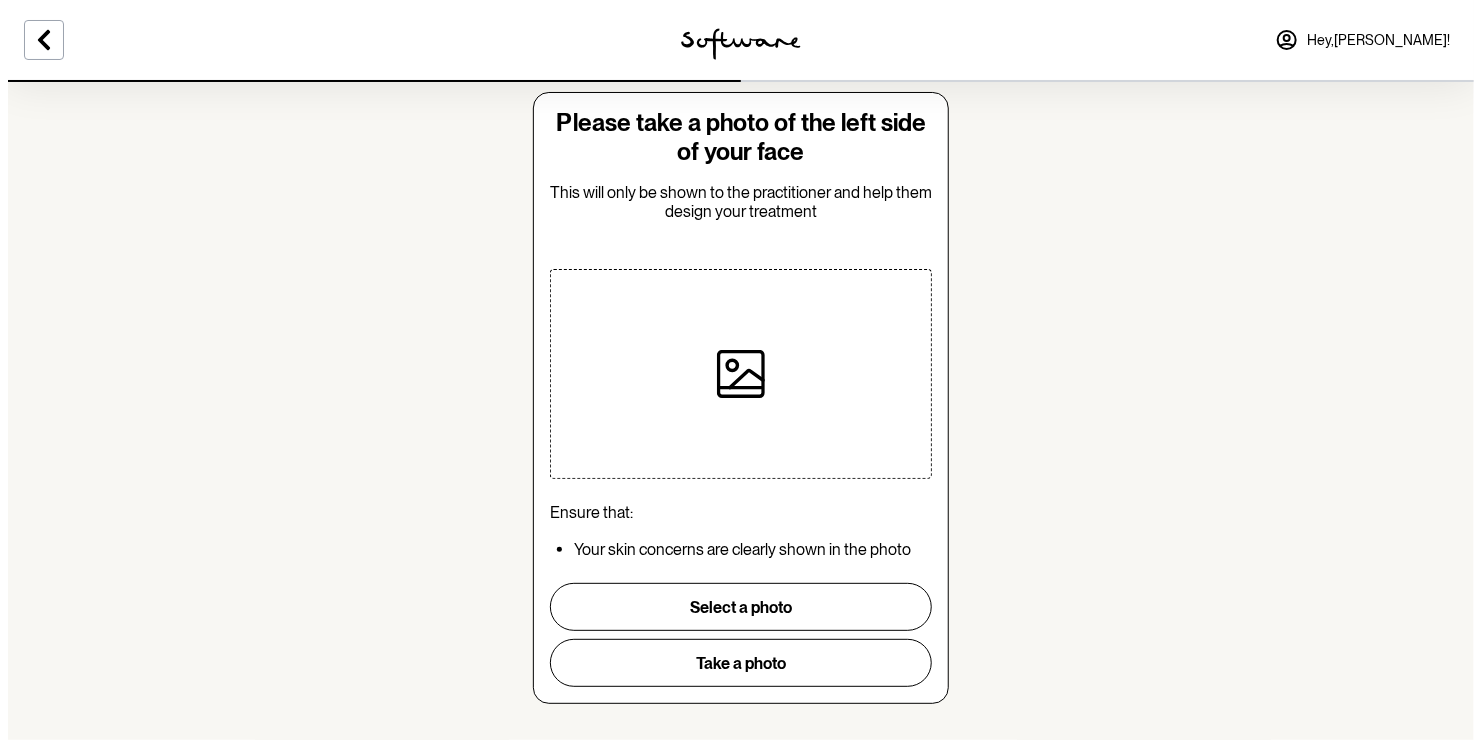 scroll, scrollTop: 80, scrollLeft: 0, axis: vertical 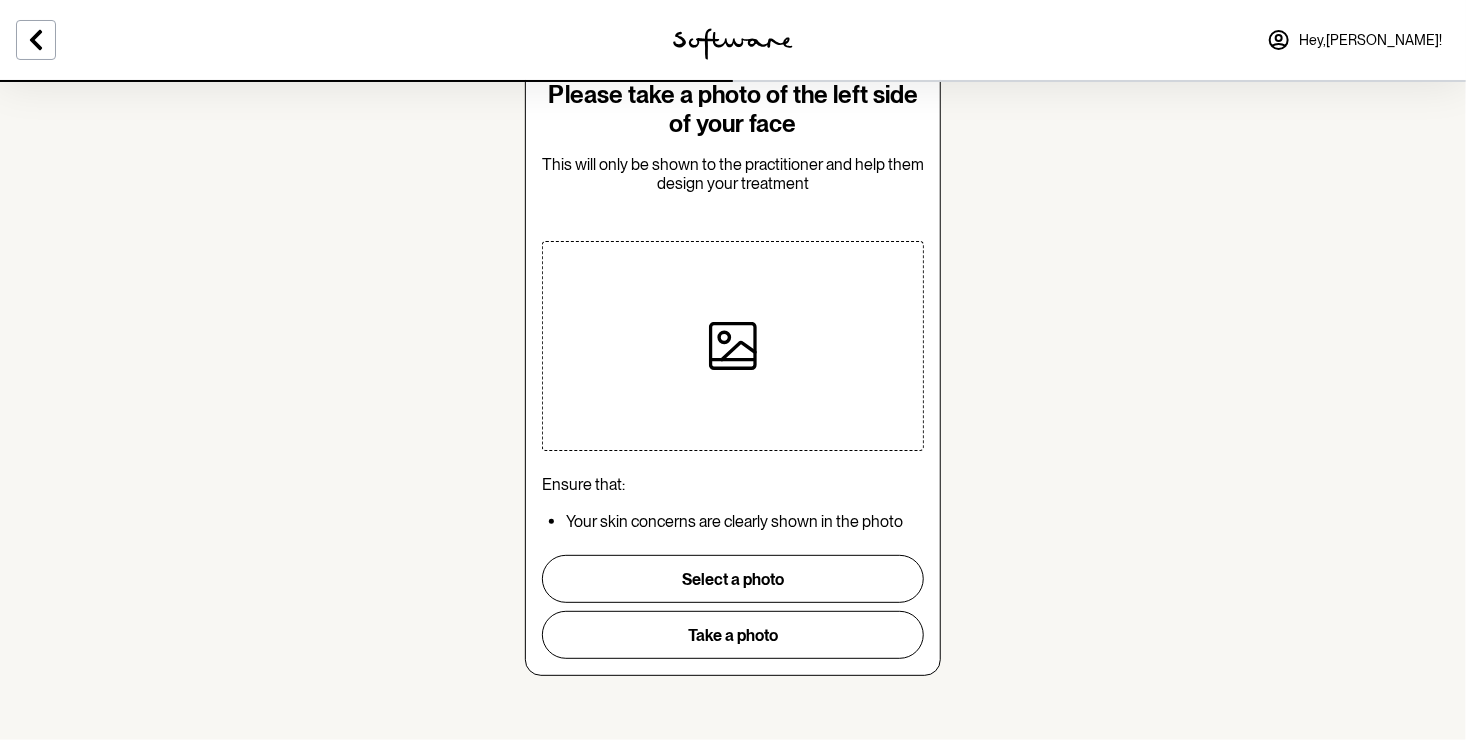 click 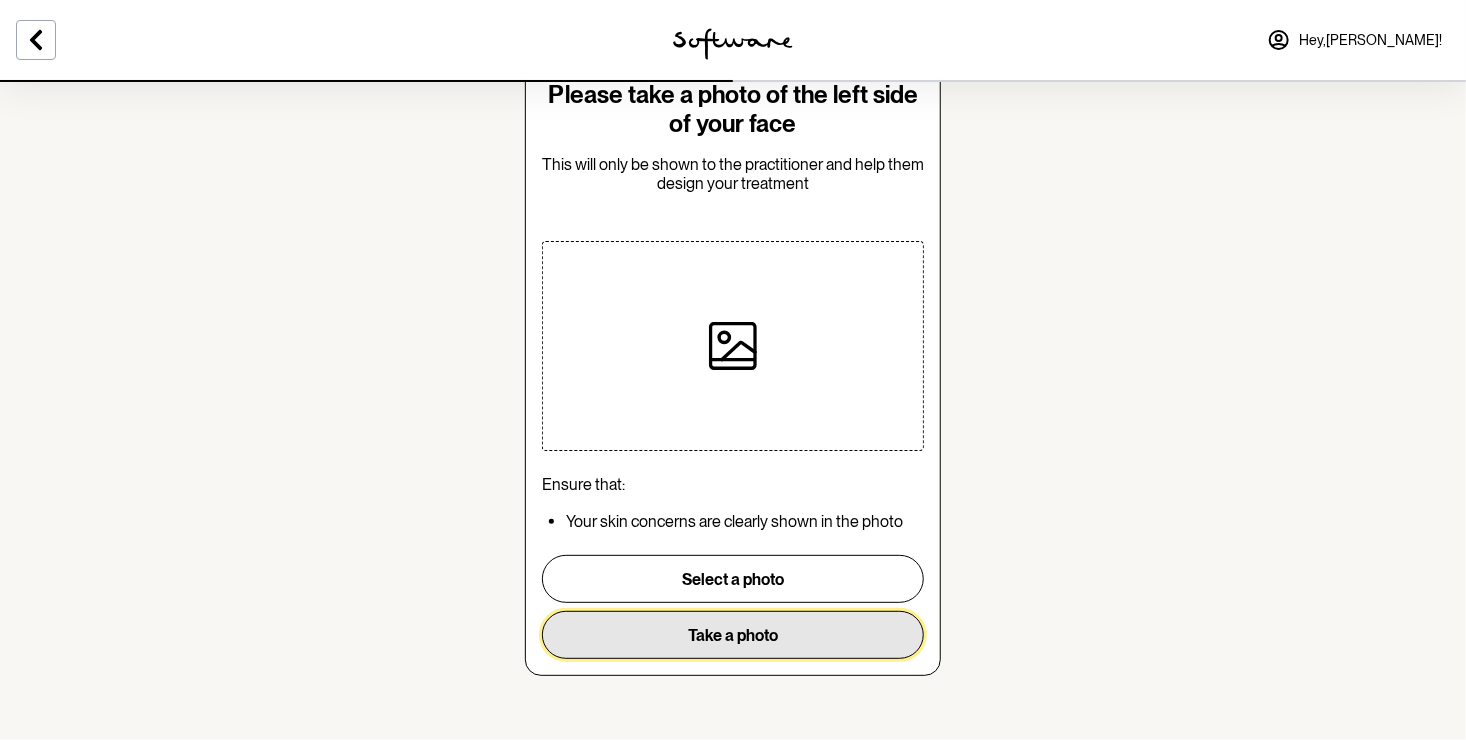 click on "Take a photo" at bounding box center [733, 635] 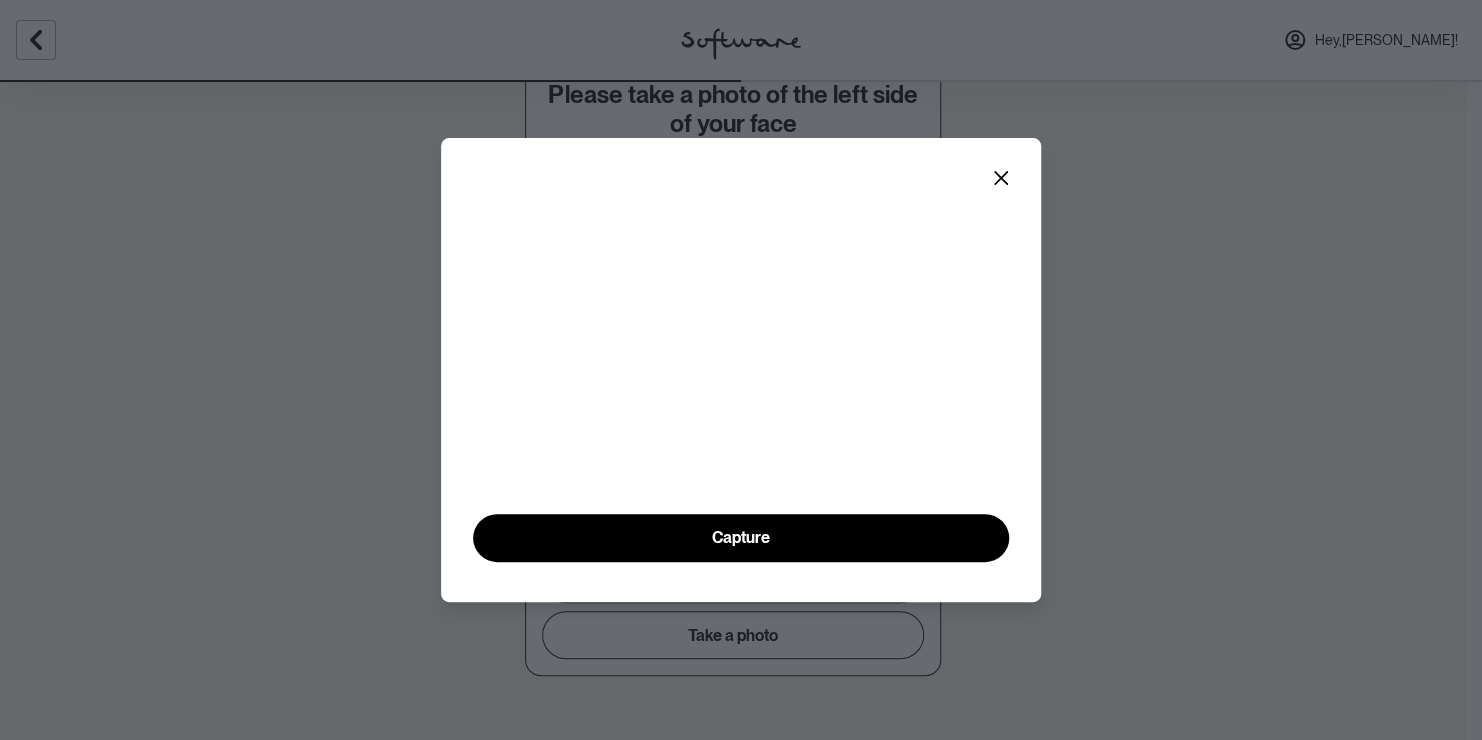 click at bounding box center (741, 368) 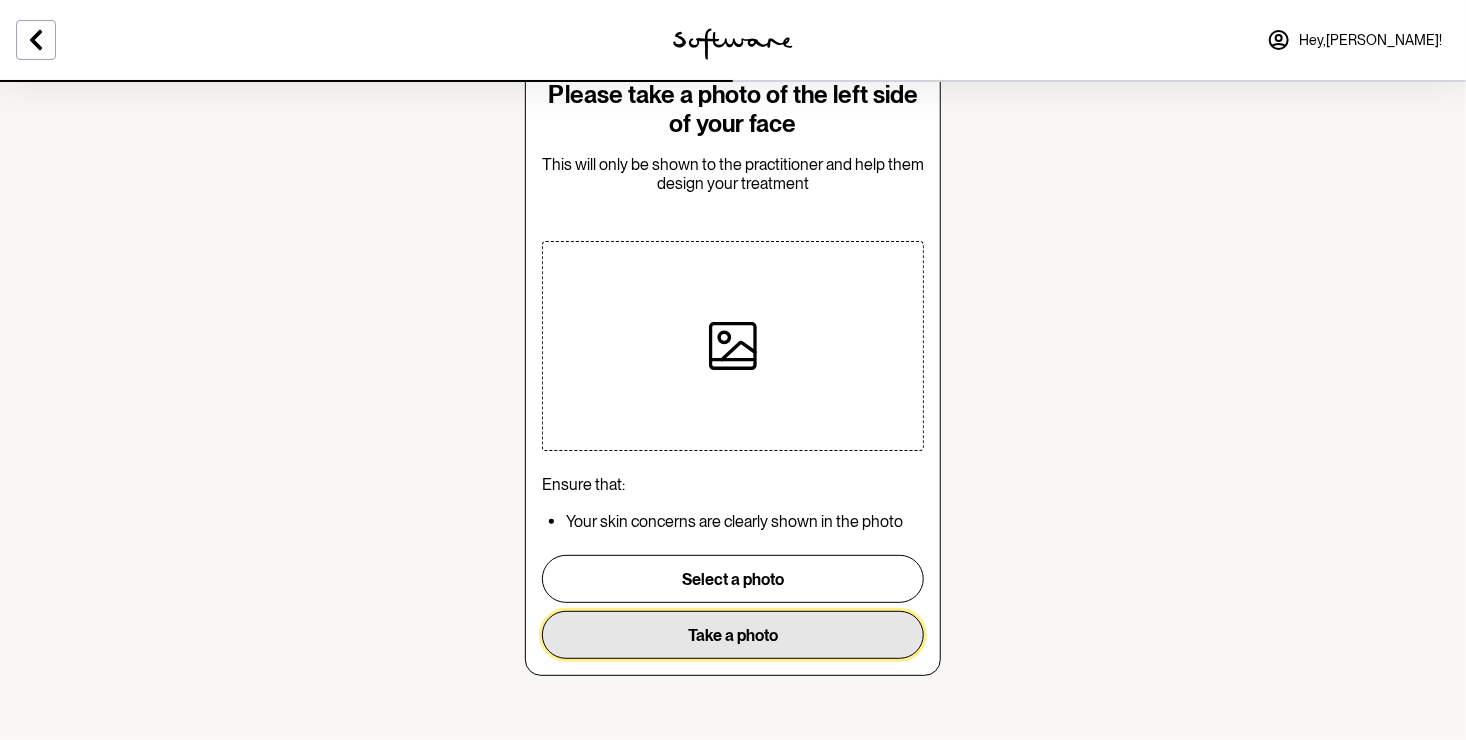 click on "Take a photo" at bounding box center (733, 635) 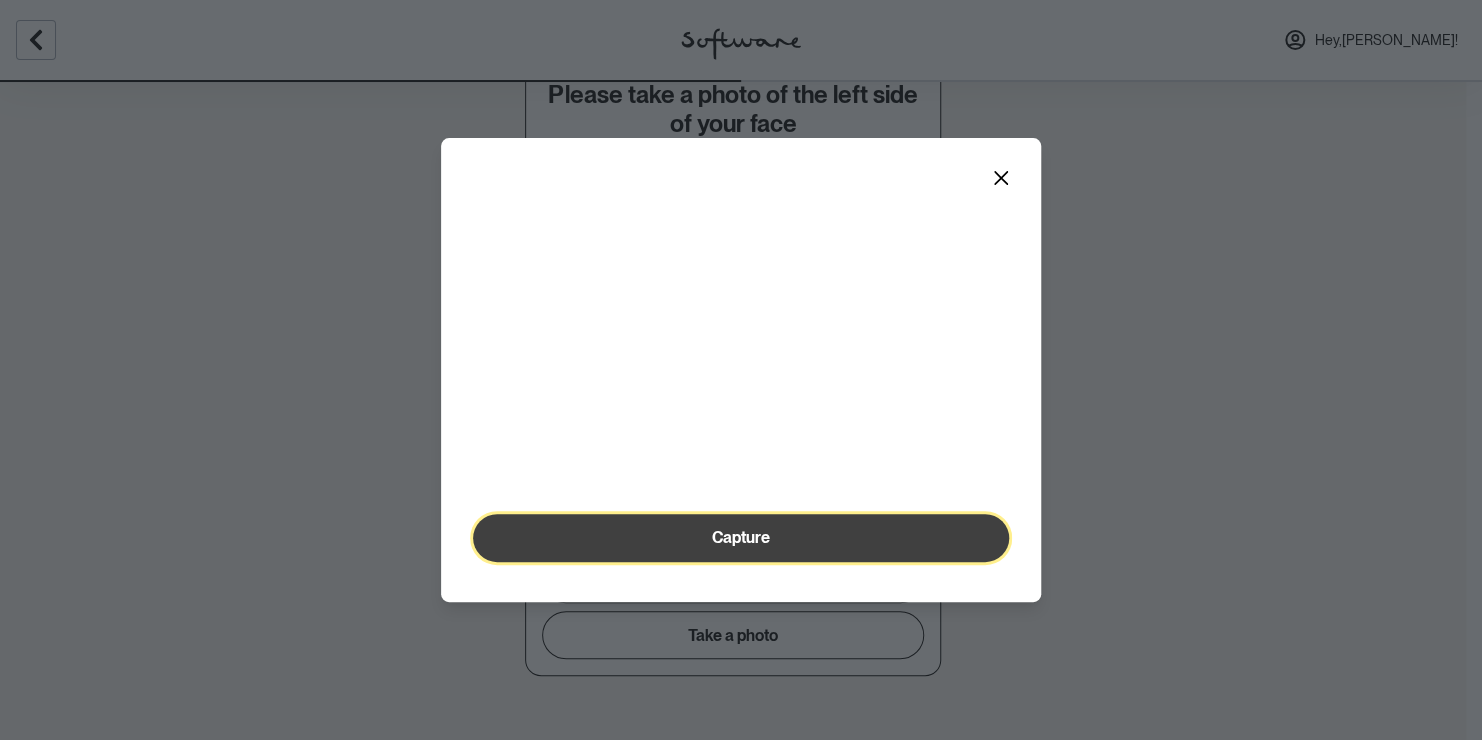 click on "Capture" at bounding box center (741, 538) 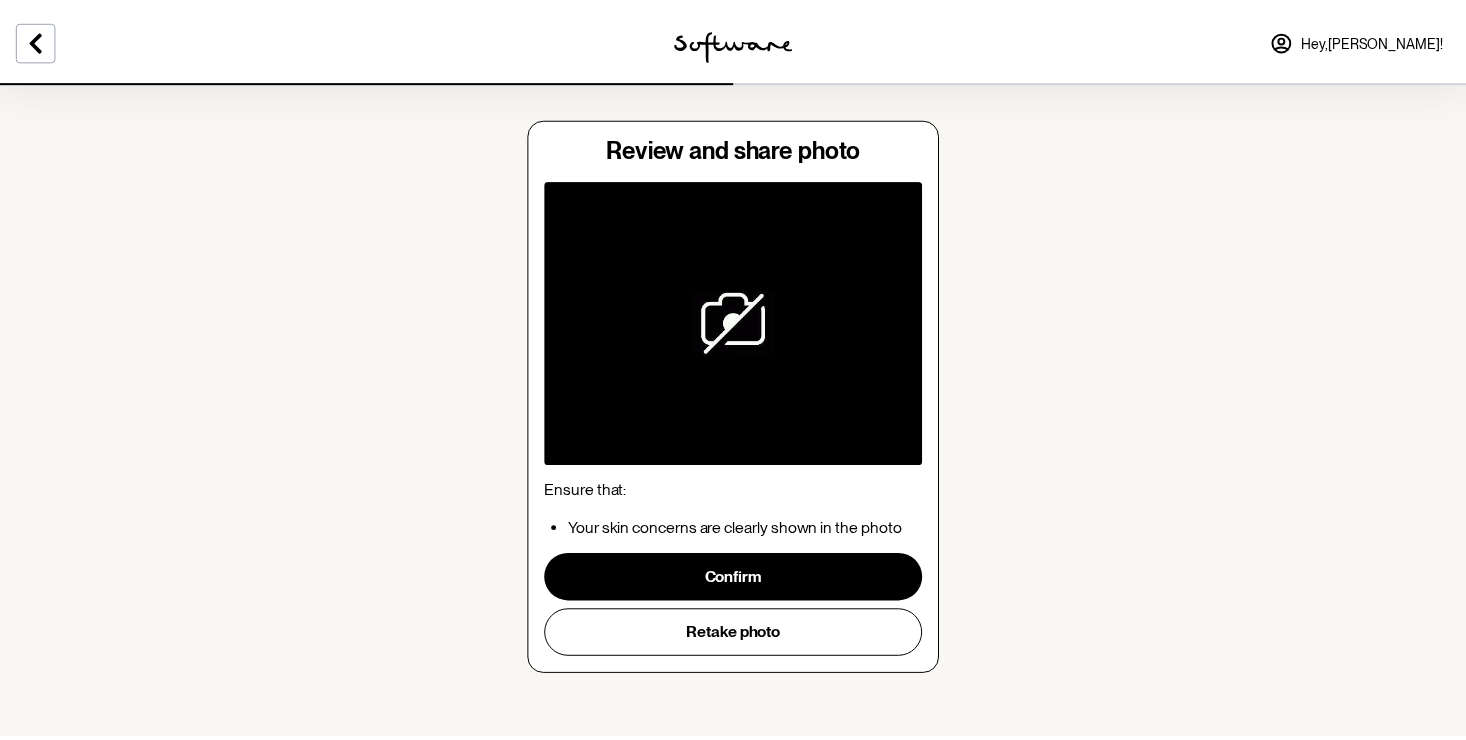 scroll, scrollTop: 26, scrollLeft: 0, axis: vertical 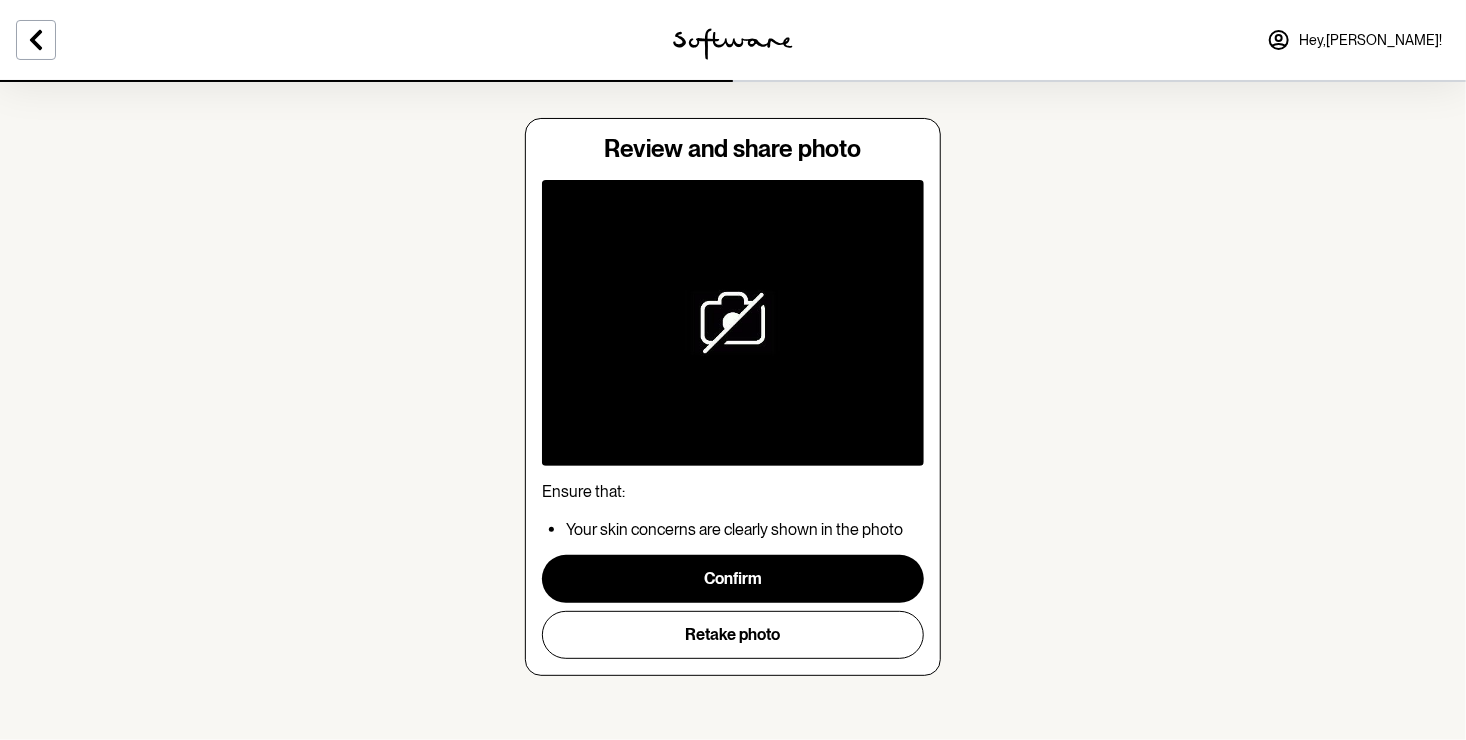 click on "Hey,  [PERSON_NAME] !" at bounding box center [1370, 40] 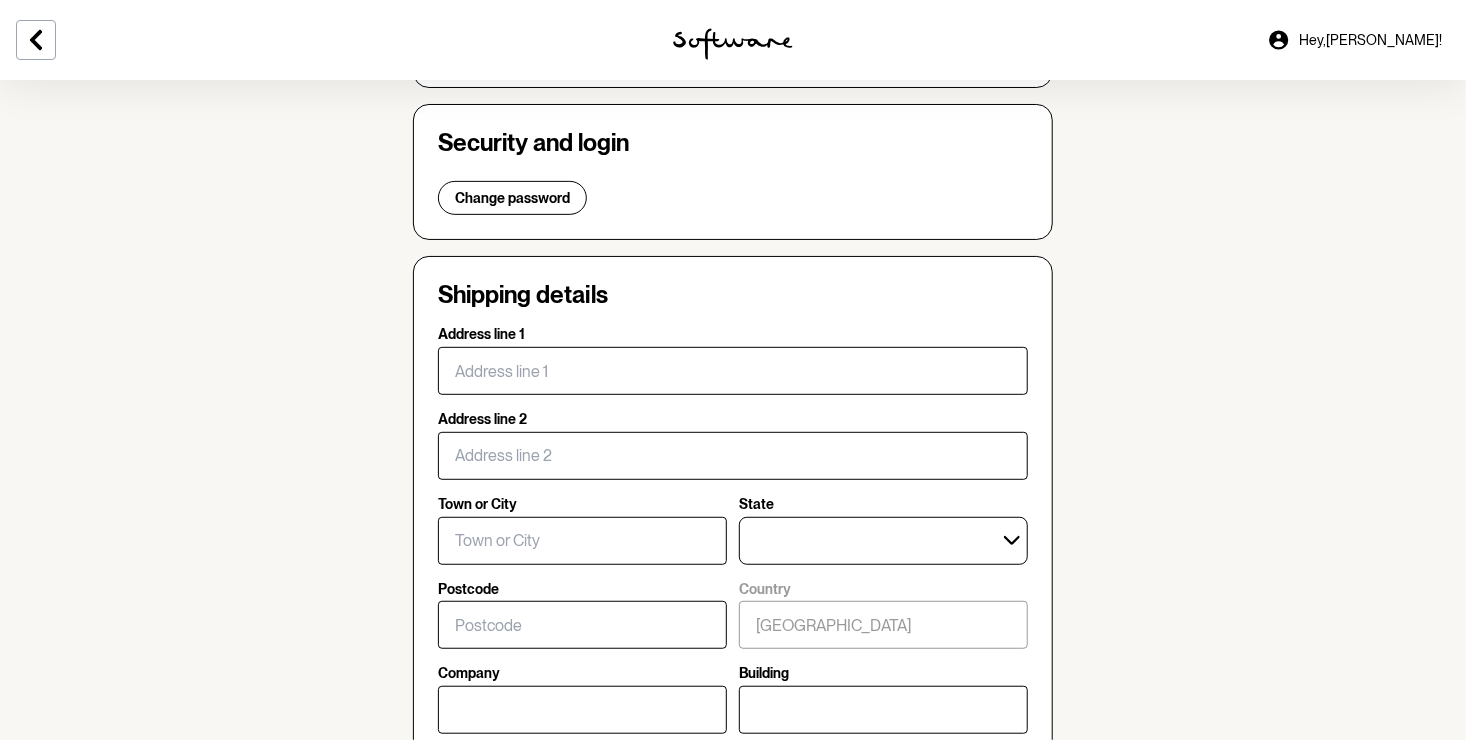 scroll, scrollTop: 500, scrollLeft: 0, axis: vertical 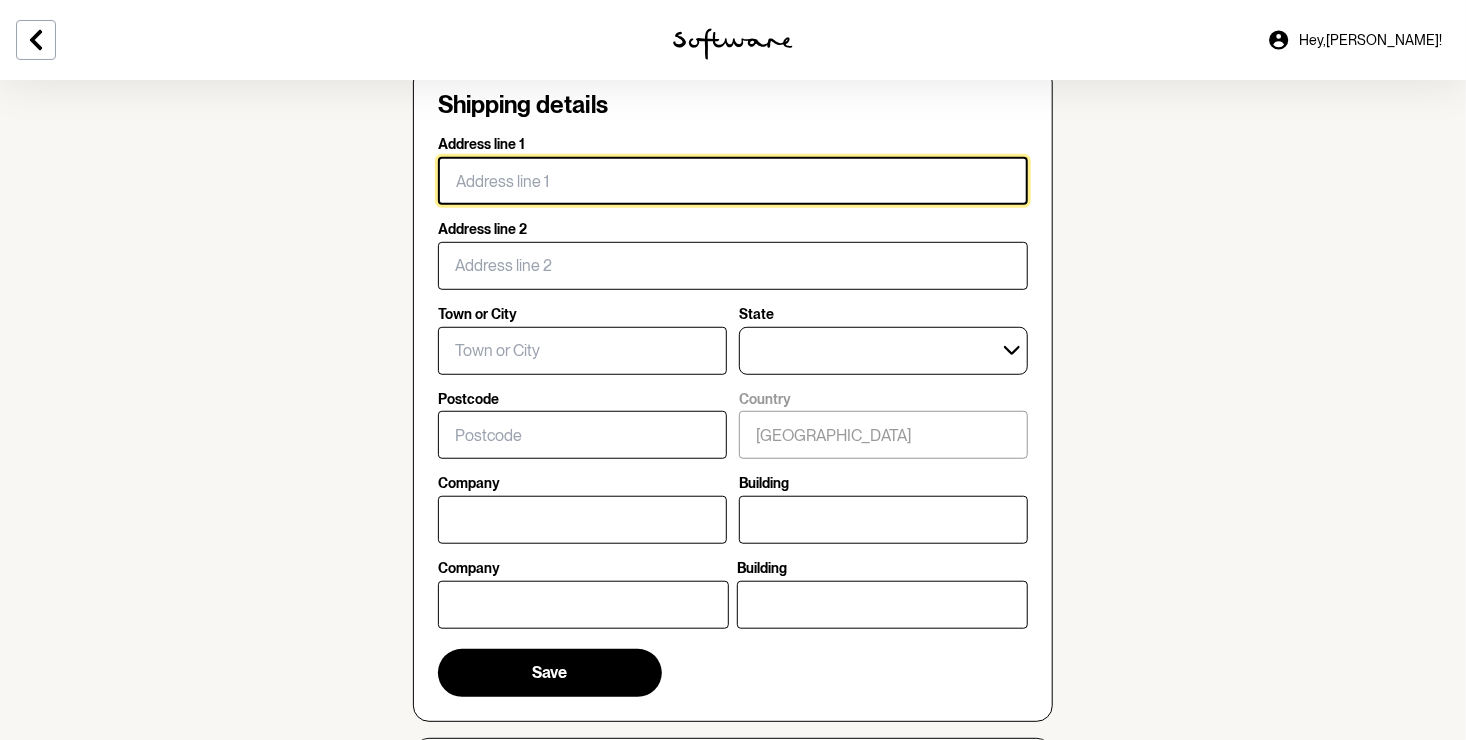 click on "Address line 1" at bounding box center (733, 181) 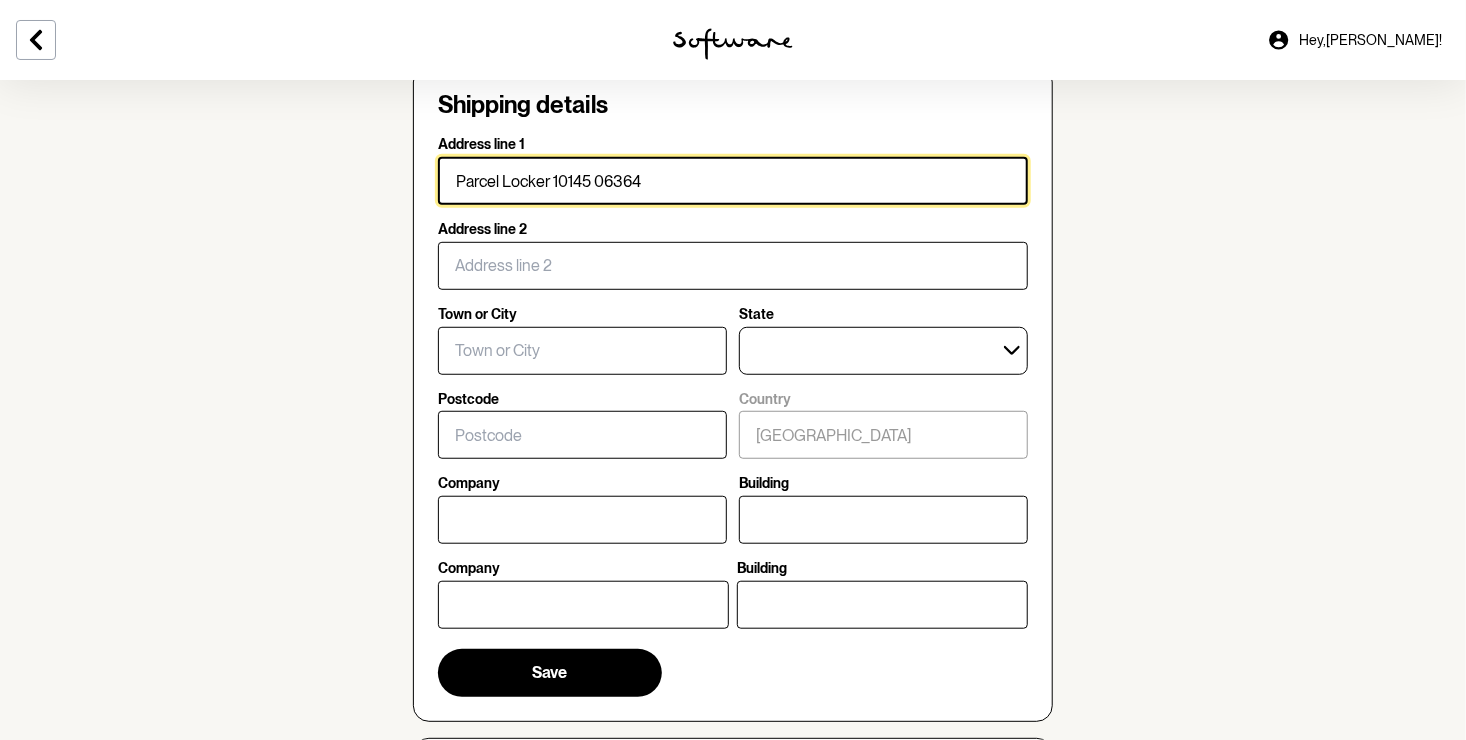 type on "[STREET_ADDRESS]" 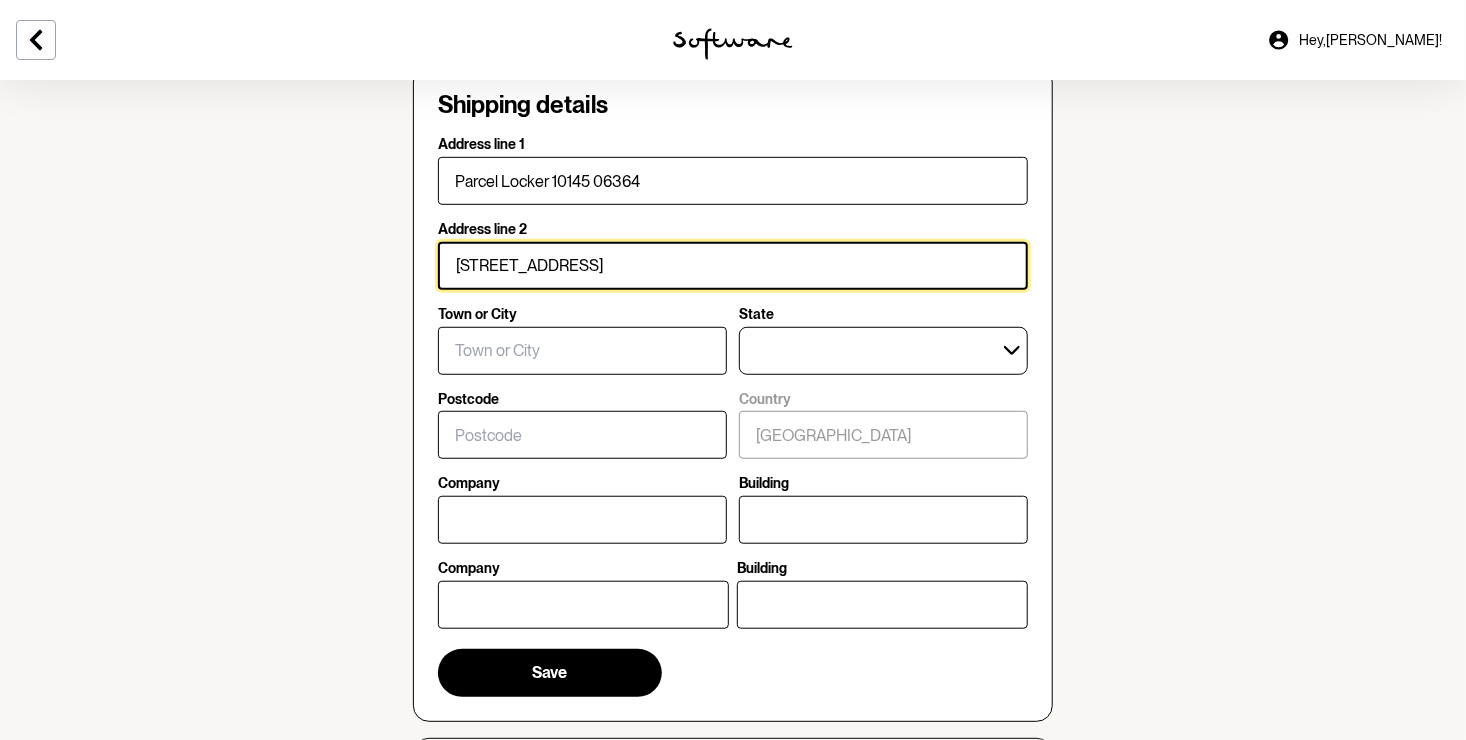 type on "Palmyra" 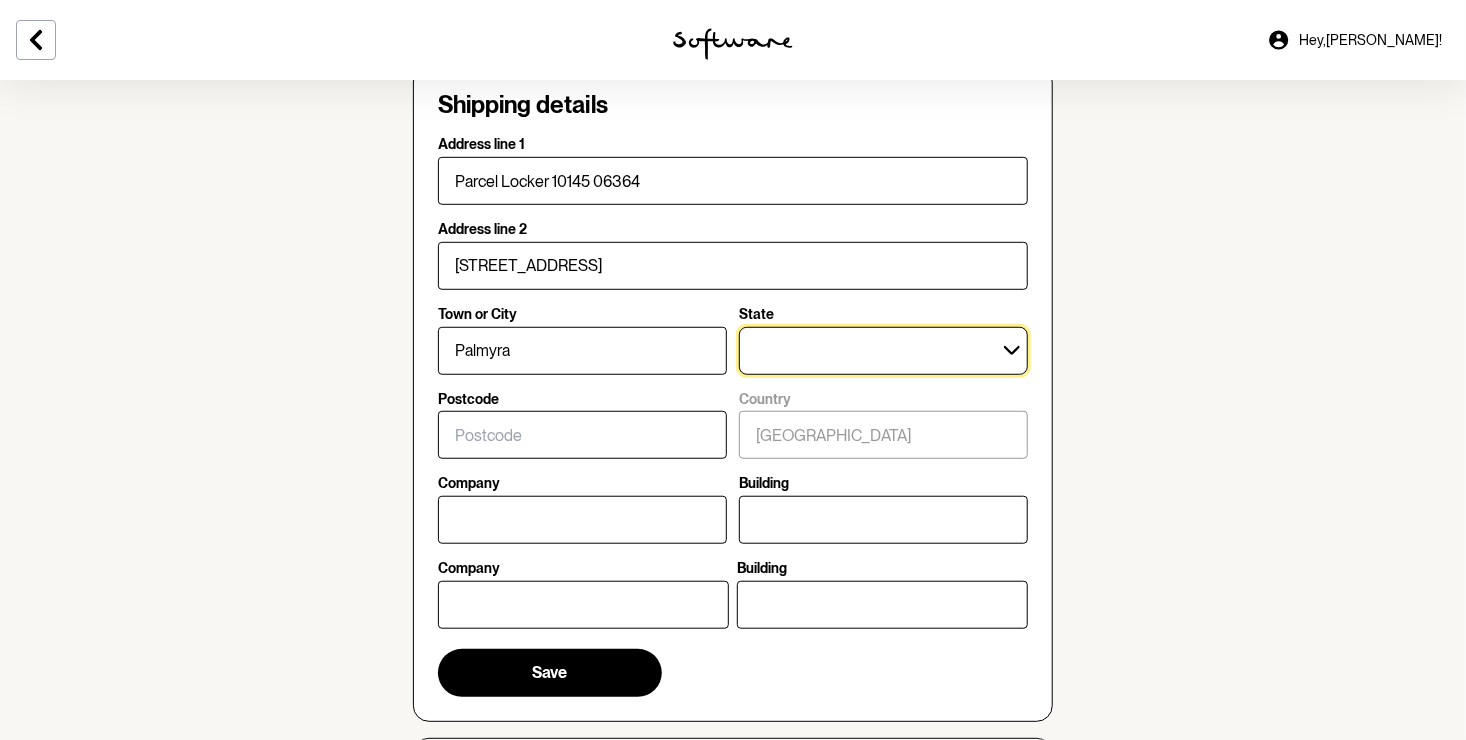 select on "WA" 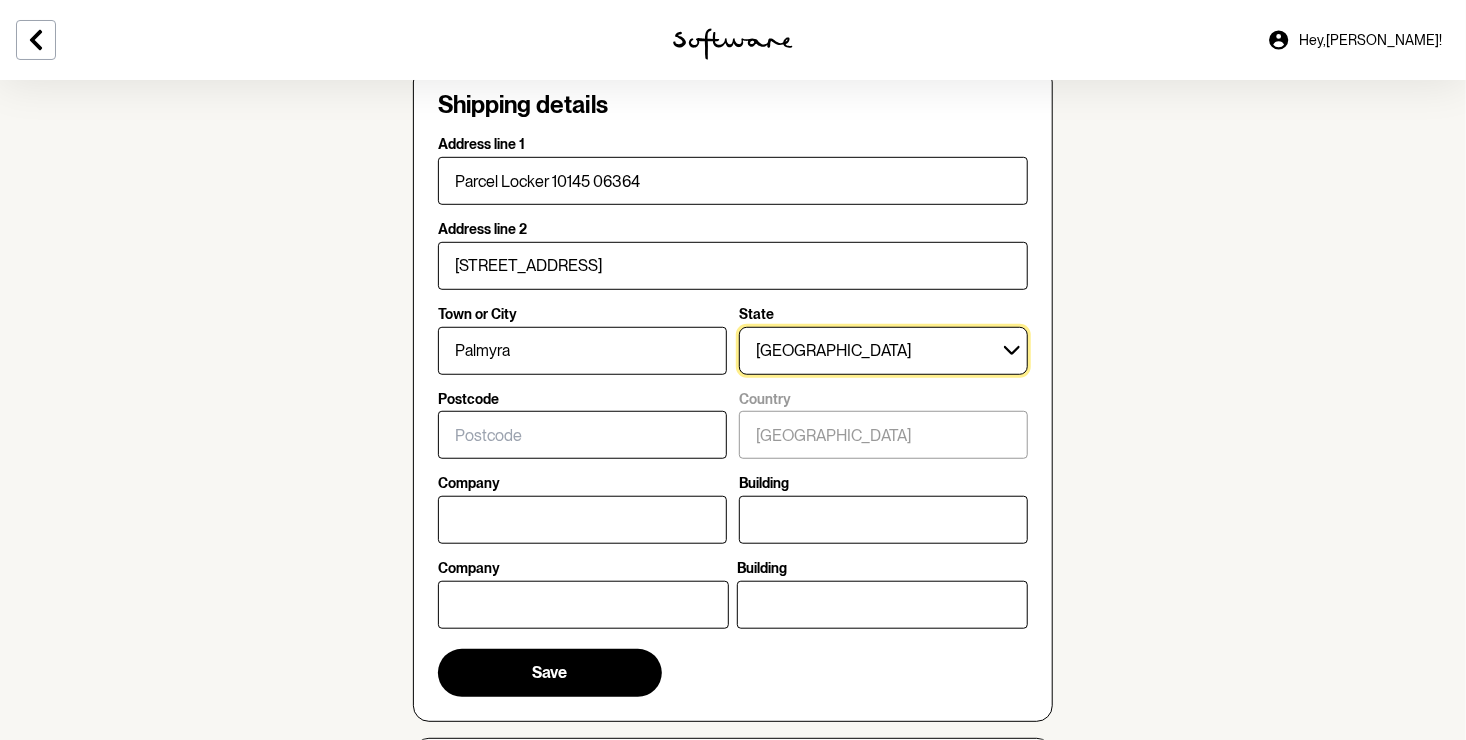 type on "6157" 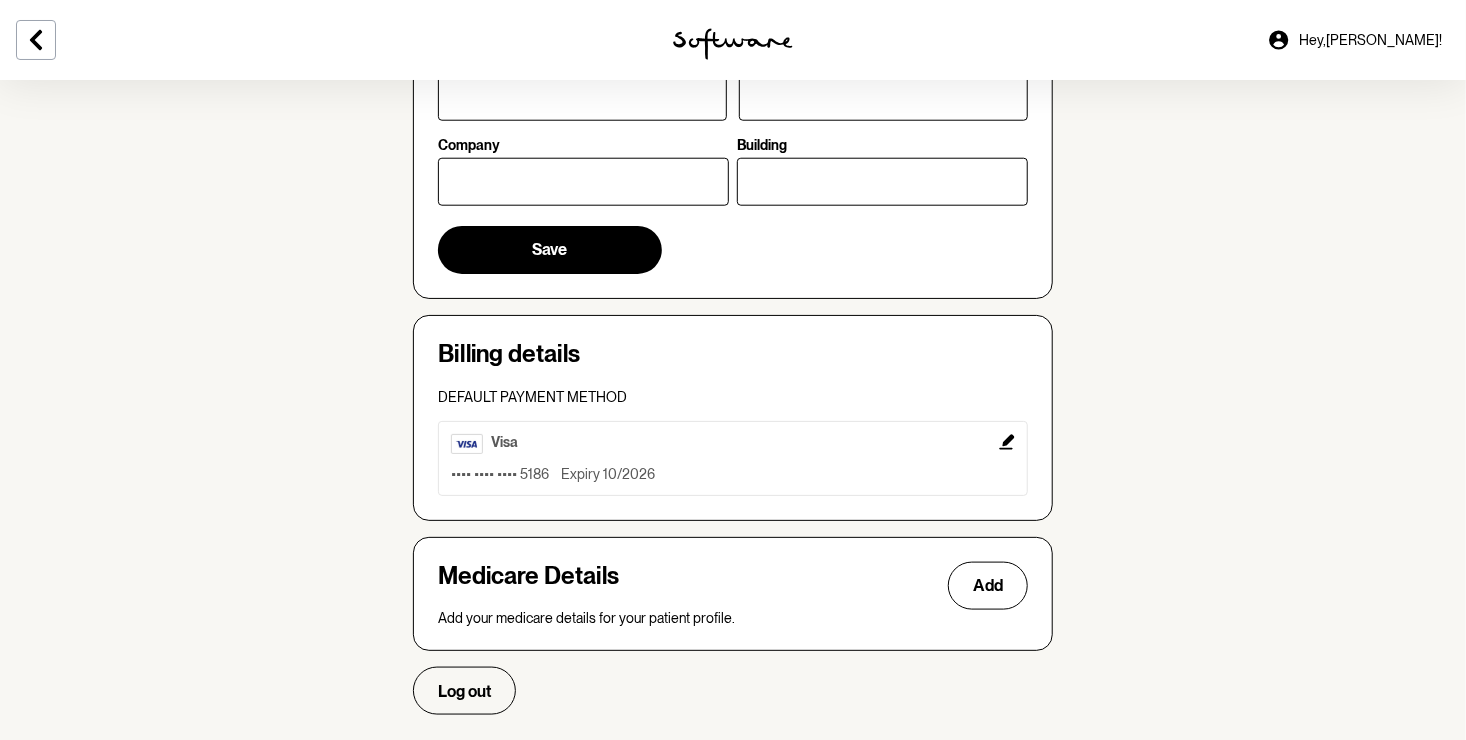 scroll, scrollTop: 960, scrollLeft: 0, axis: vertical 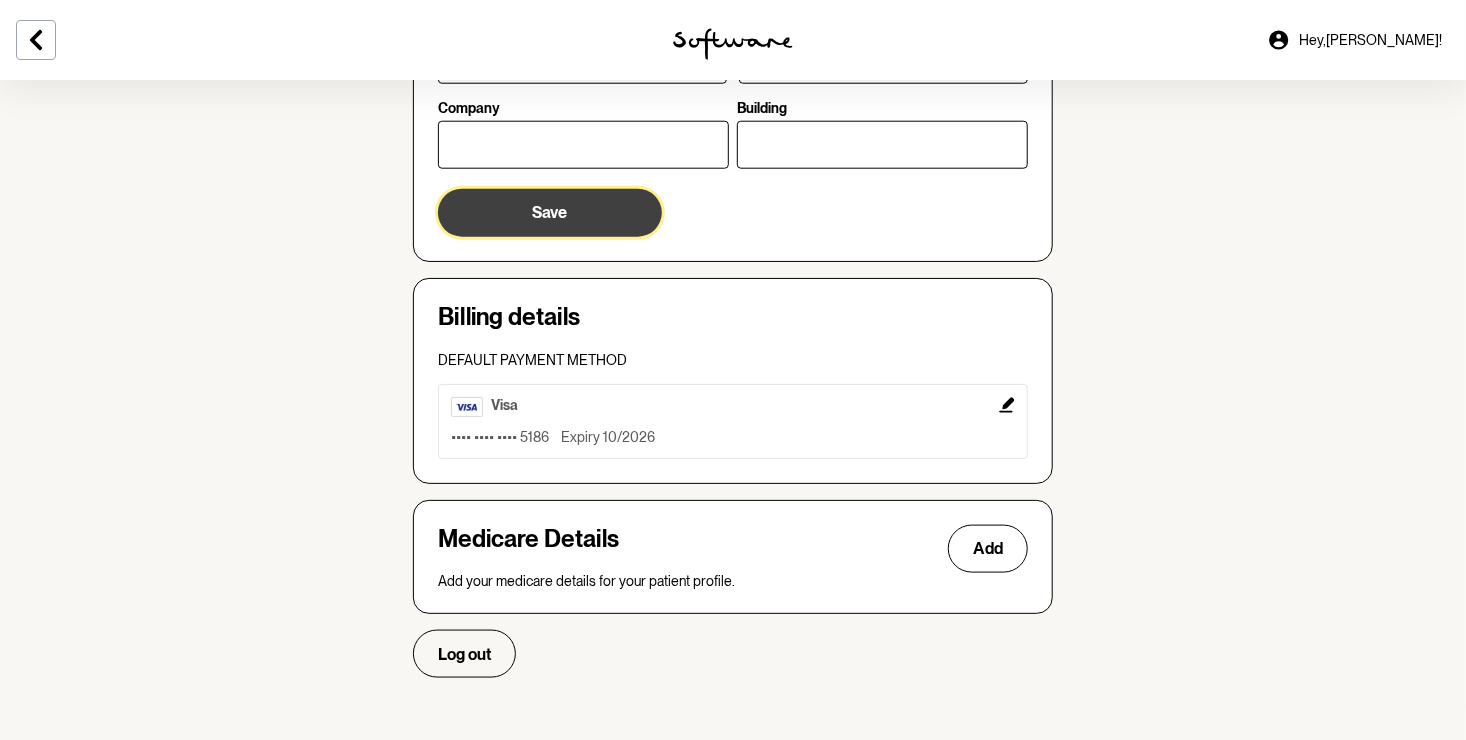 click on "Save" at bounding box center [550, 213] 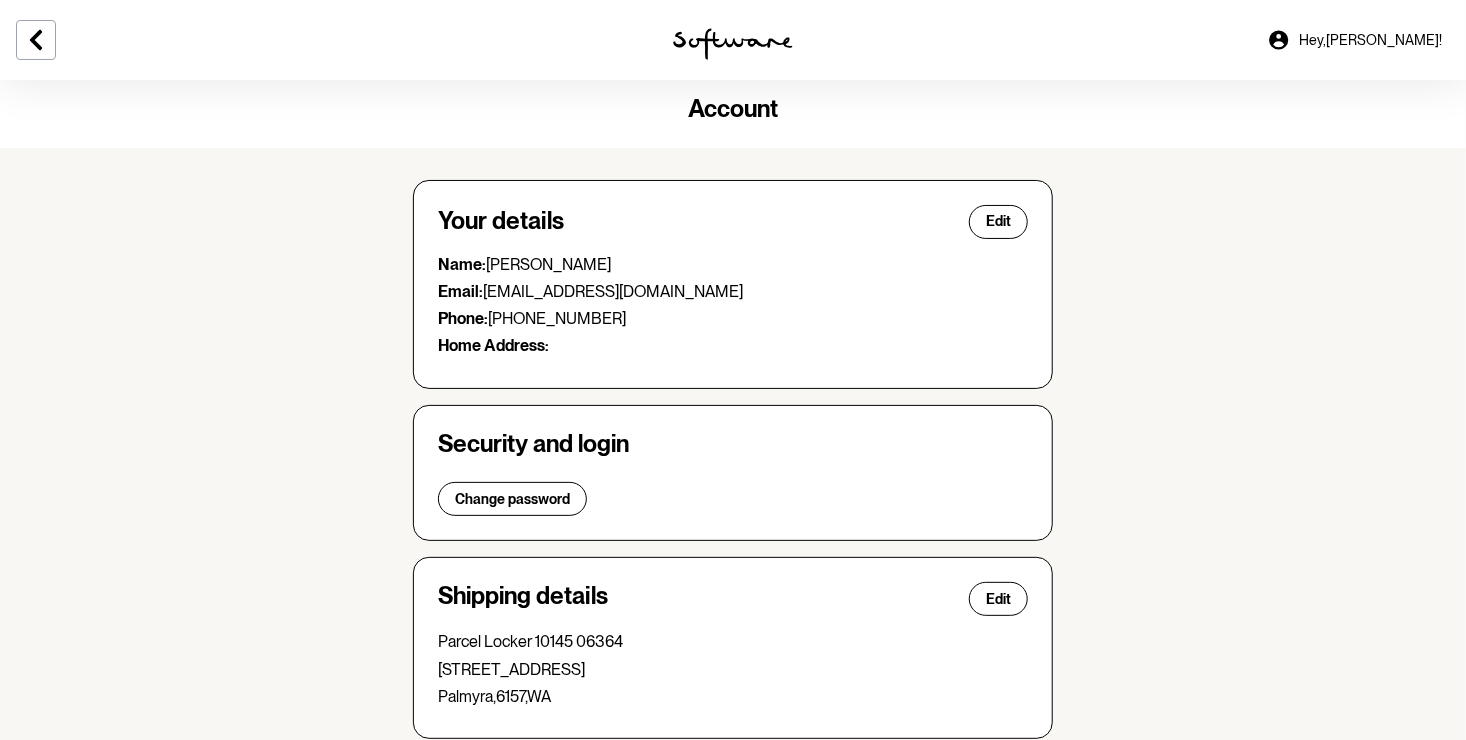 scroll, scrollTop: 0, scrollLeft: 0, axis: both 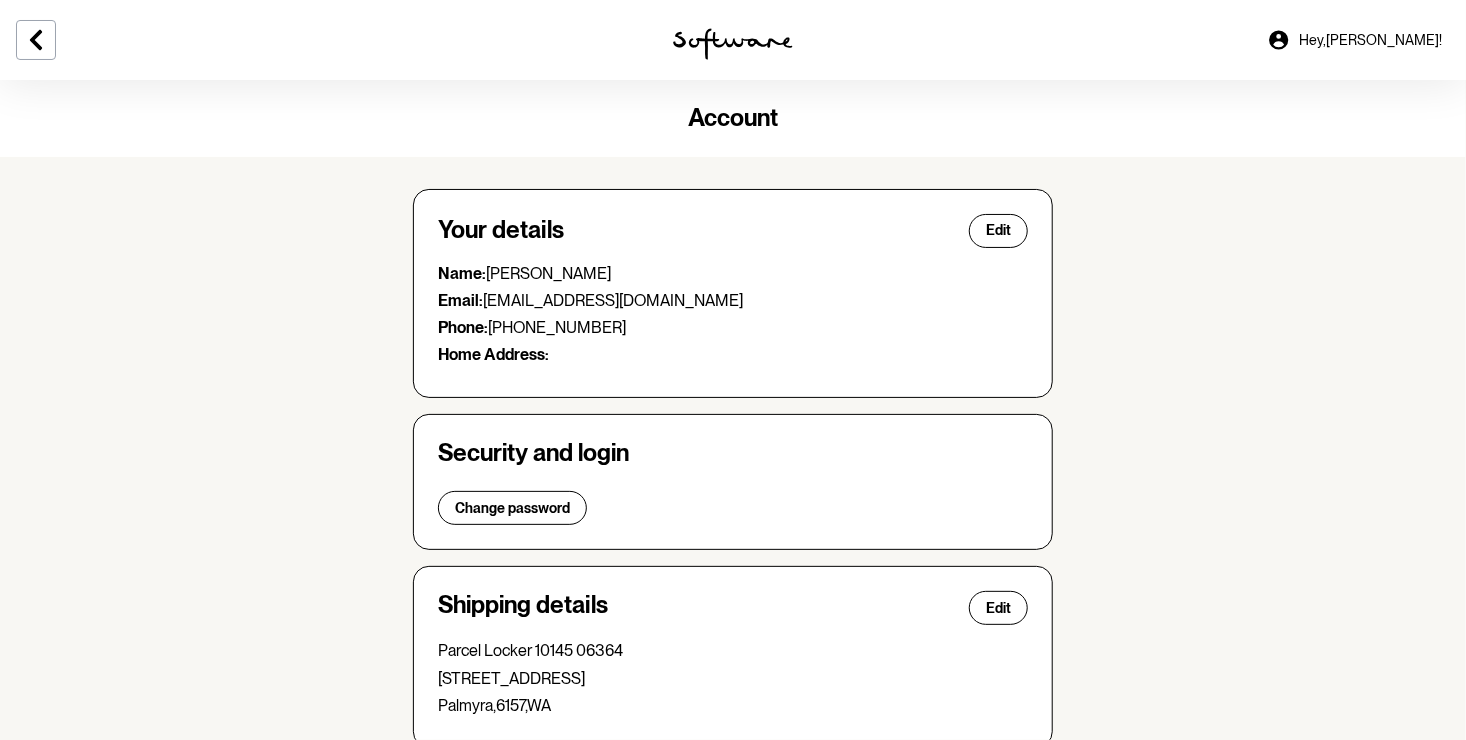 click on "Hey,  [PERSON_NAME] !" at bounding box center [1370, 40] 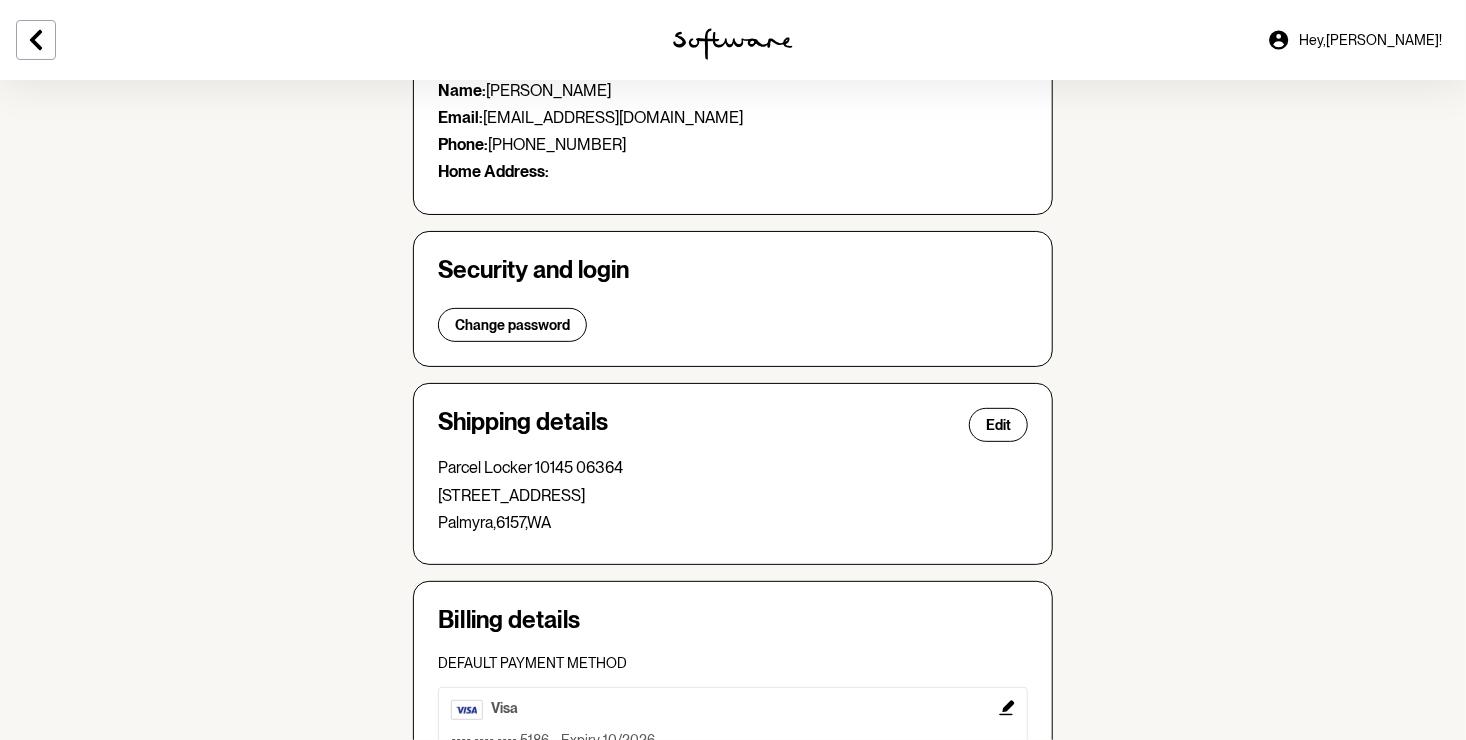 scroll, scrollTop: 486, scrollLeft: 0, axis: vertical 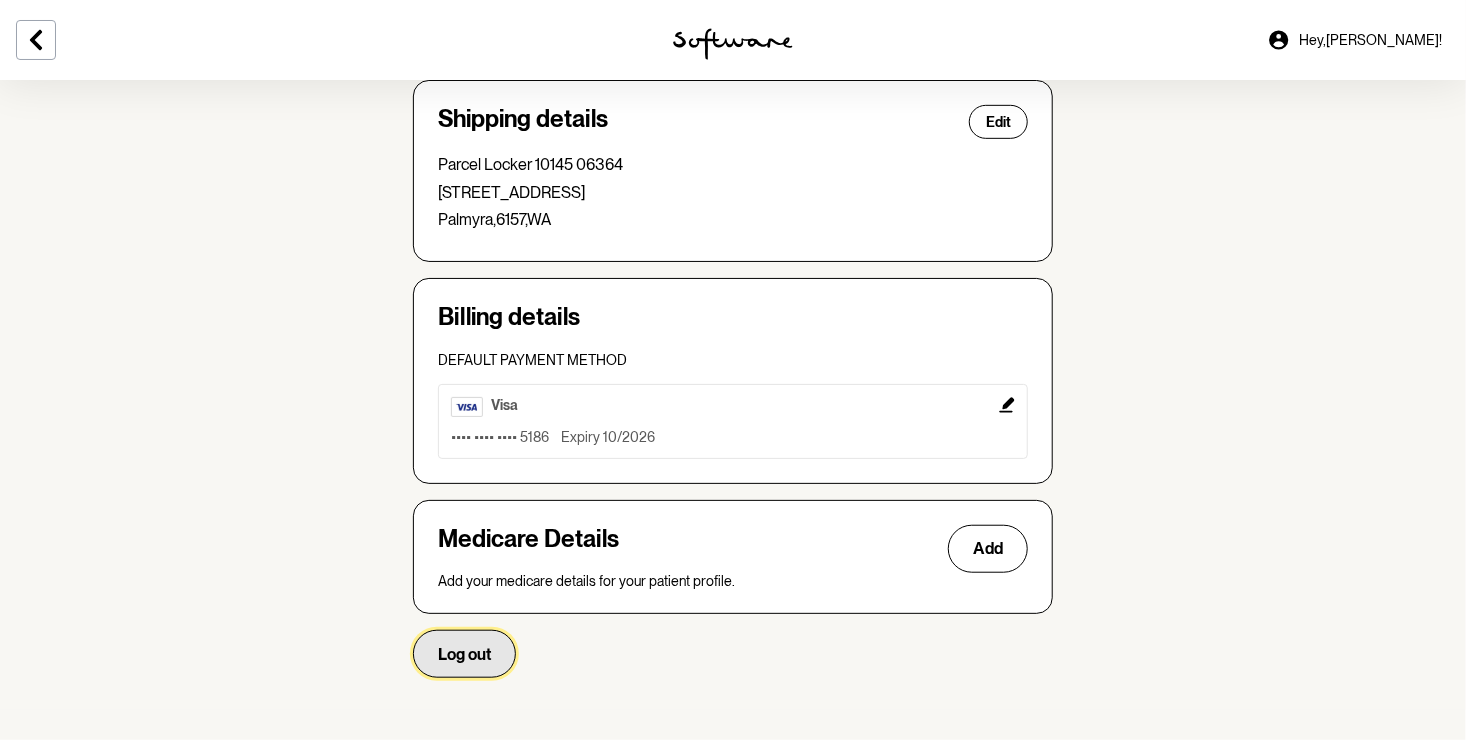 click on "Log out" at bounding box center (464, 654) 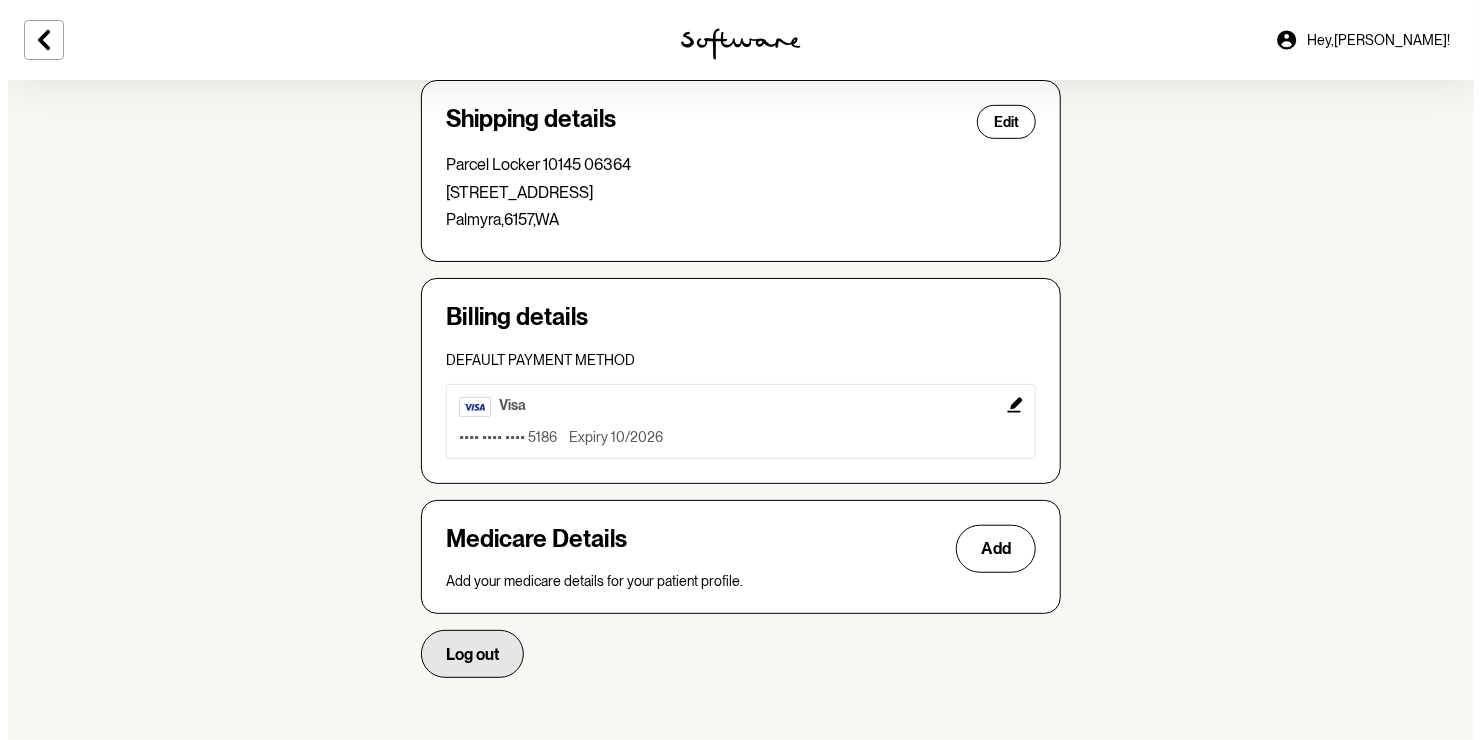 scroll, scrollTop: 0, scrollLeft: 0, axis: both 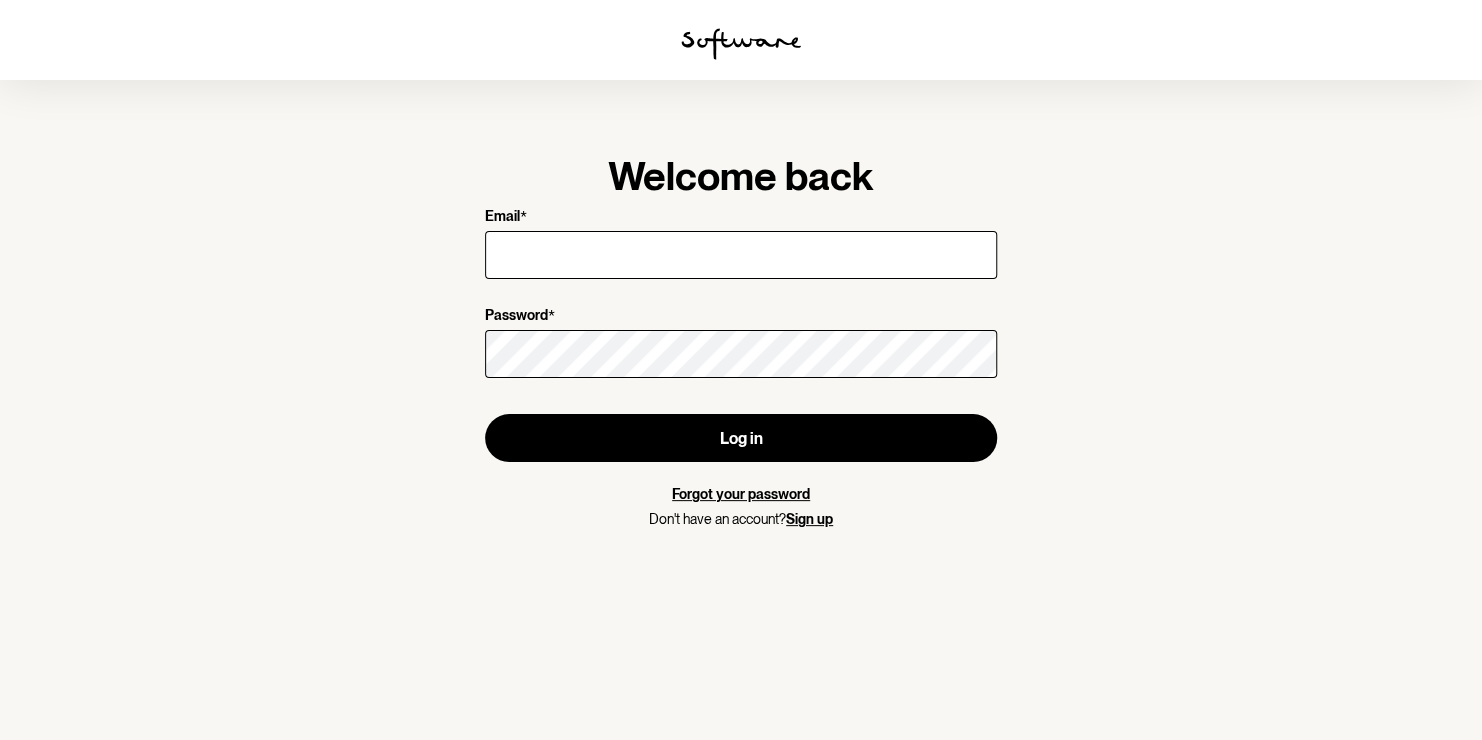 type on "0409651189" 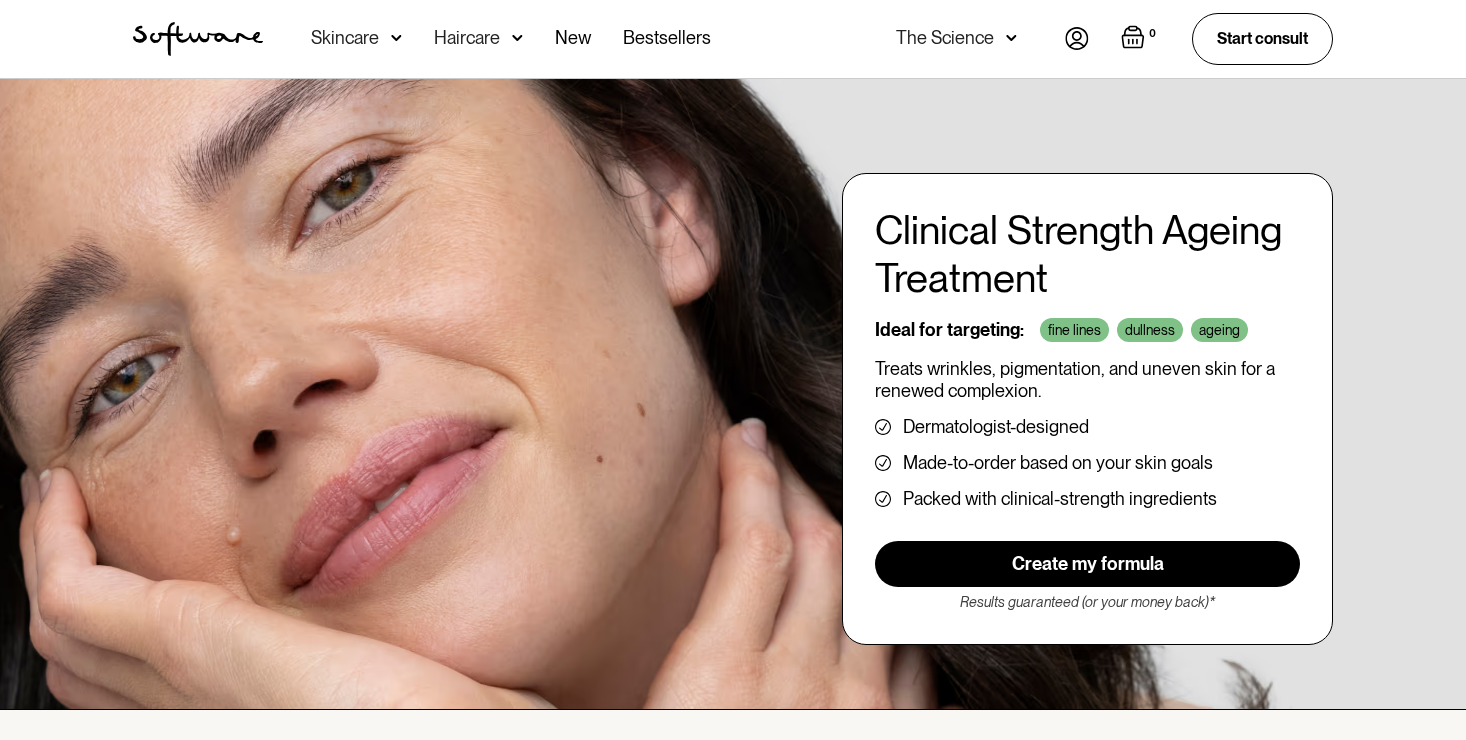 scroll, scrollTop: 0, scrollLeft: 0, axis: both 